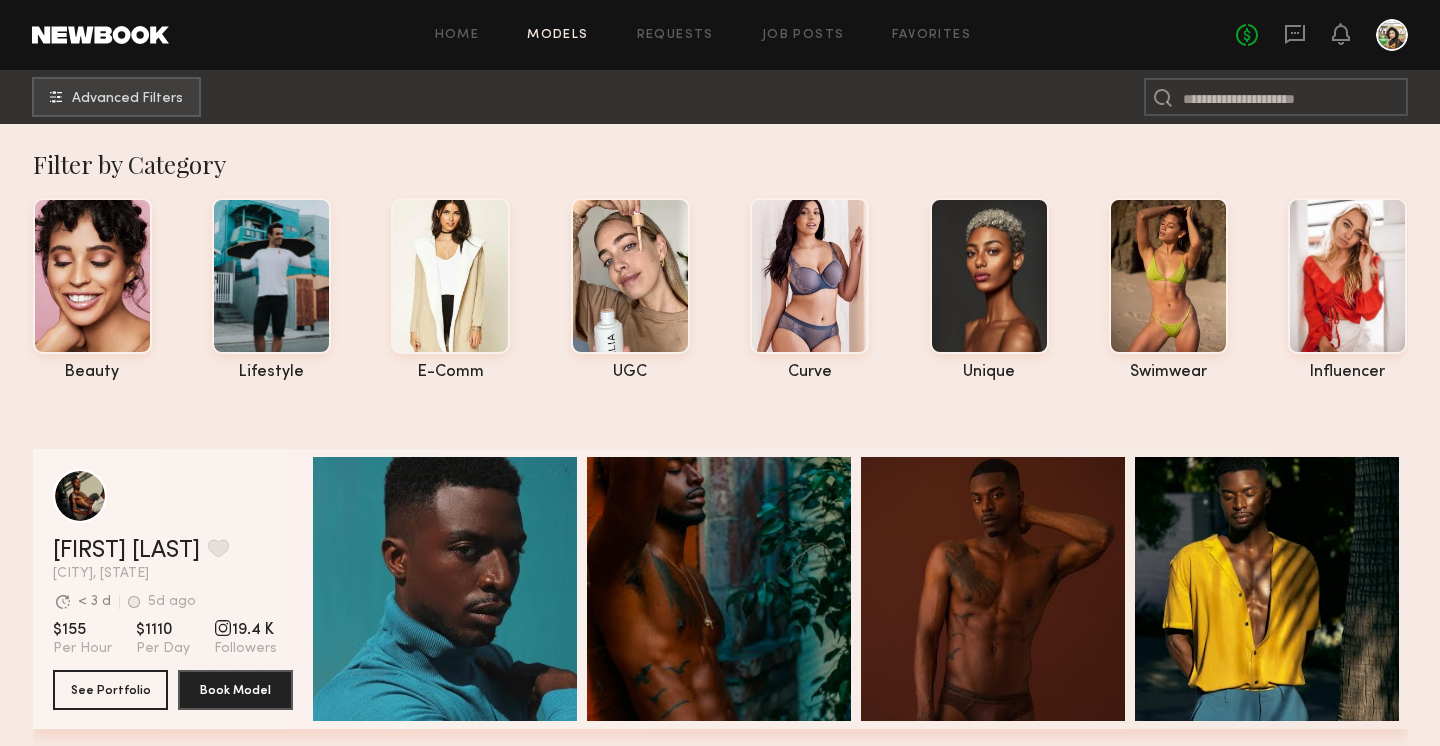 scroll, scrollTop: 24, scrollLeft: 0, axis: vertical 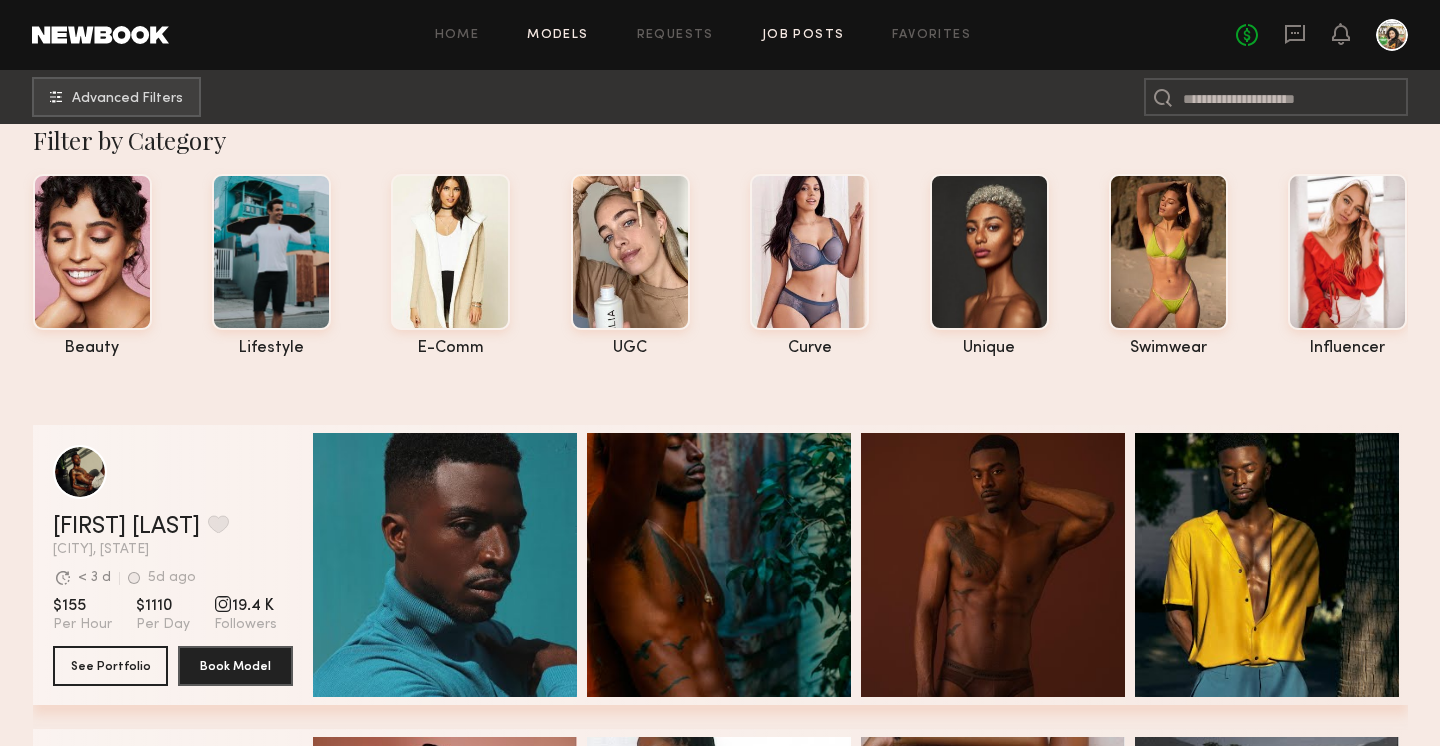 click on "Job Posts" 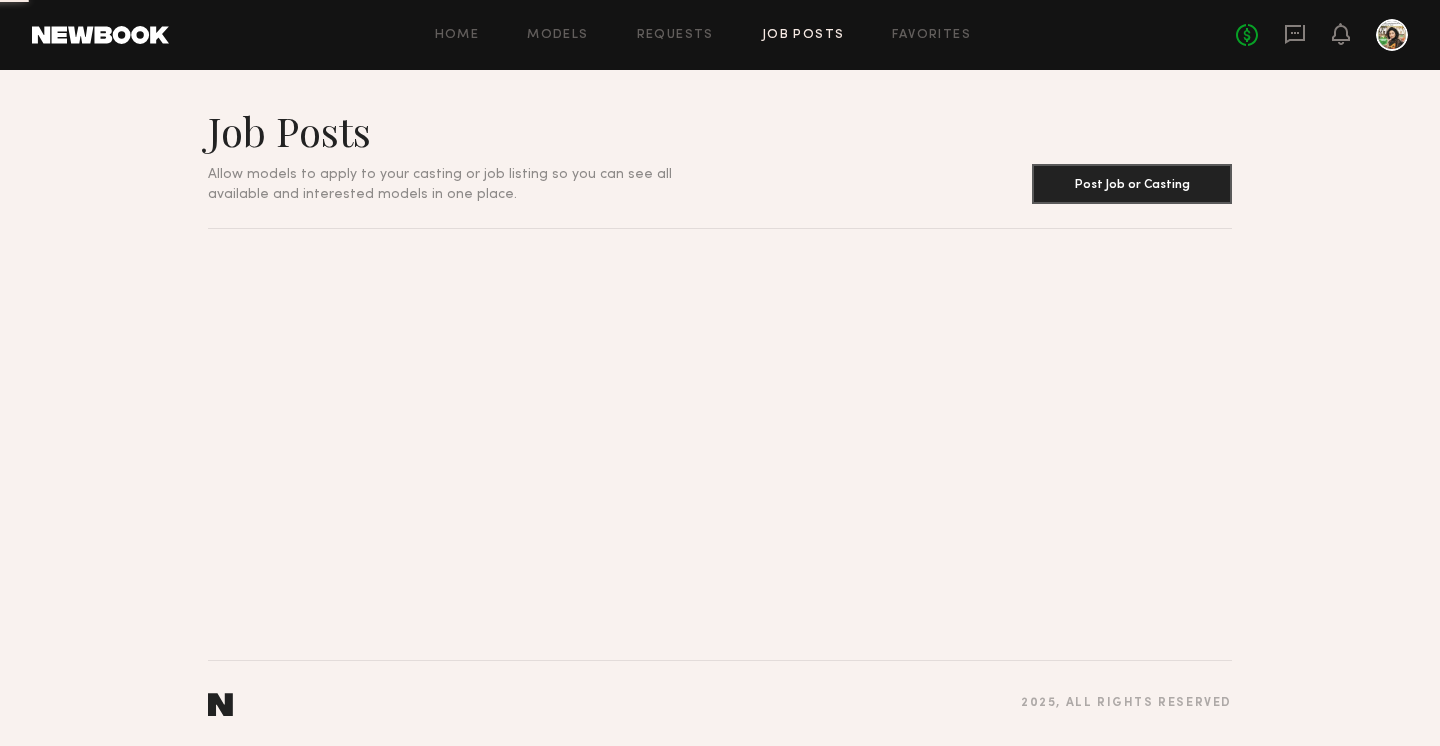 scroll, scrollTop: 0, scrollLeft: 0, axis: both 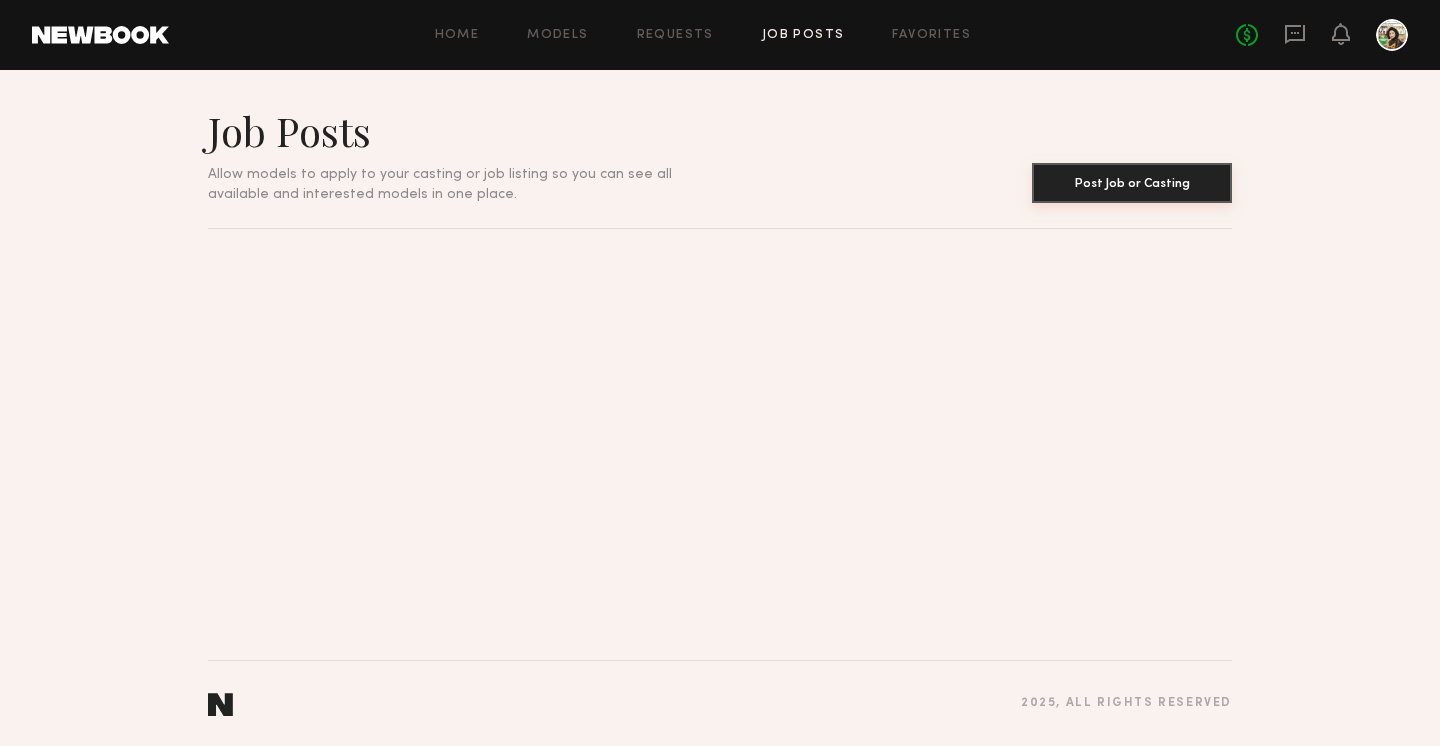 click on "Post Job or Casting" 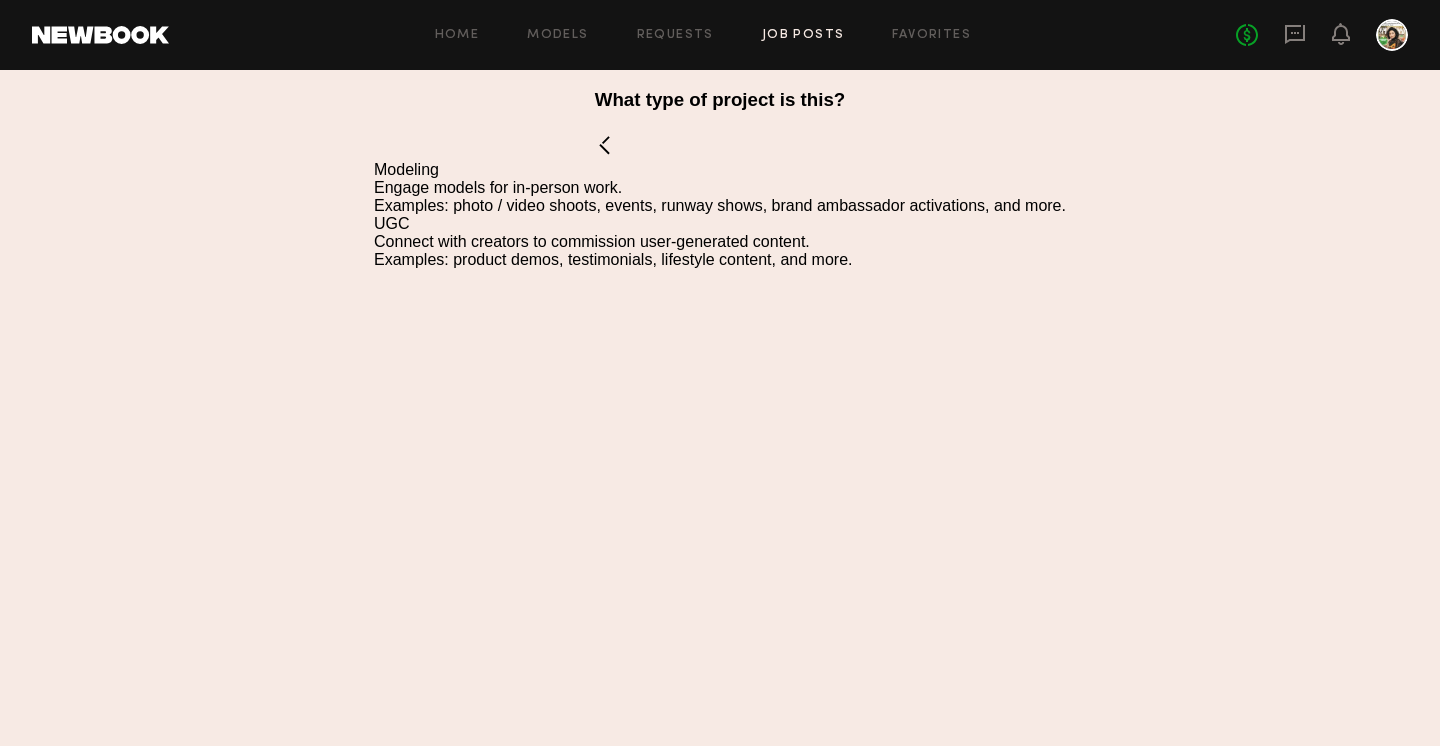 click on "Engage models for in-person work." 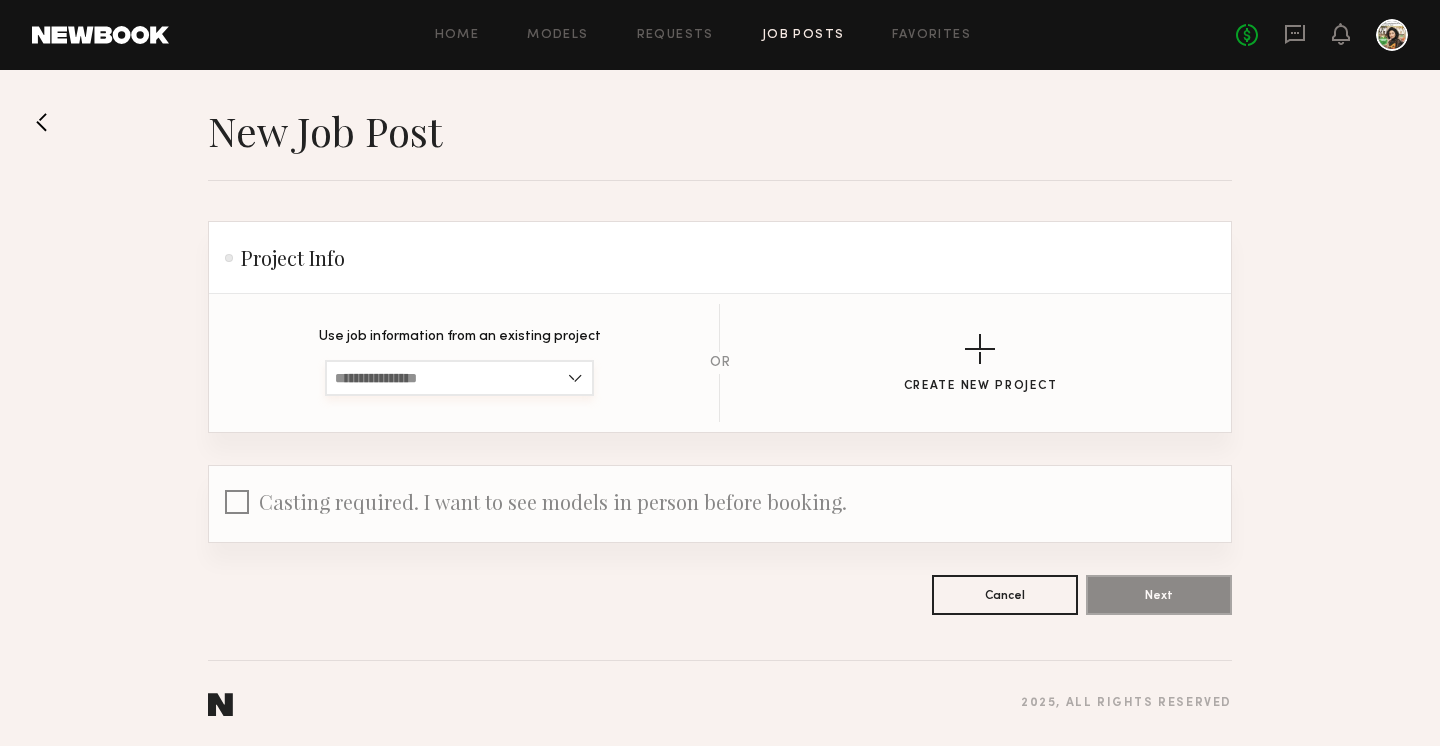click at bounding box center [459, 378] 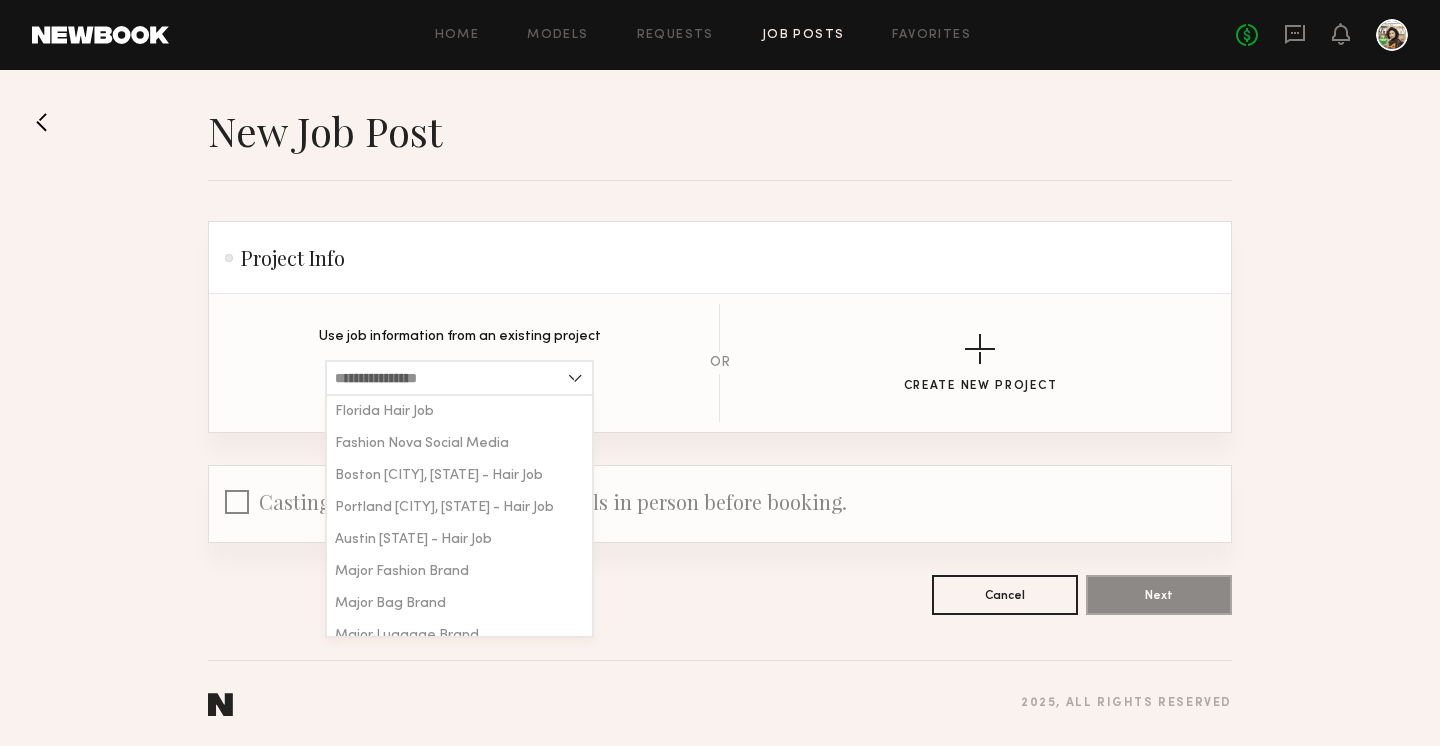 click on "Use job information from an existing project" 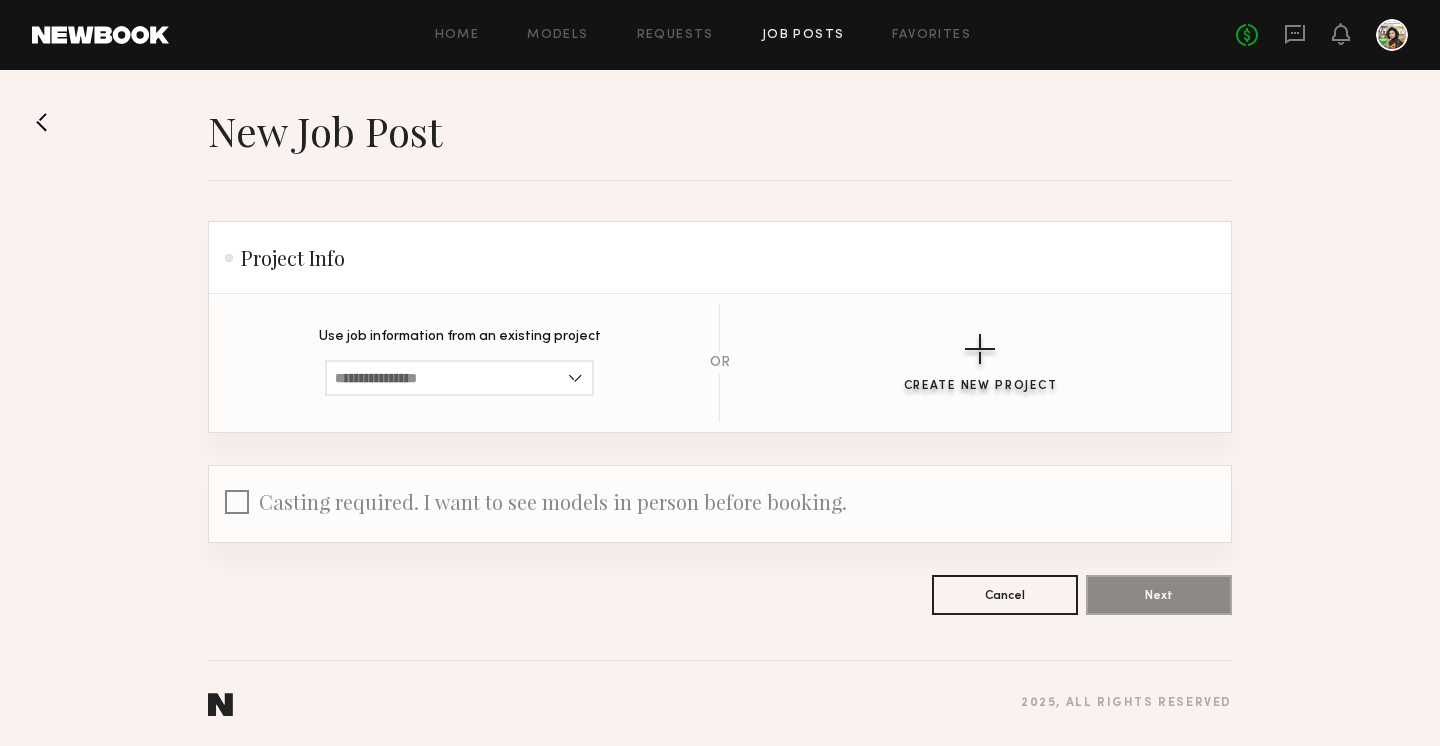 click on "Create New Project" 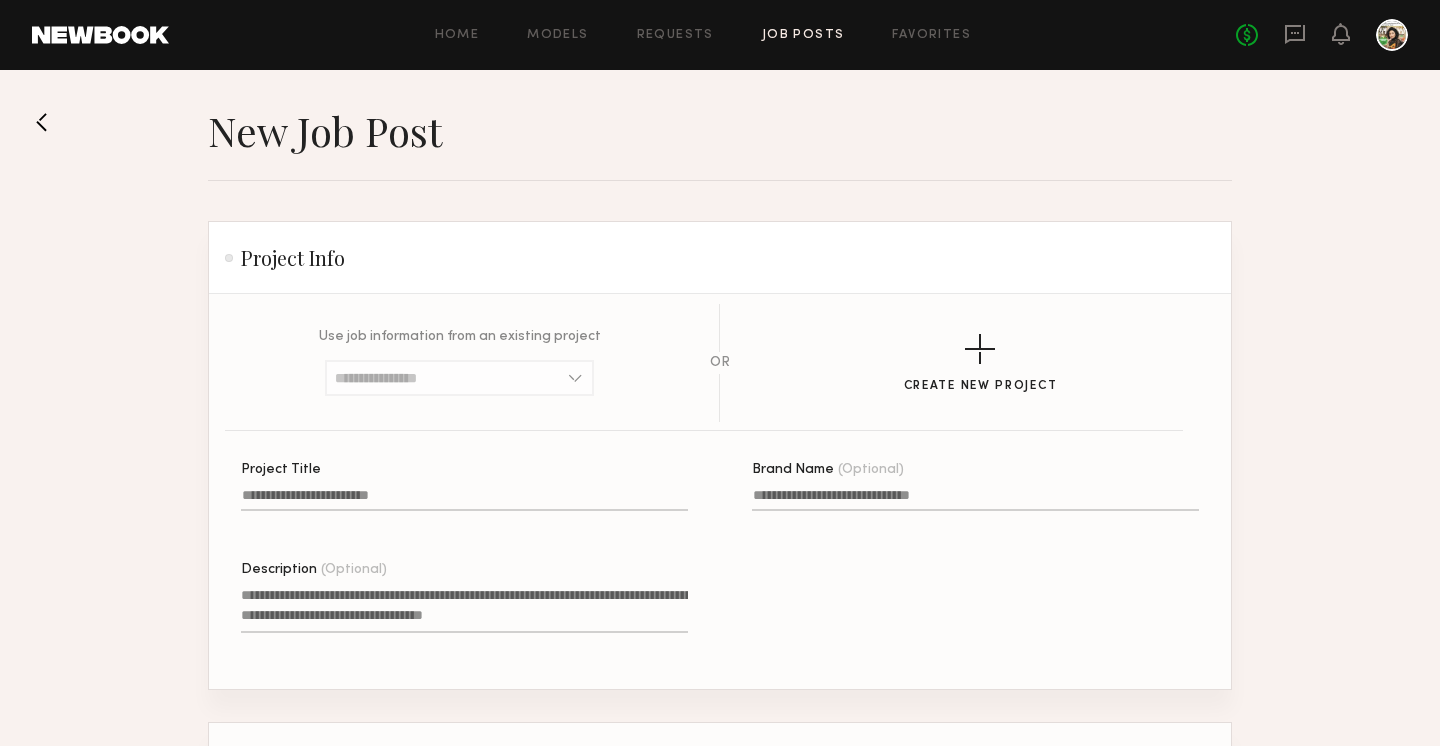 click on "Project Title" 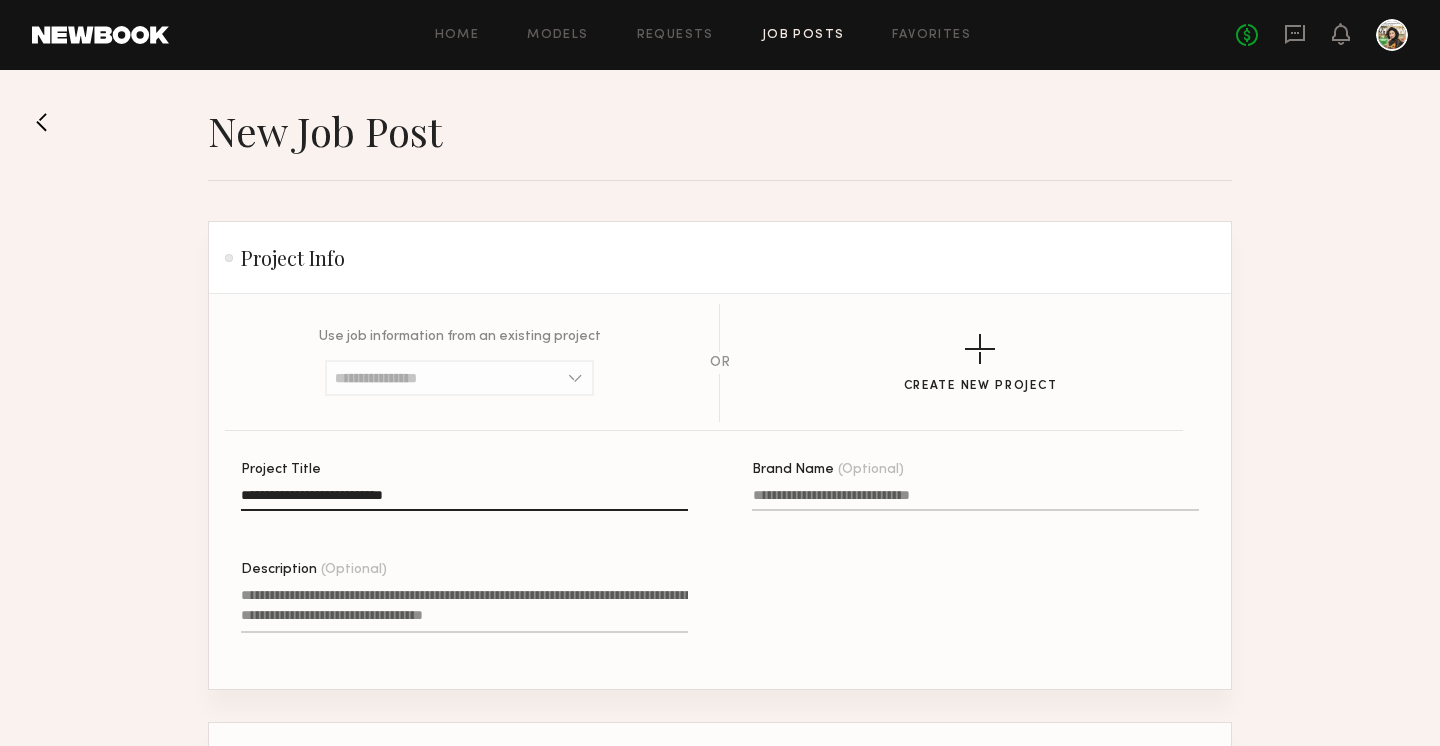 drag, startPoint x: 343, startPoint y: 488, endPoint x: 467, endPoint y: 499, distance: 124.486946 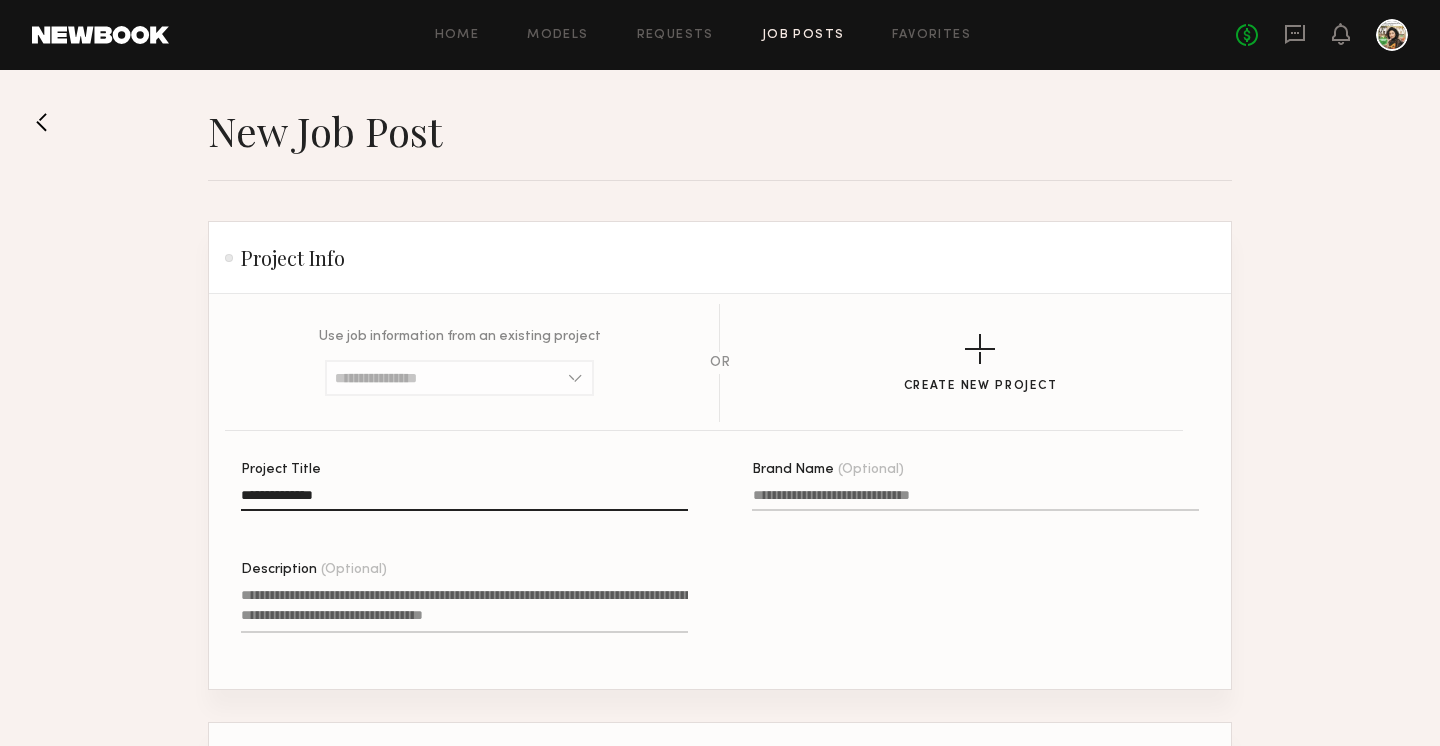 drag, startPoint x: 314, startPoint y: 494, endPoint x: 237, endPoint y: 497, distance: 77.05842 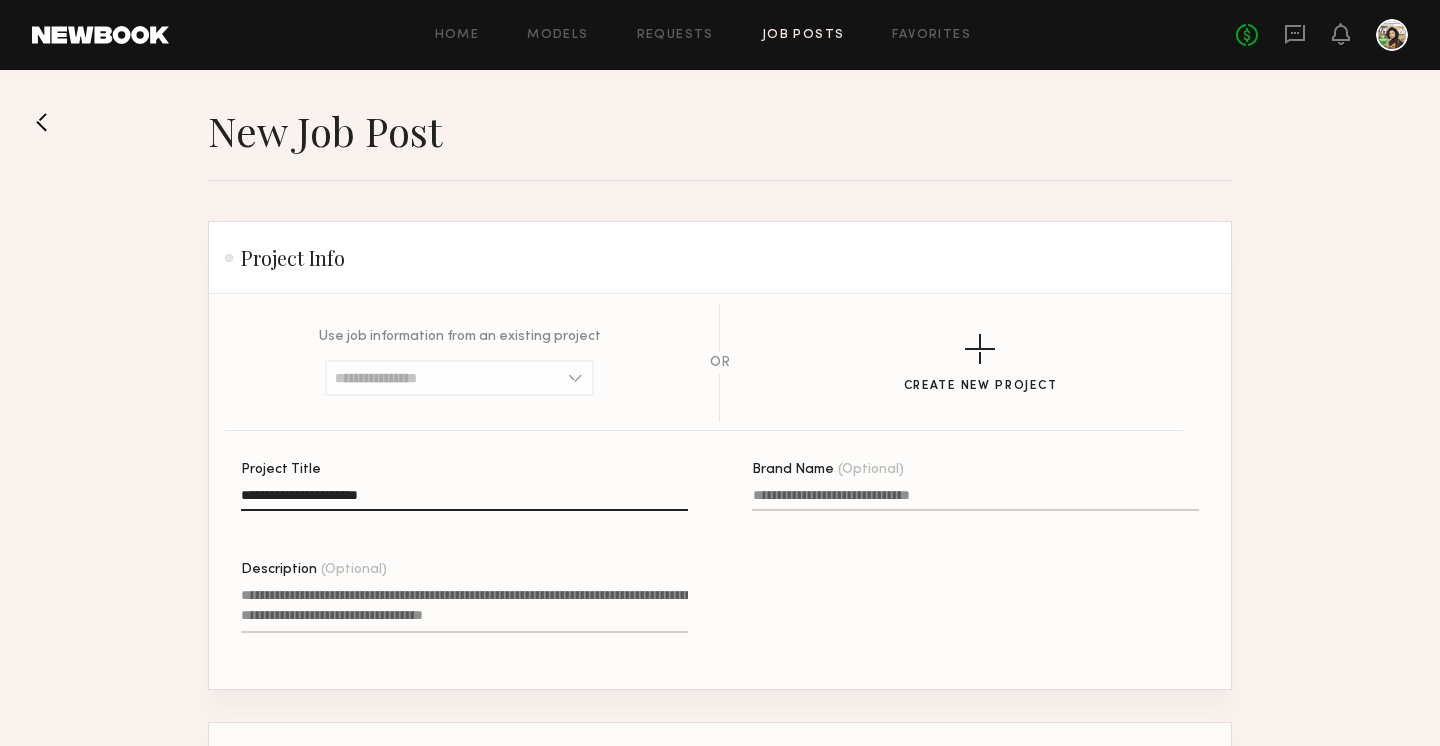 type on "**********" 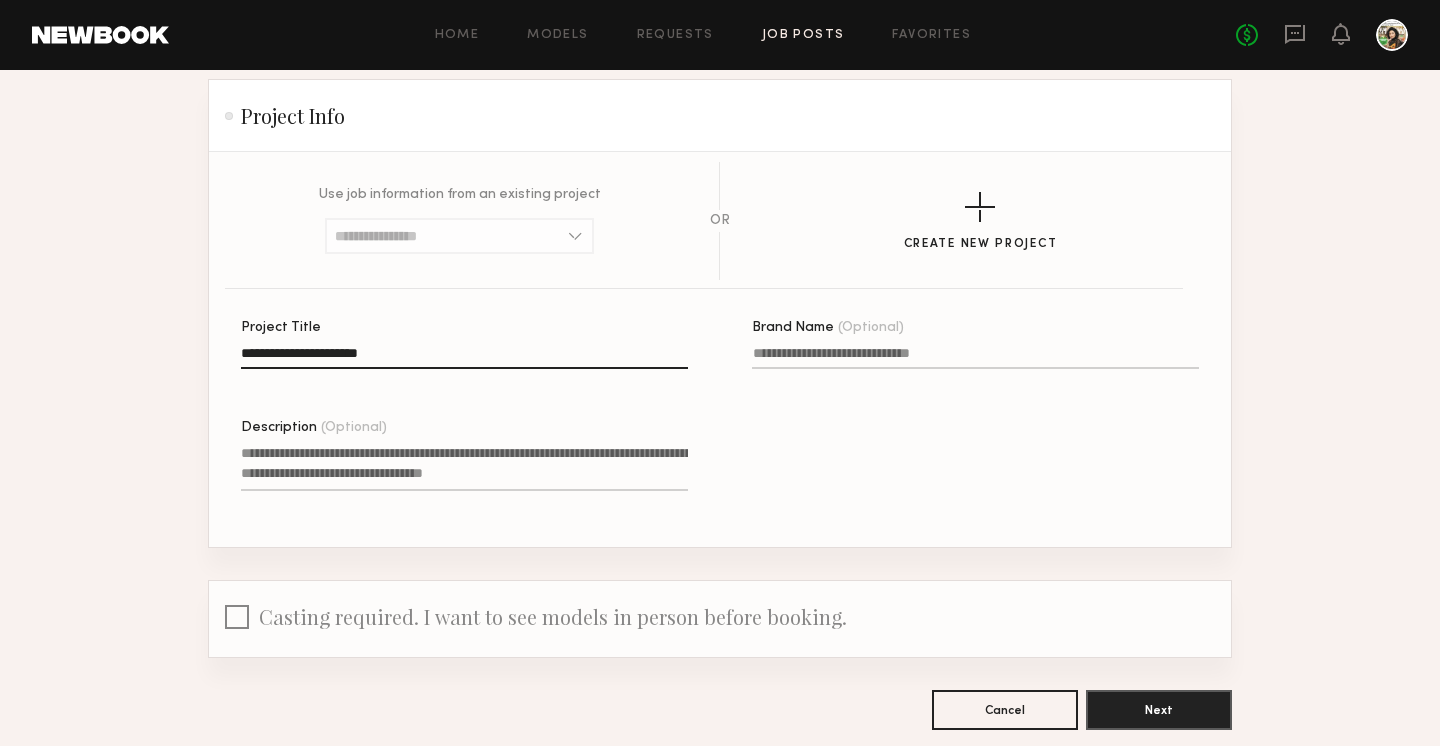scroll, scrollTop: 144, scrollLeft: 0, axis: vertical 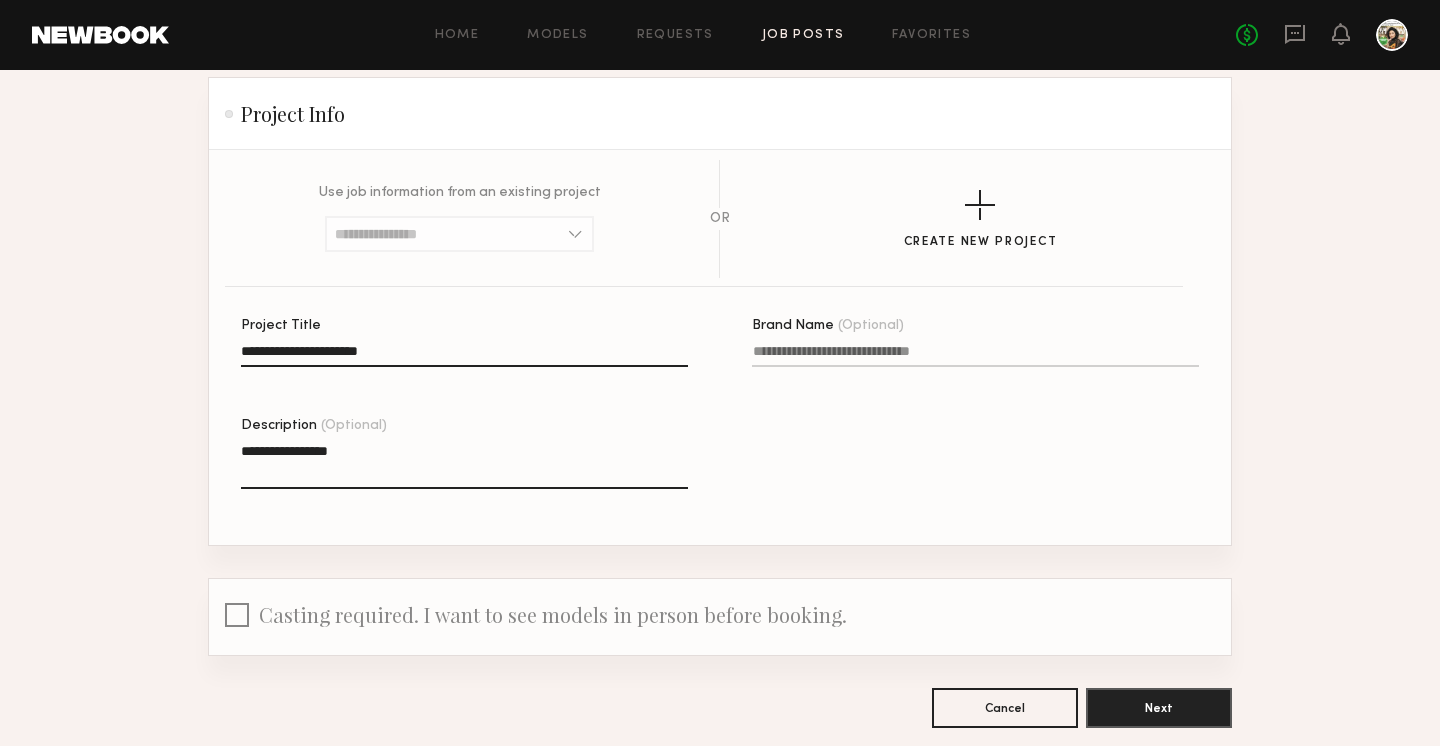 click on "**********" 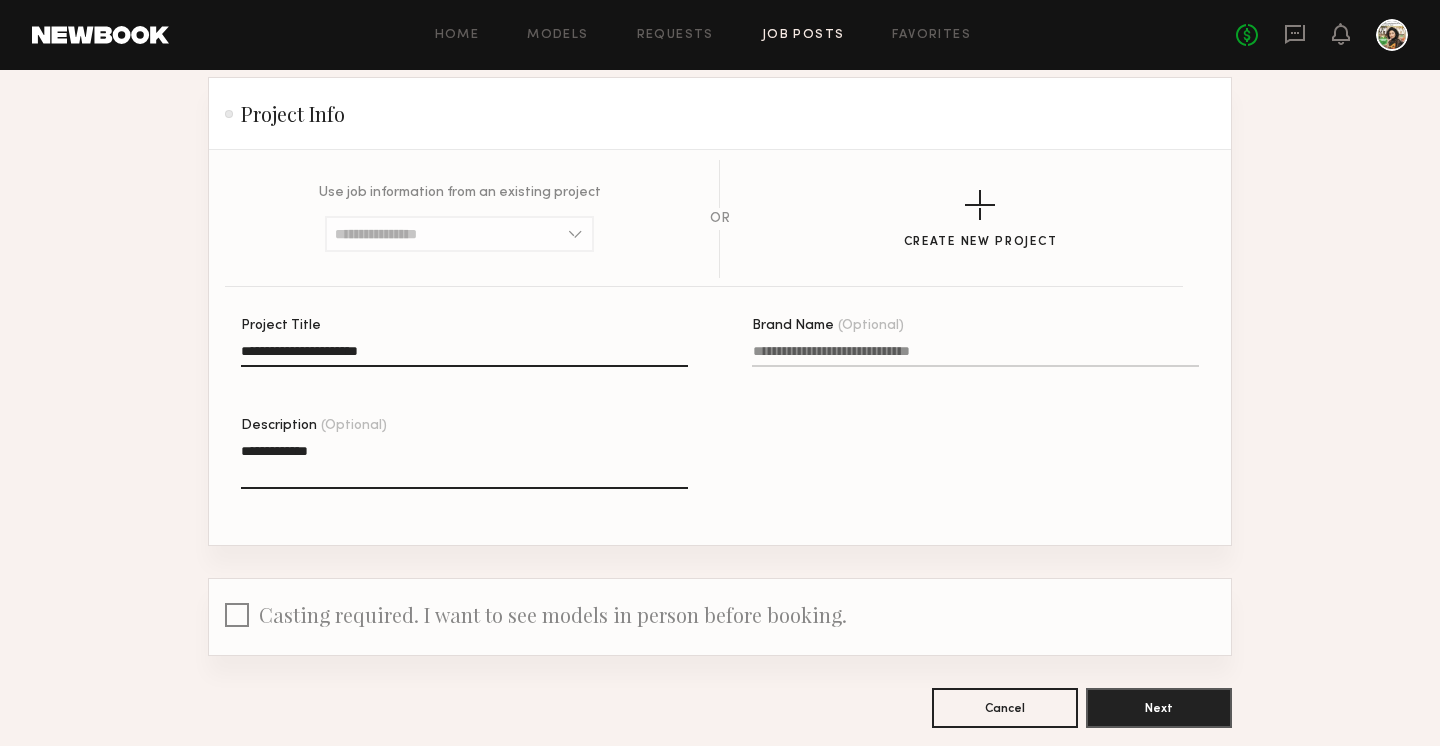 click on "**********" 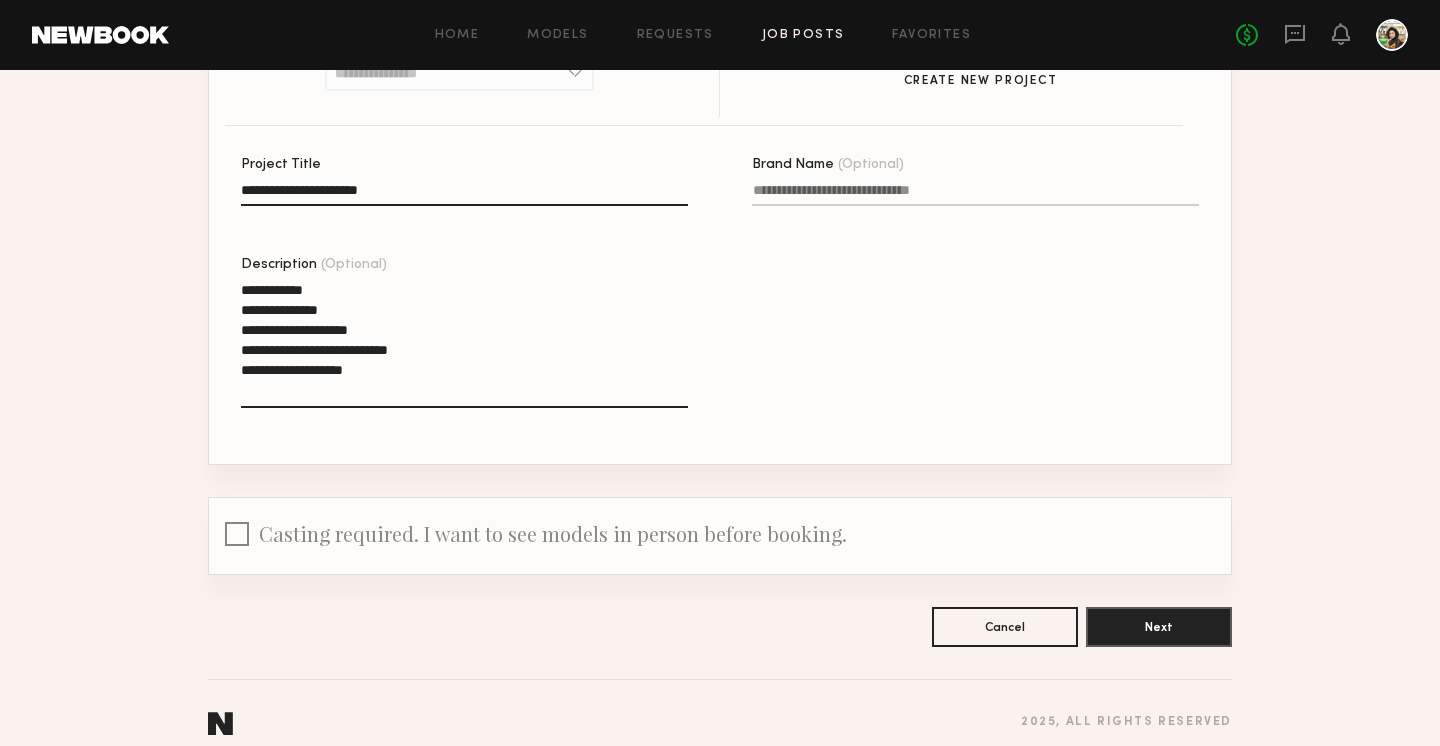 scroll, scrollTop: 306, scrollLeft: 0, axis: vertical 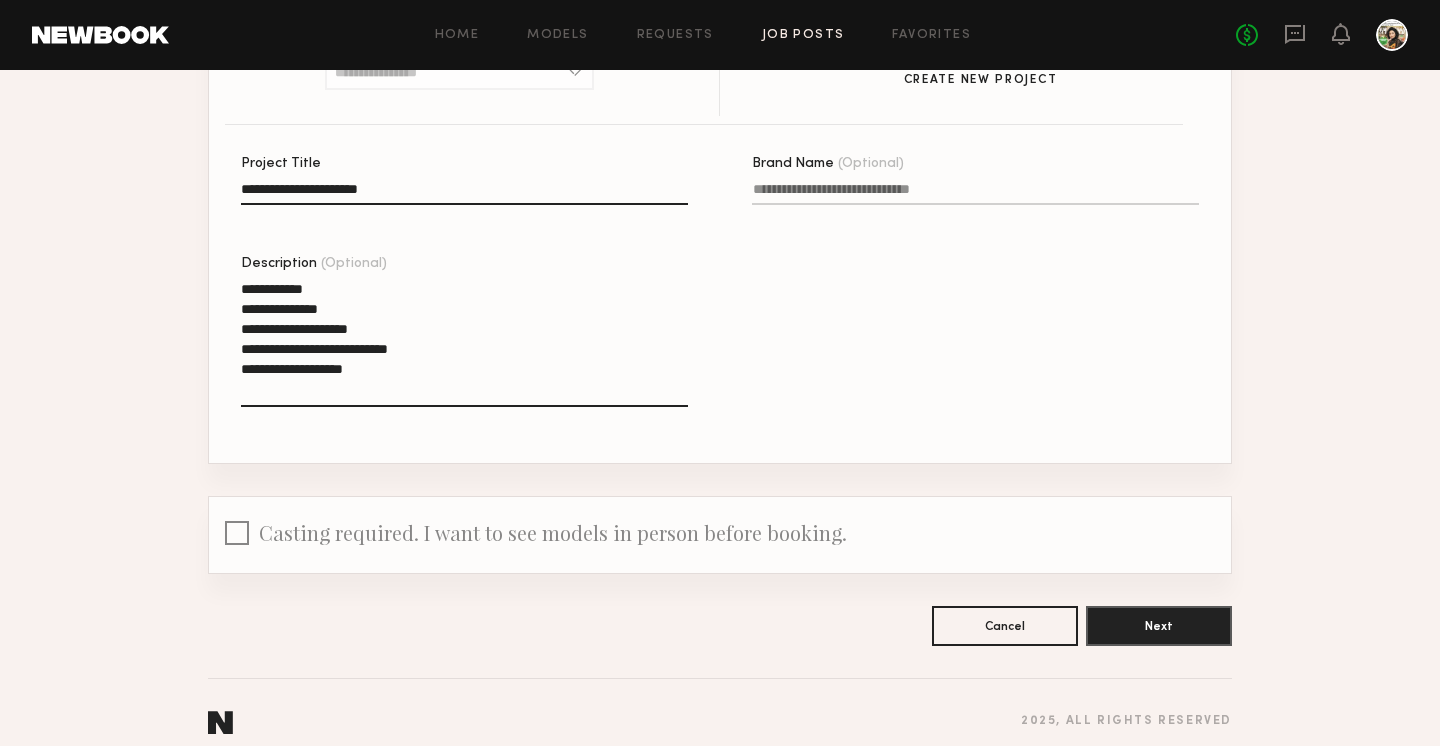 click on "**********" 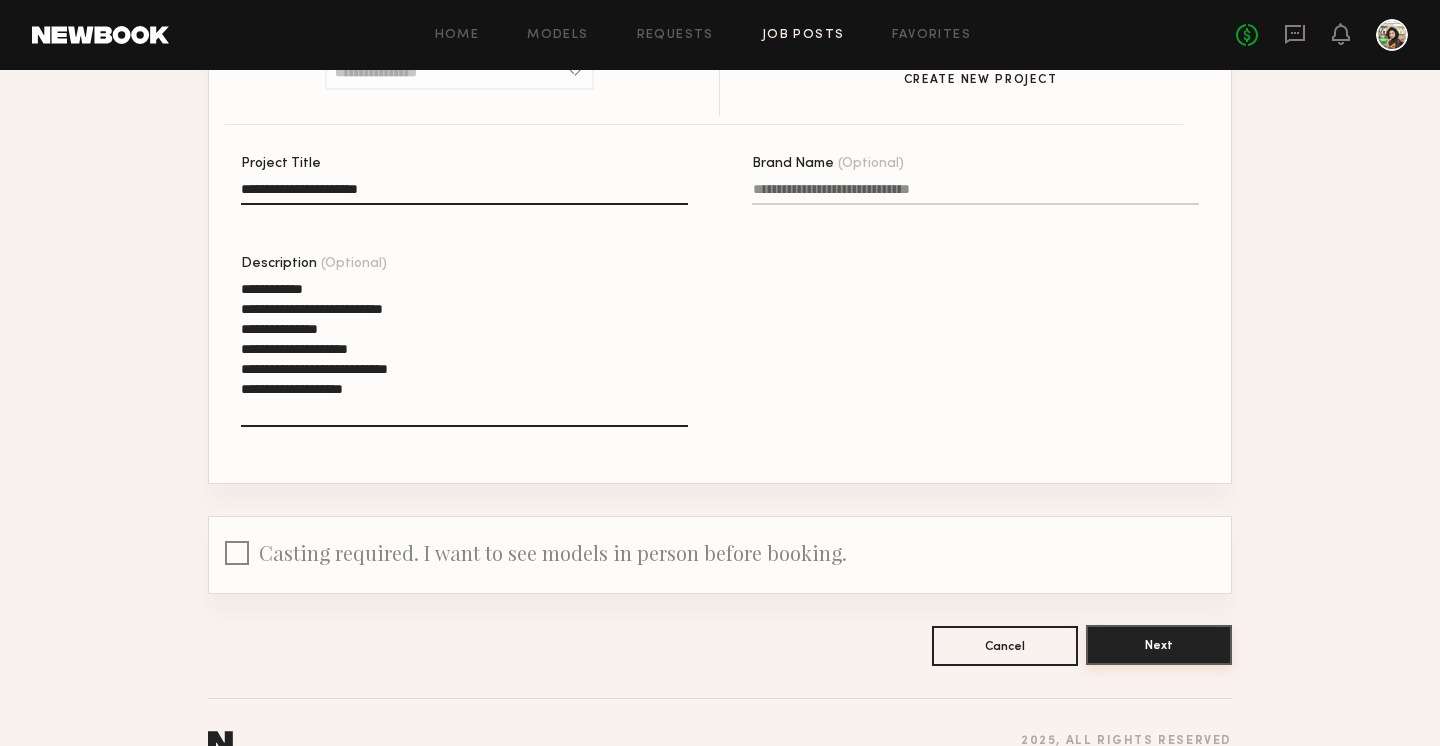 type on "**********" 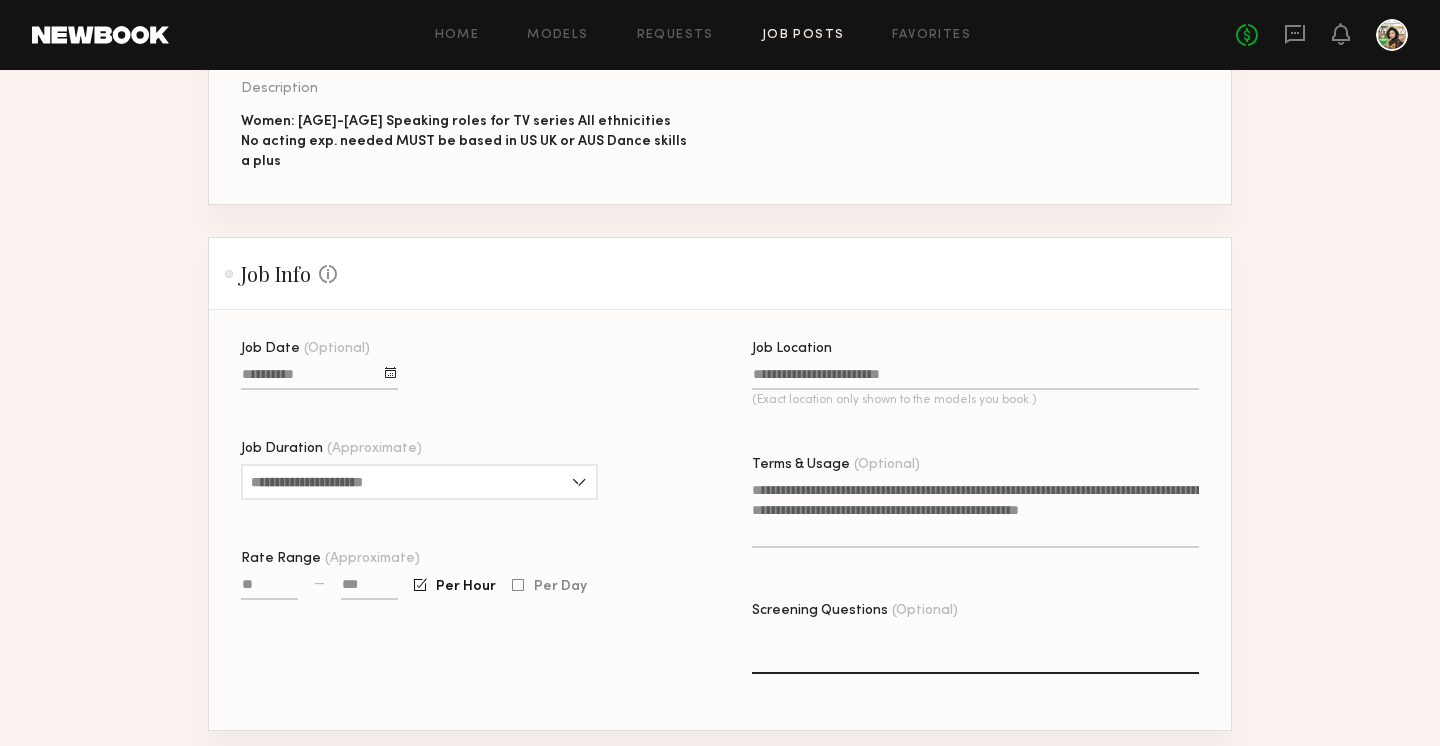scroll, scrollTop: 328, scrollLeft: 0, axis: vertical 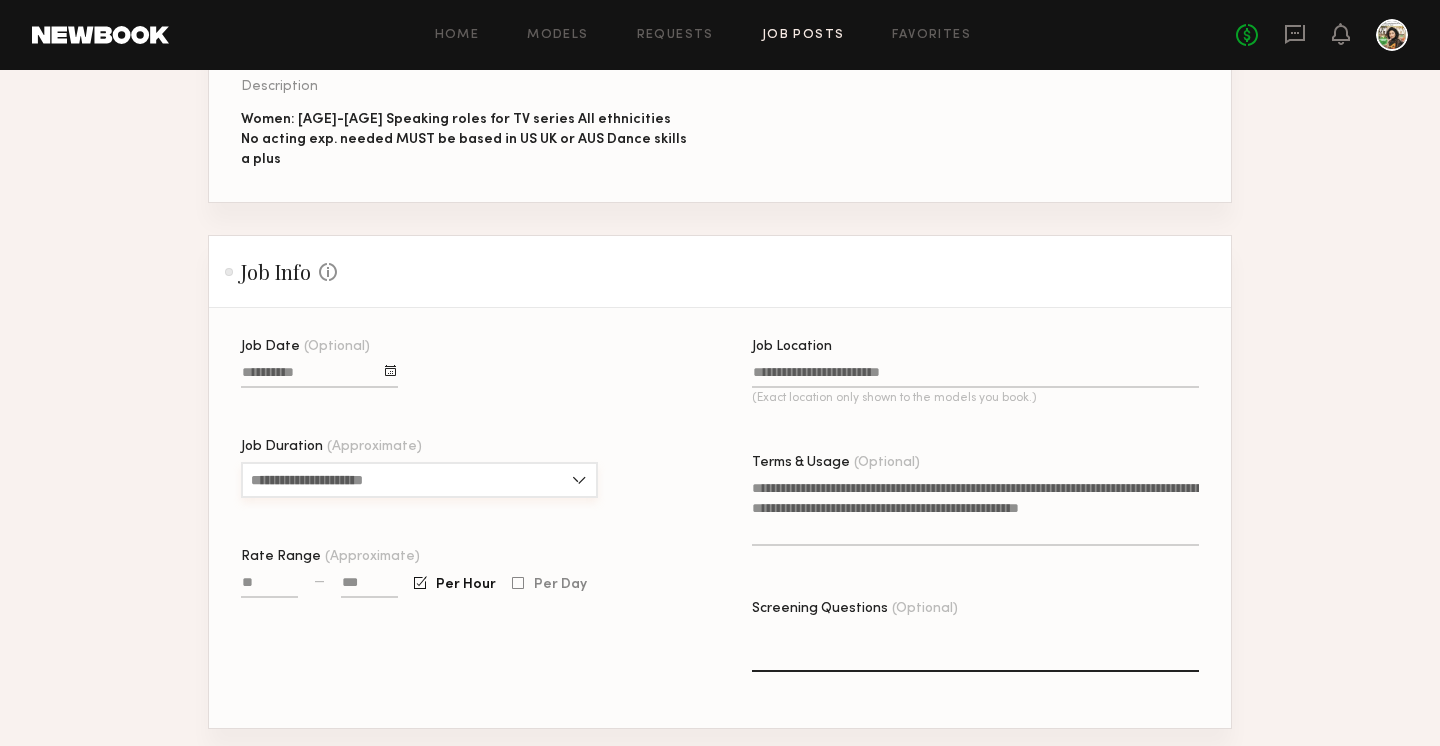 click on "Job Duration (Approximate)" at bounding box center [419, 480] 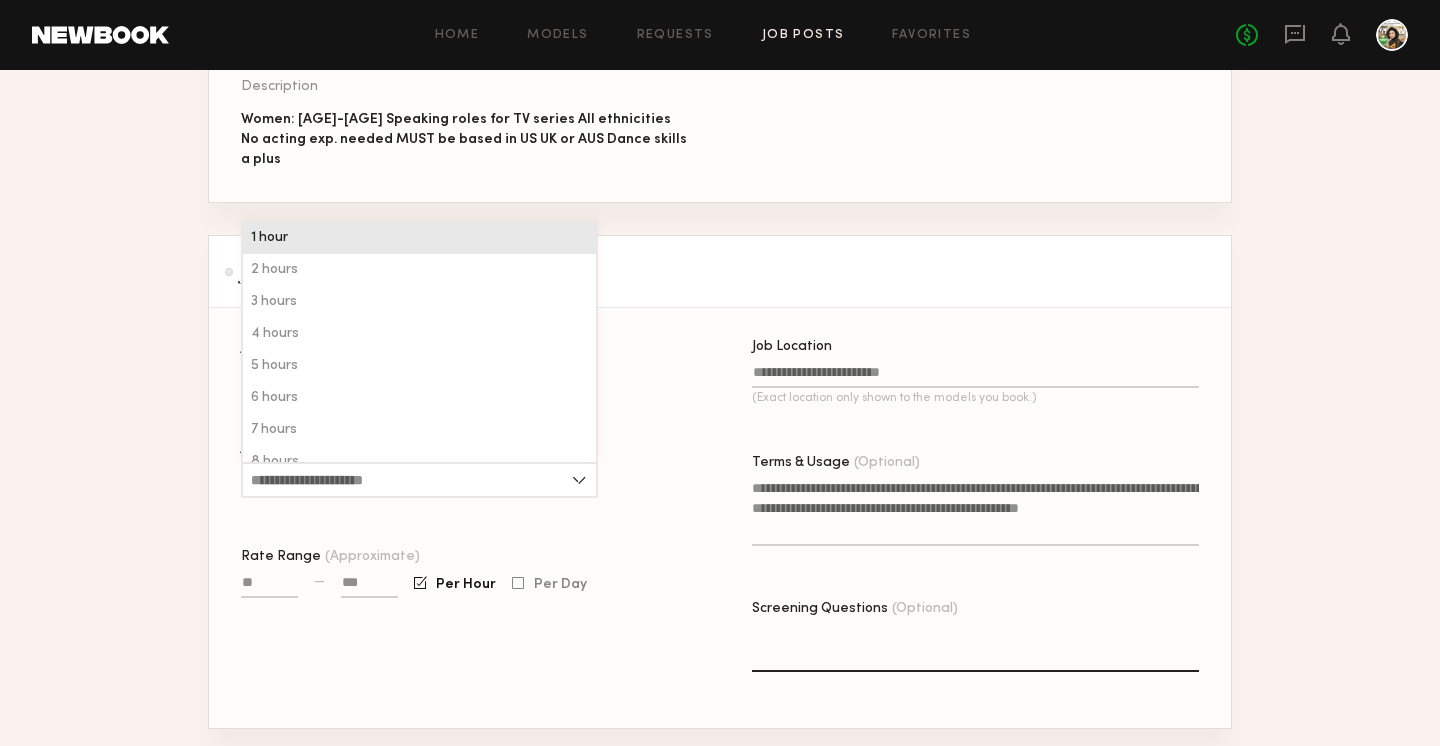 click 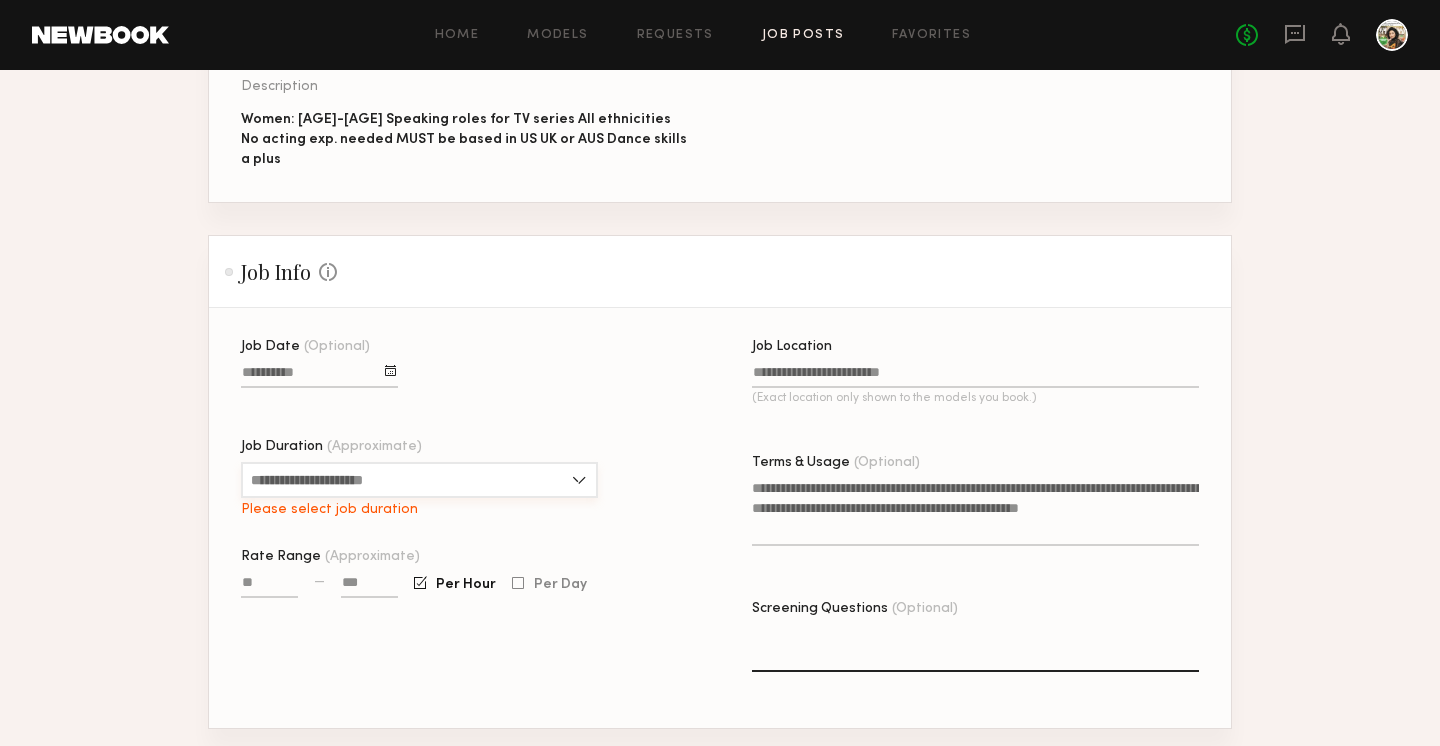 click on "Job Duration (Approximate)" at bounding box center [419, 480] 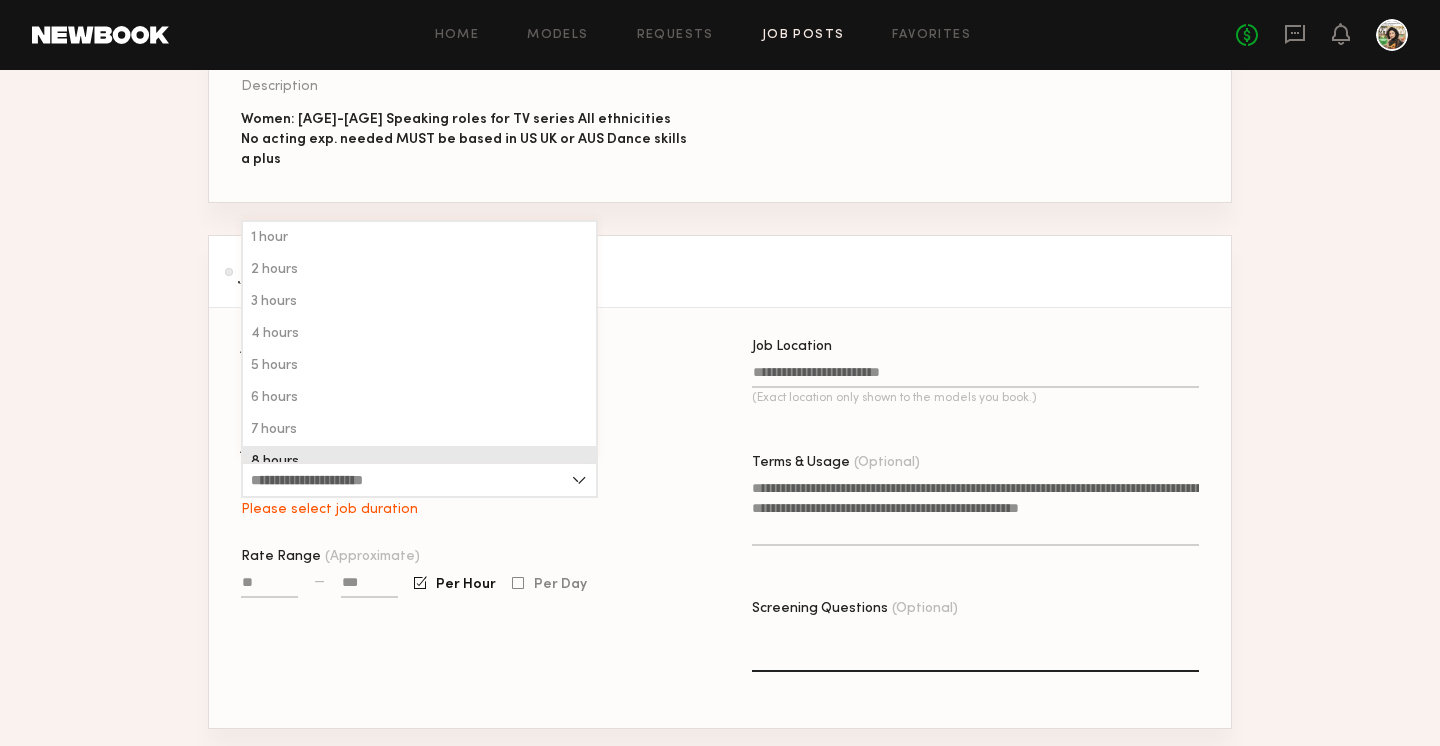 click on "8 hours" 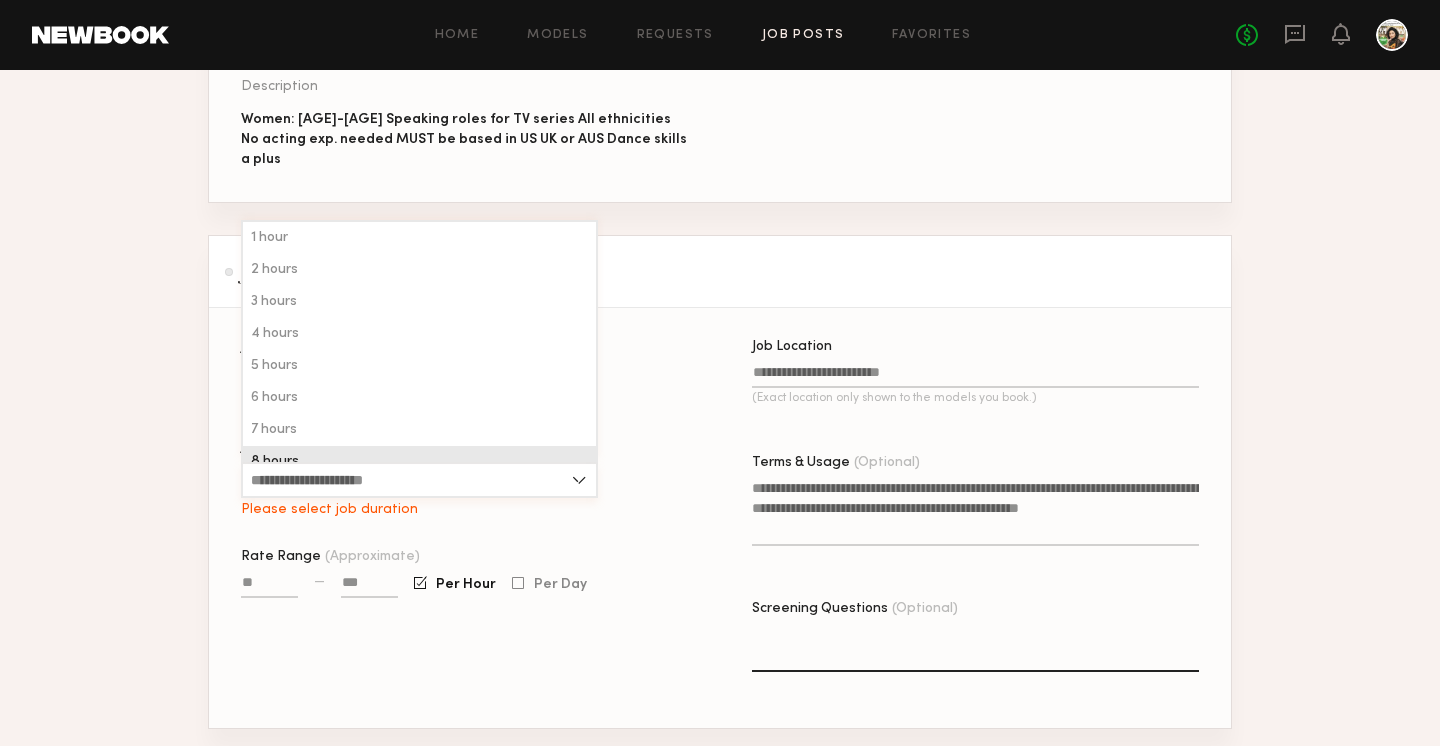 type on "*******" 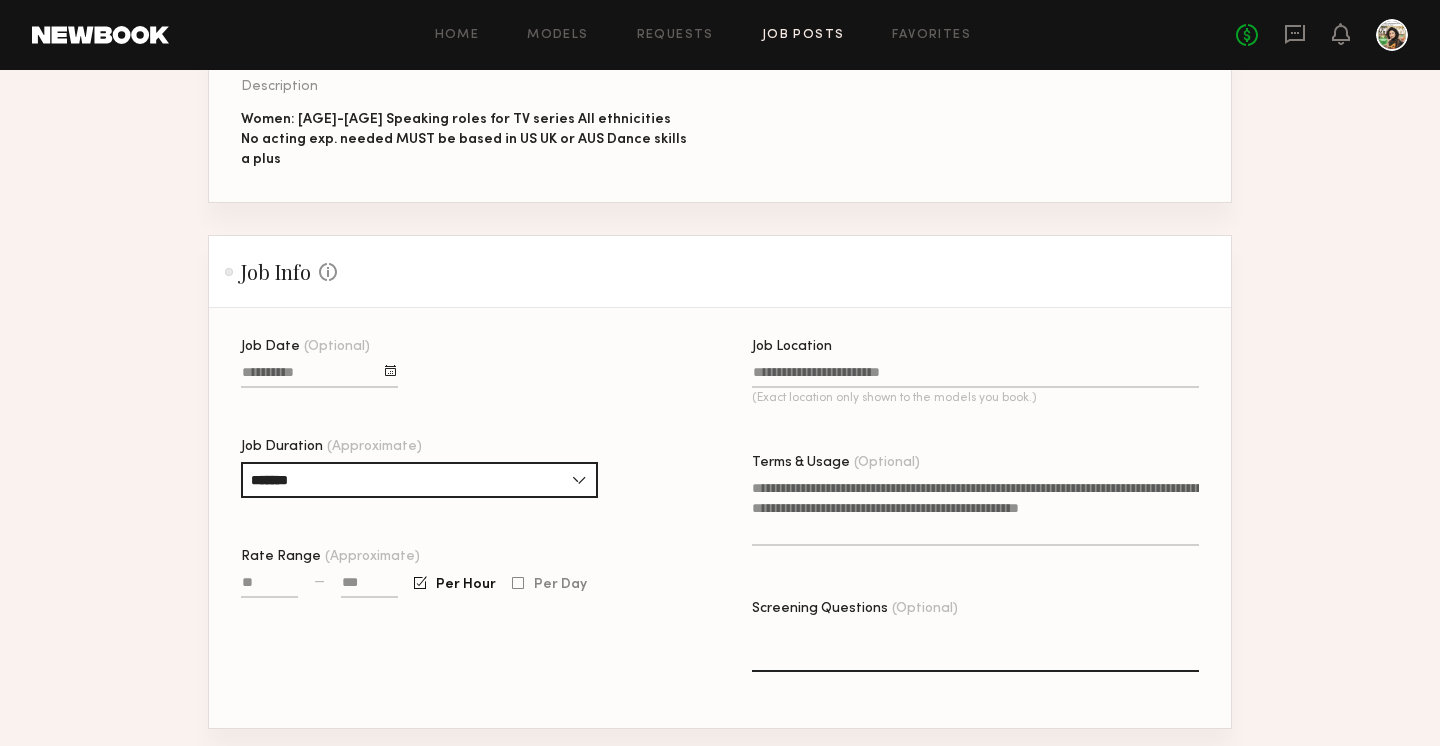 click on "Rate Range (Approximate)" at bounding box center [269, 586] 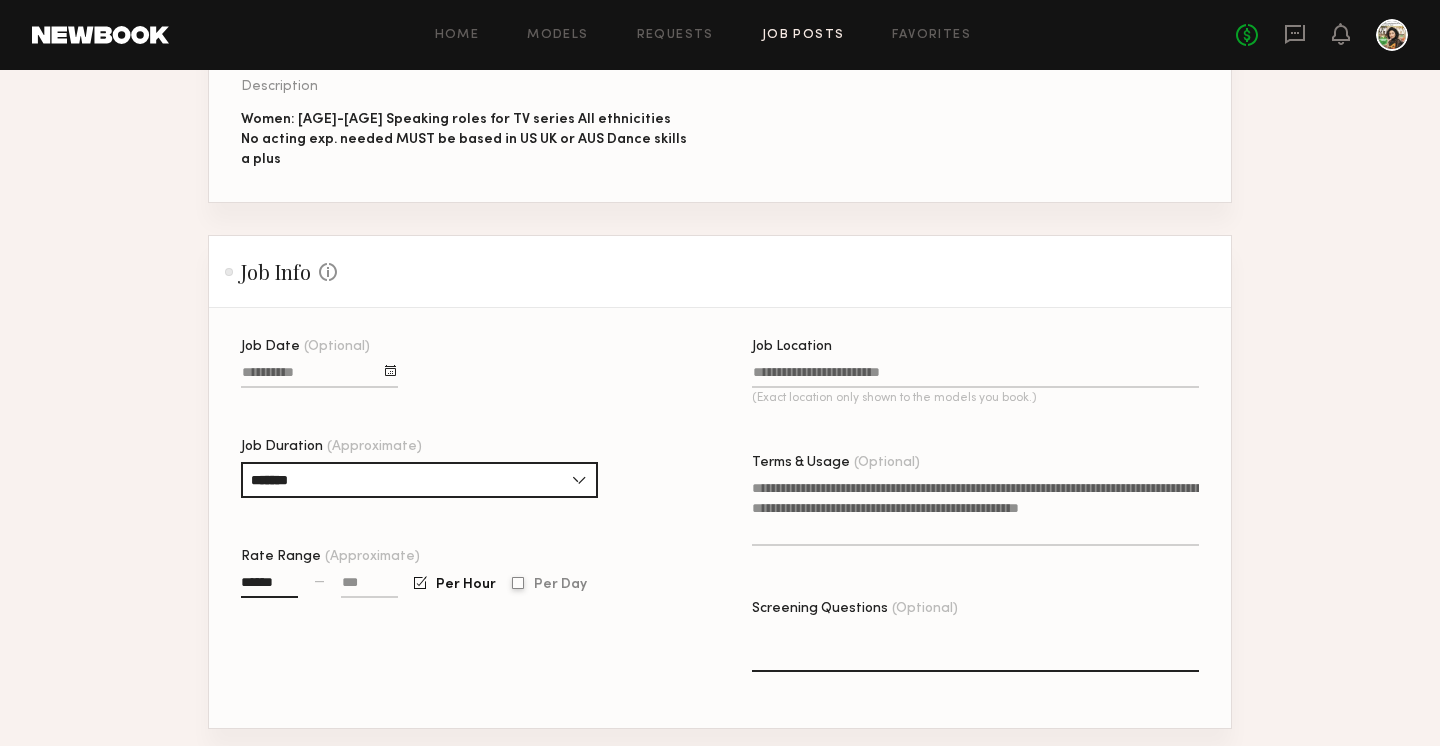 click on "Per Day" 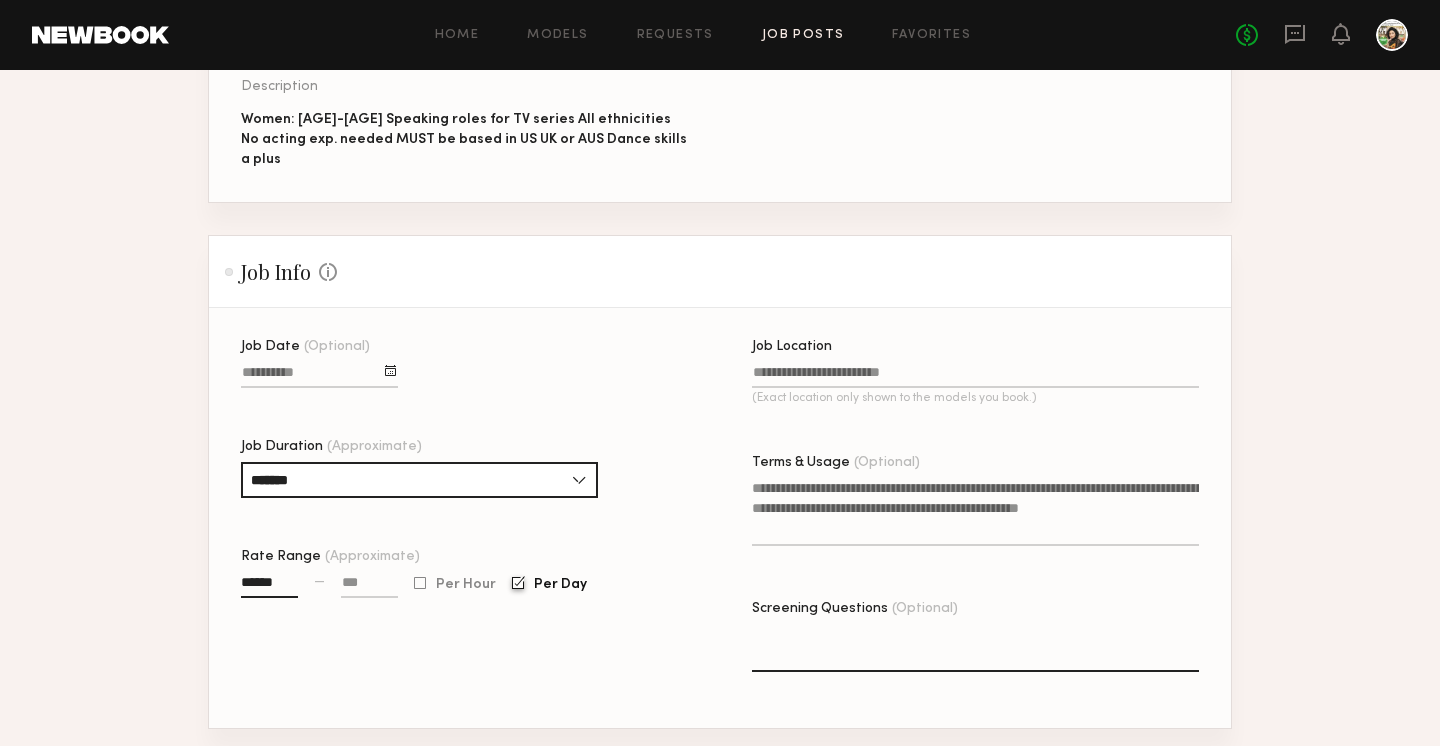 click on "******" at bounding box center [269, 586] 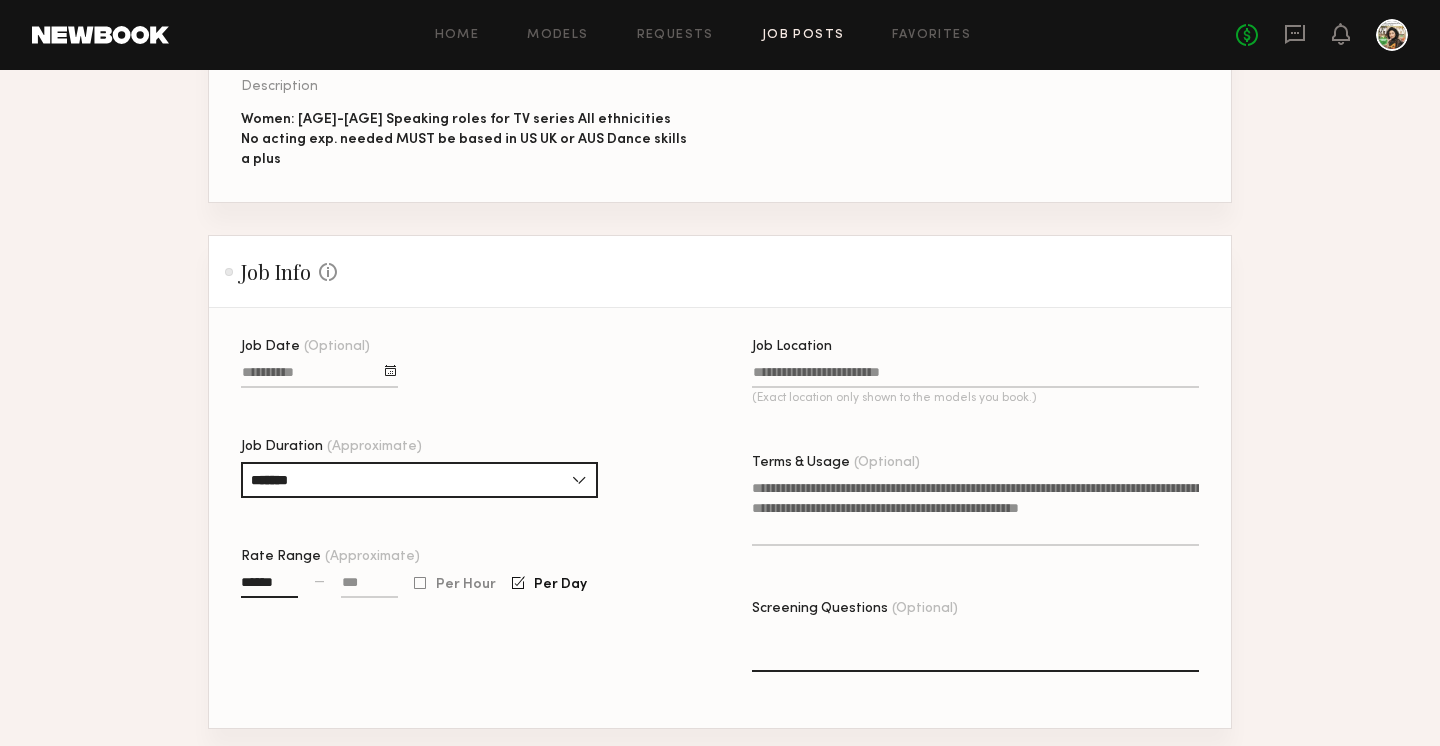 click on "******" at bounding box center (269, 586) 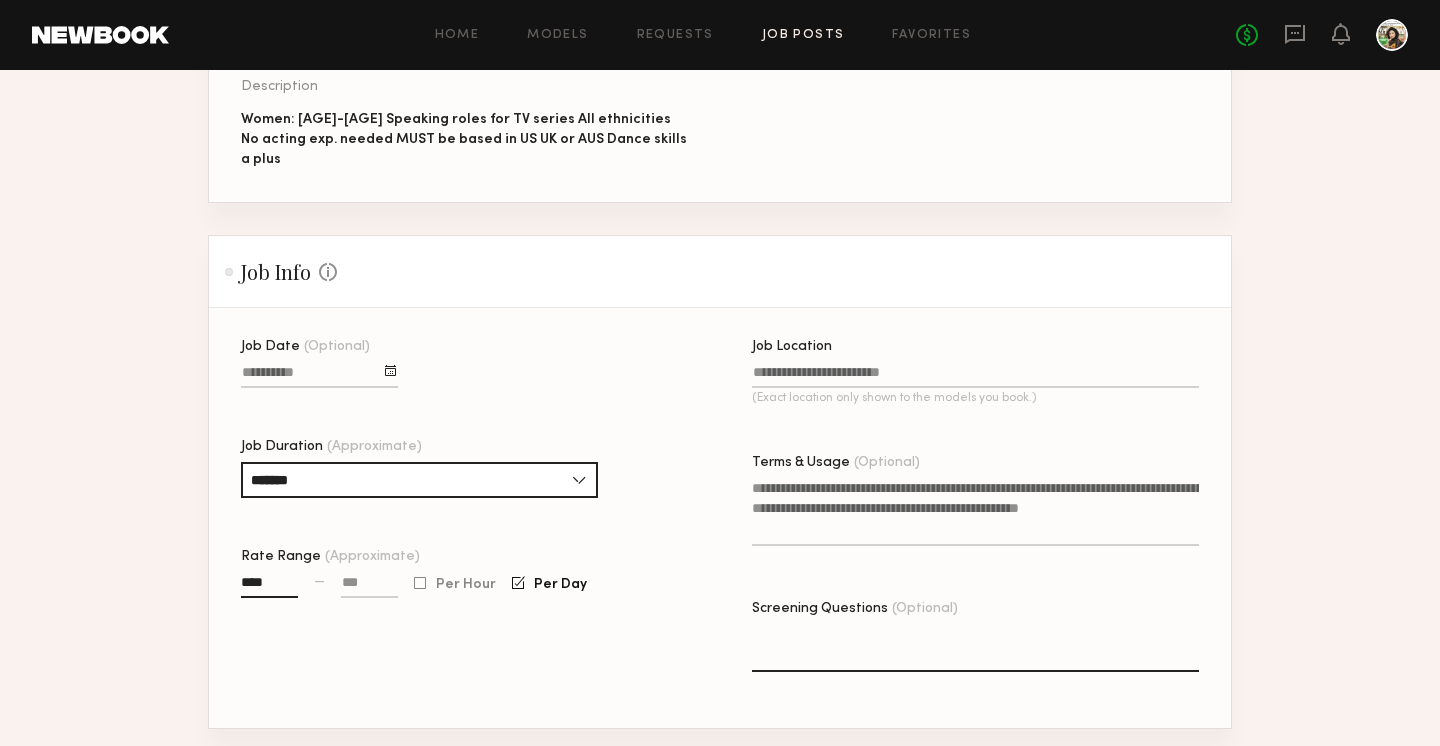 type on "****" 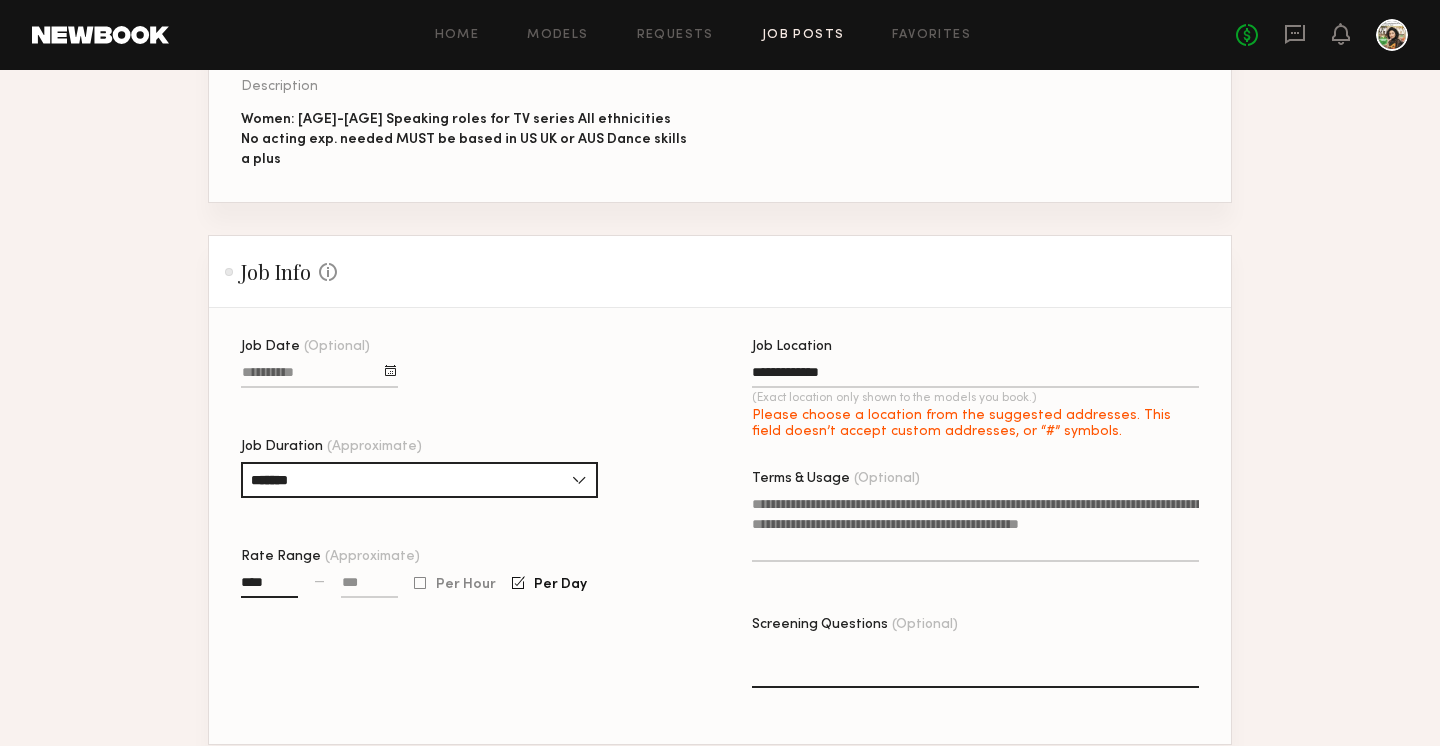 type on "**********" 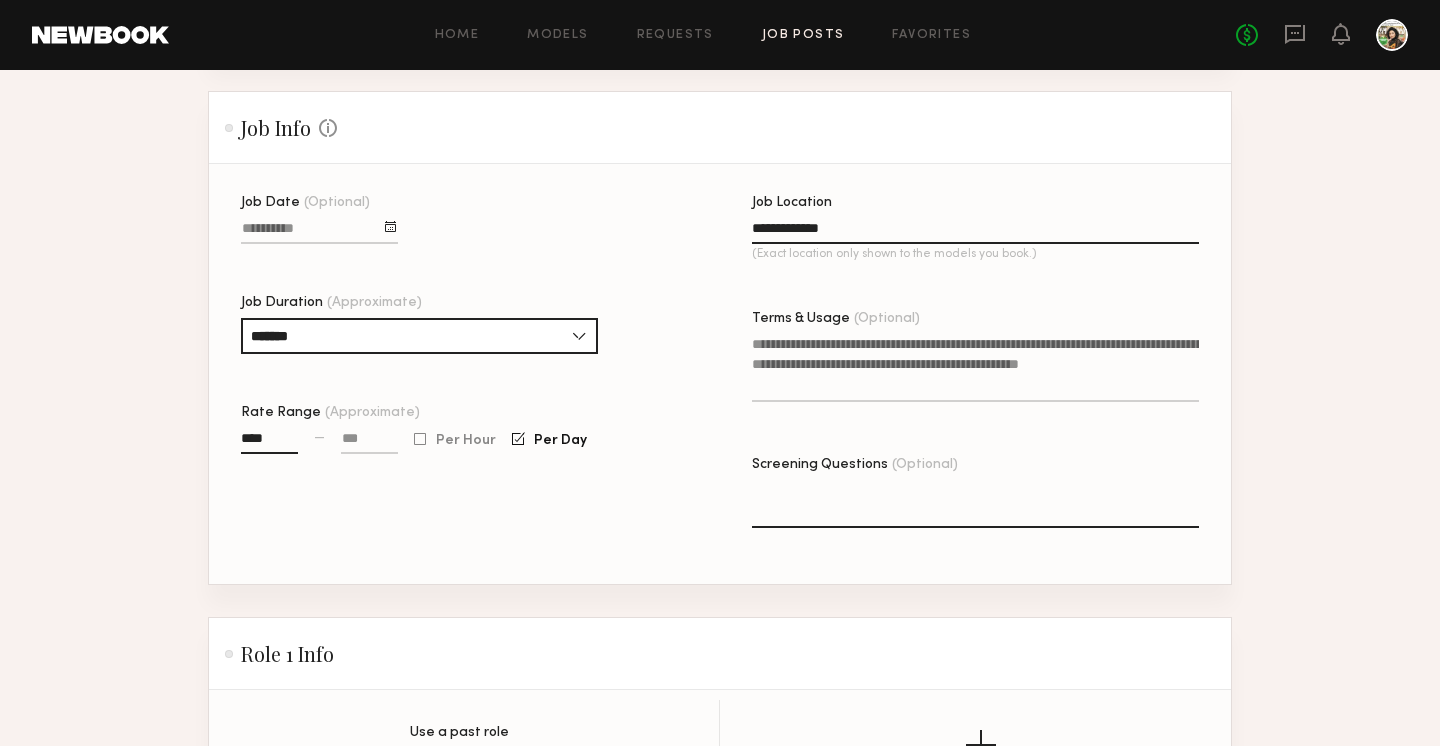 scroll, scrollTop: 487, scrollLeft: 0, axis: vertical 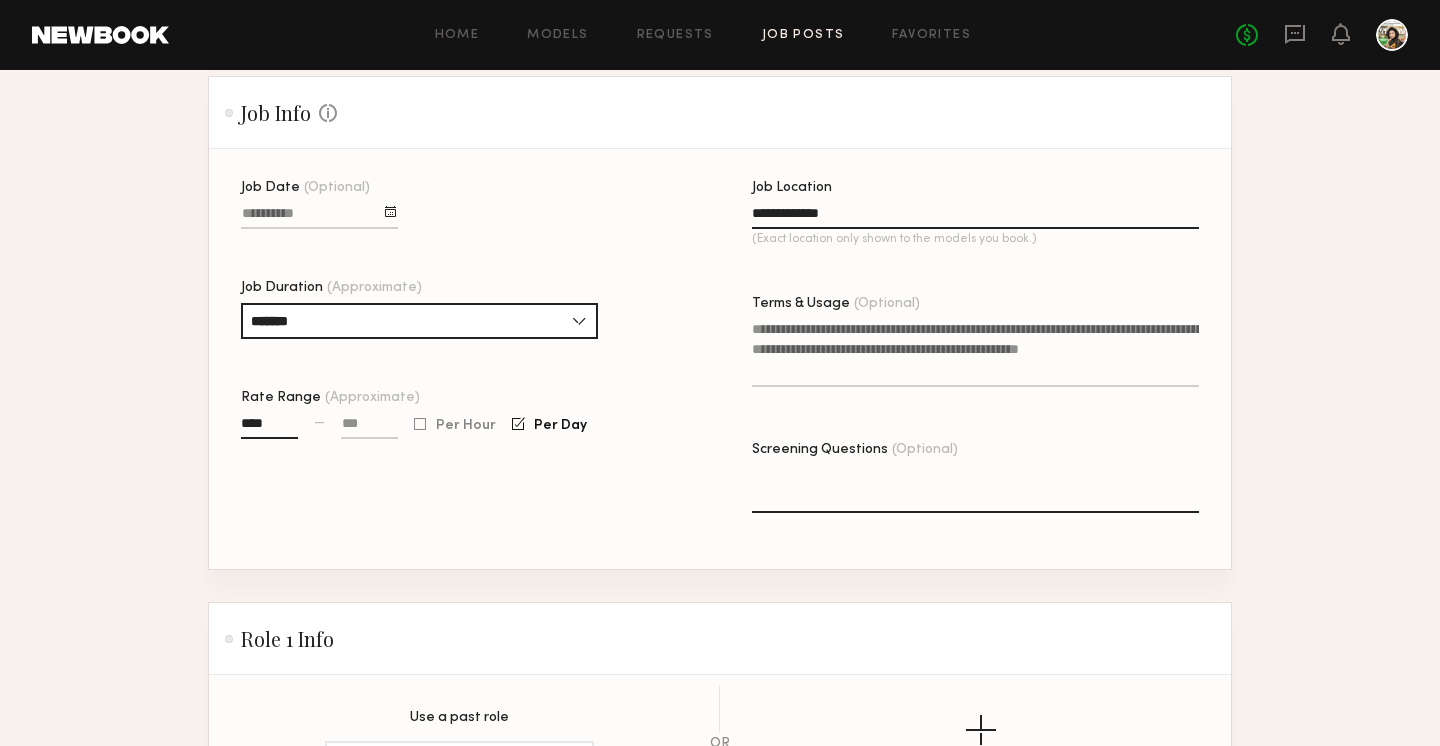 click on "Screening Questions (Optional)" 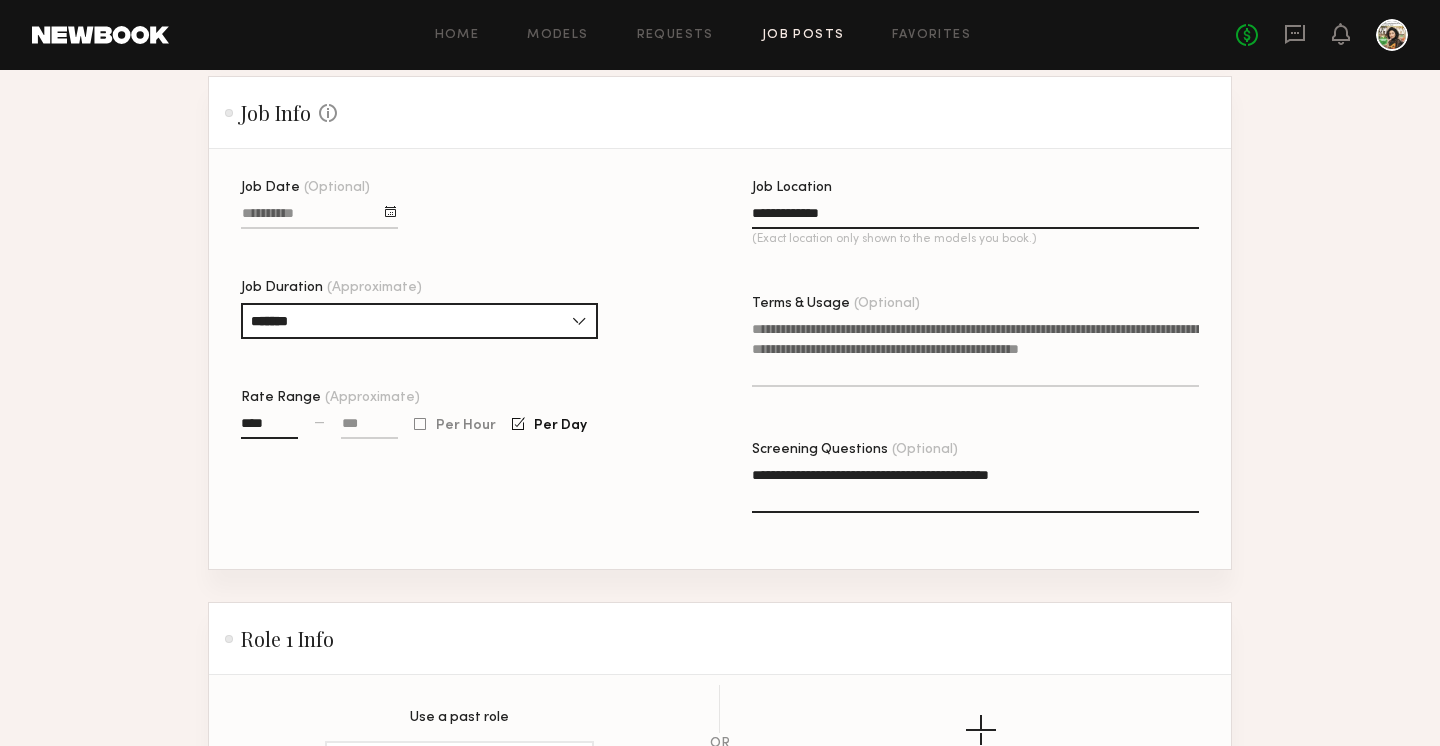 click on "**********" 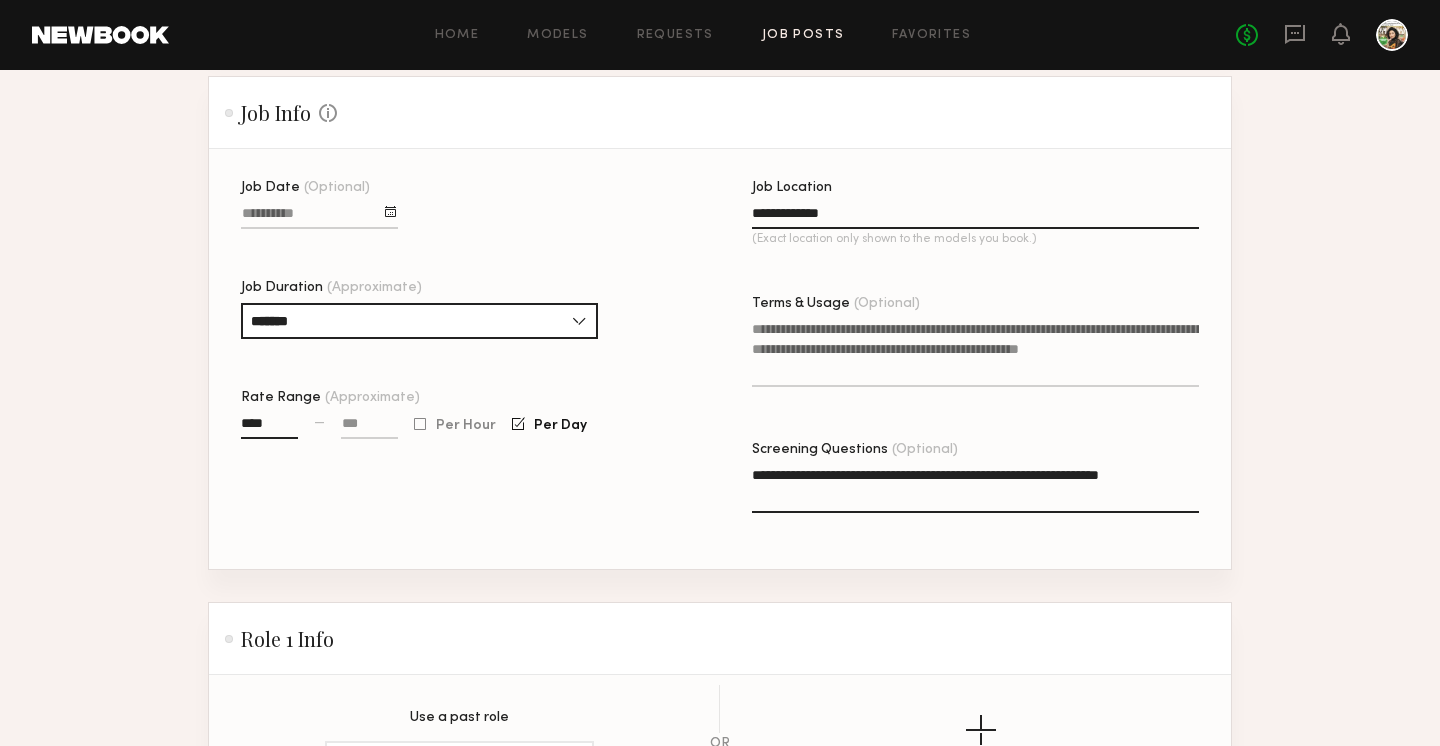 click on "**********" 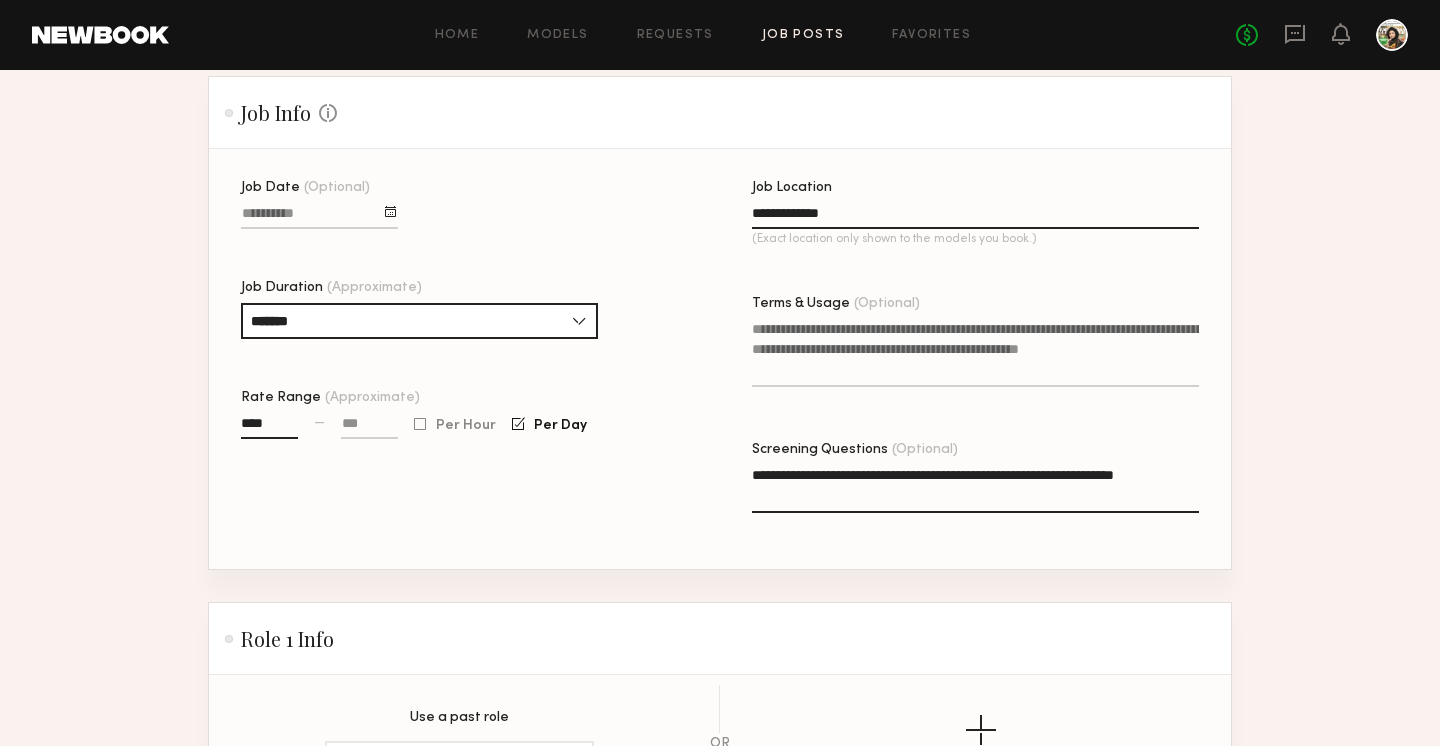 click on "**********" 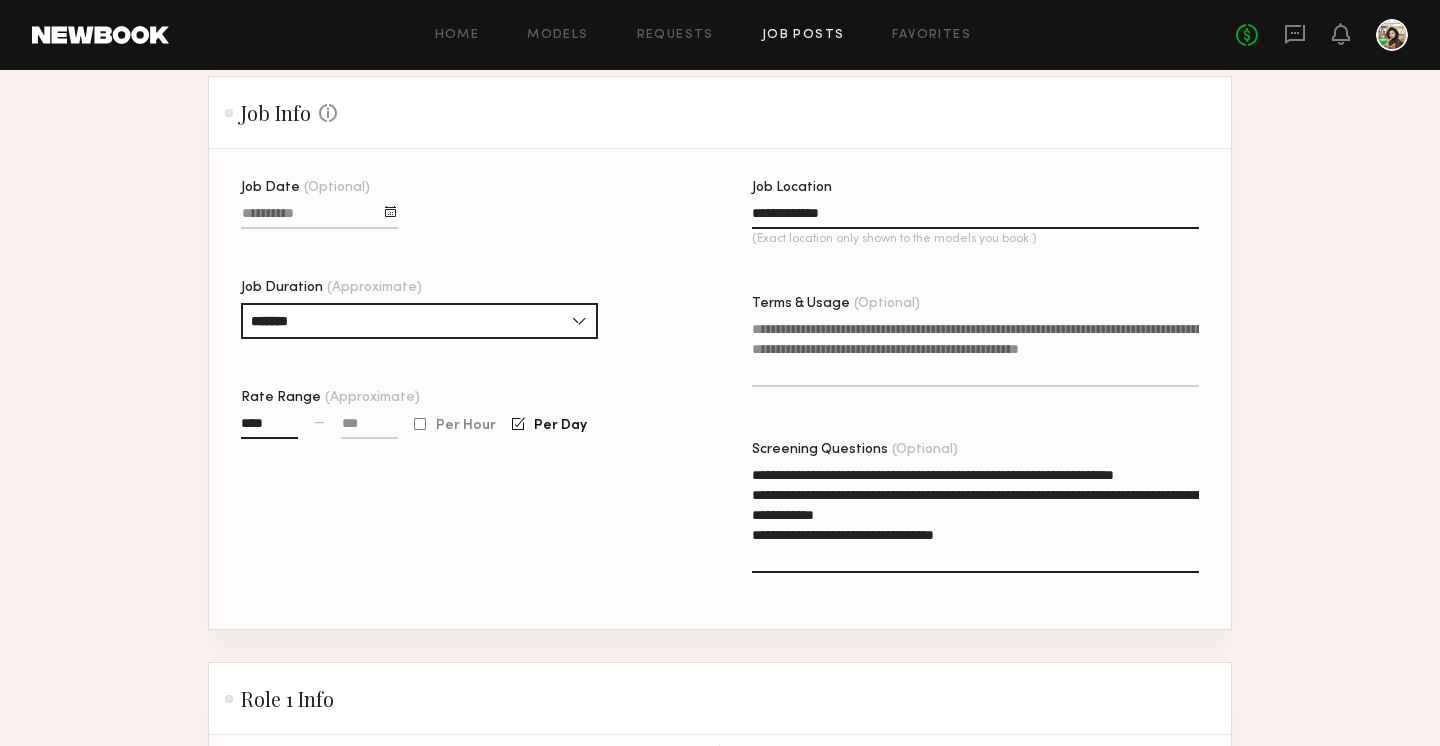 click on "**********" 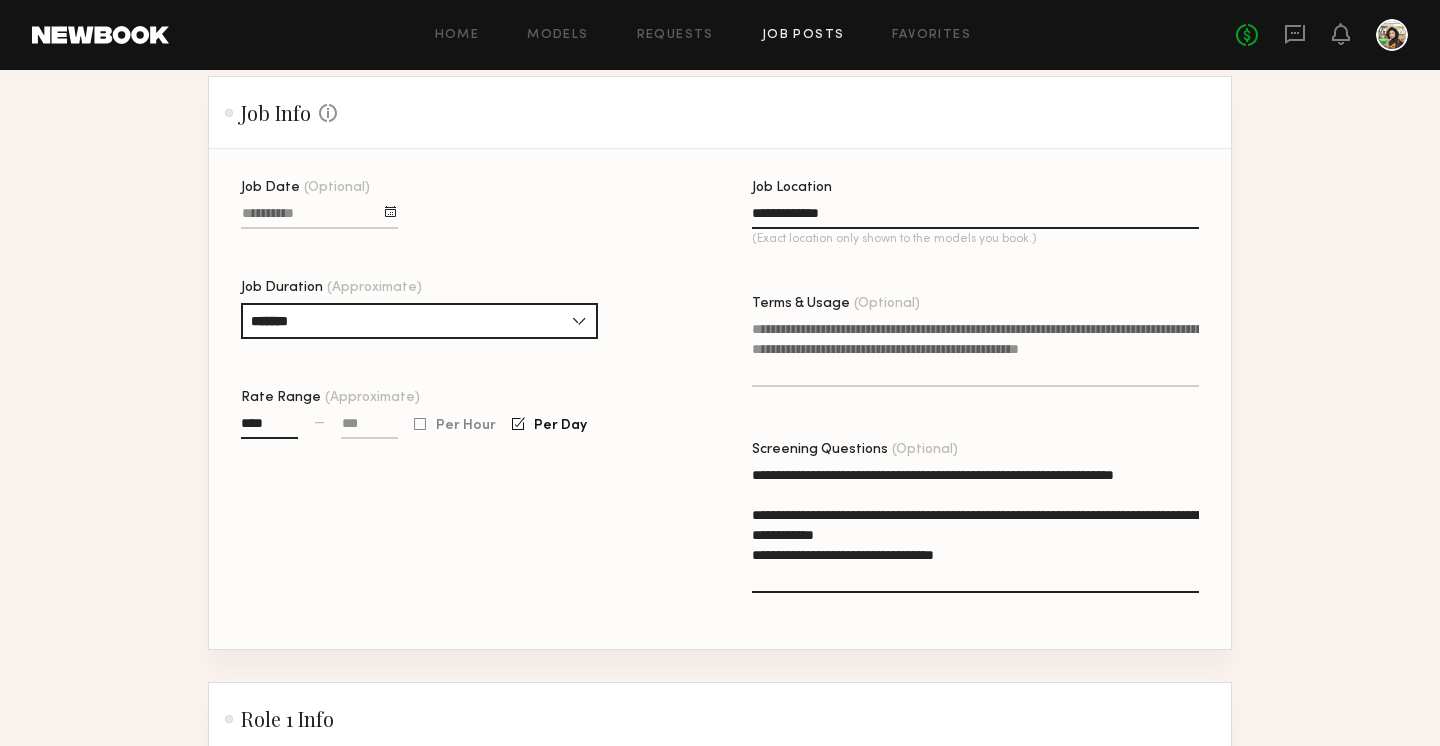 click on "**********" 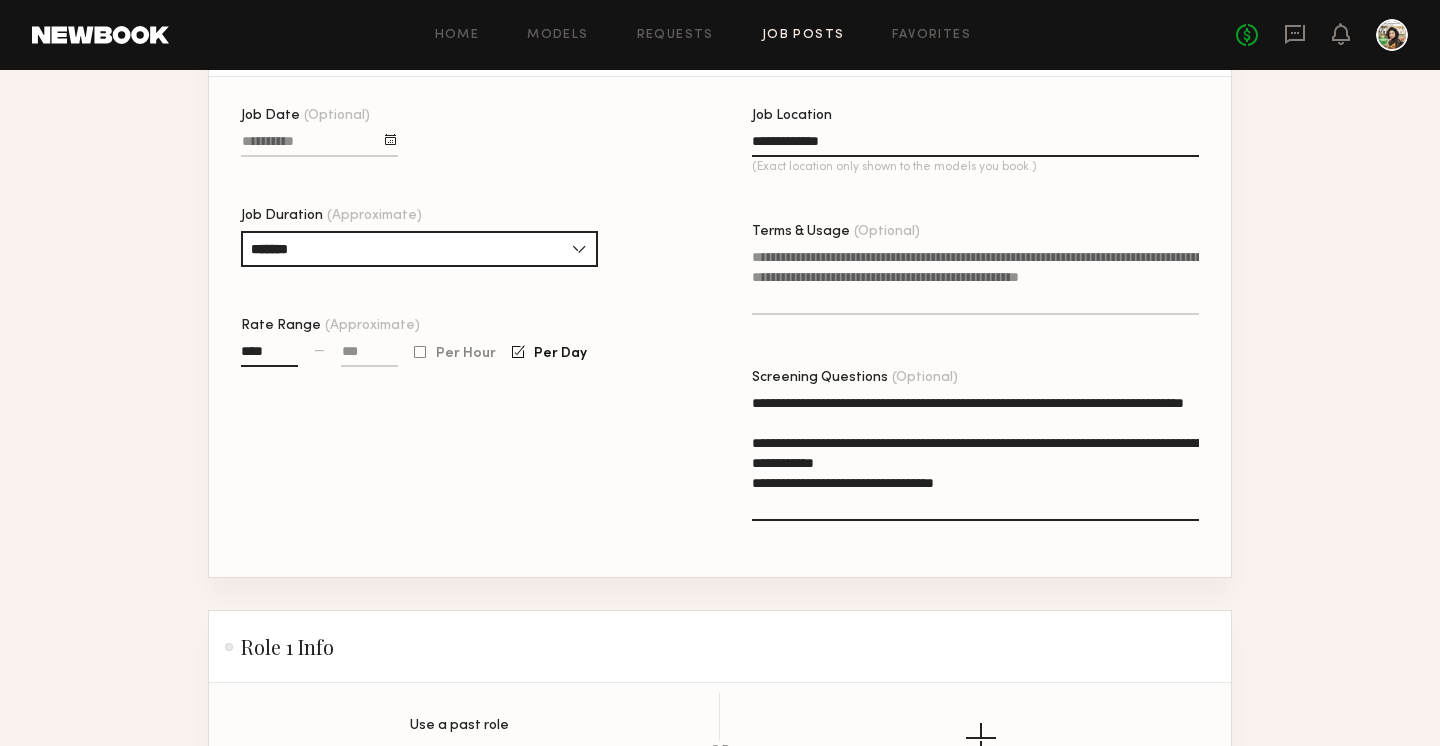 scroll, scrollTop: 572, scrollLeft: 0, axis: vertical 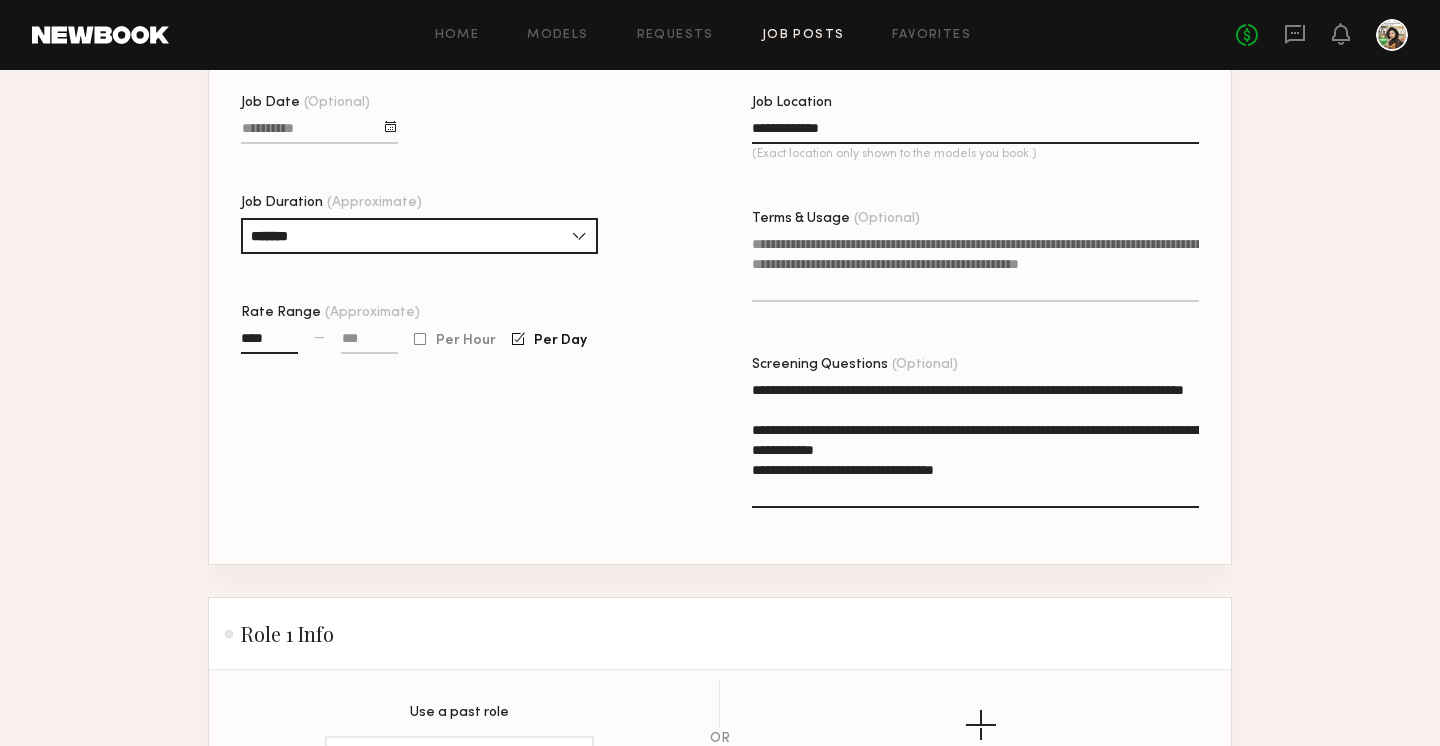 click on "**********" 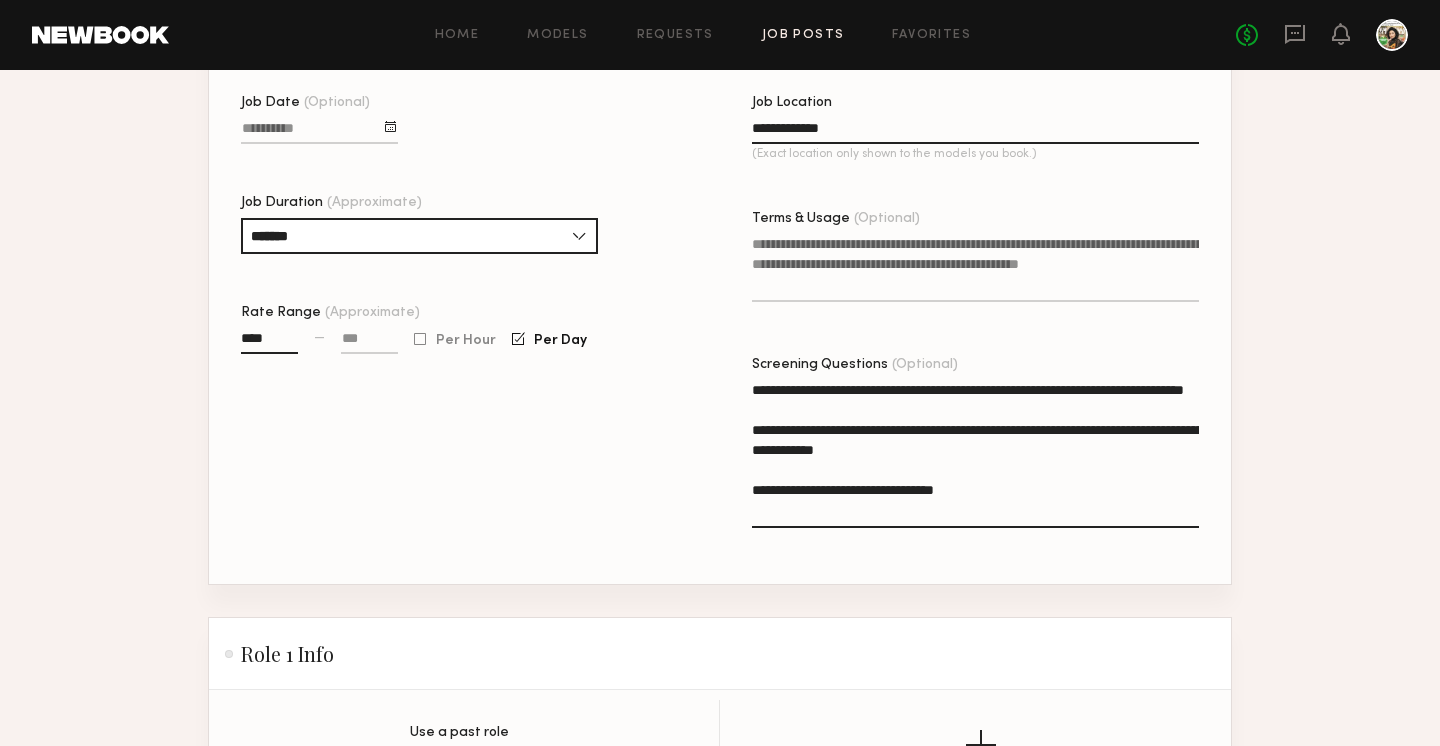 click on "**********" 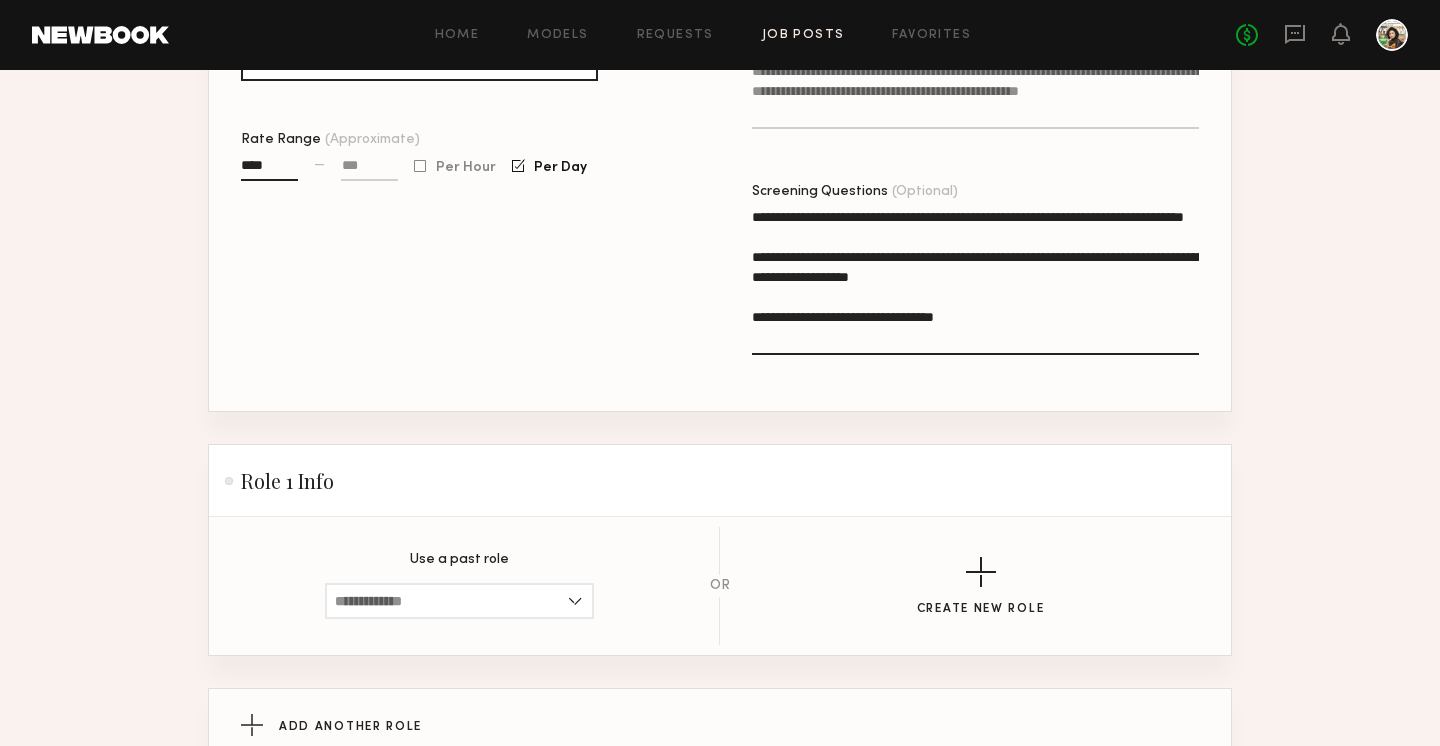 scroll, scrollTop: 931, scrollLeft: 0, axis: vertical 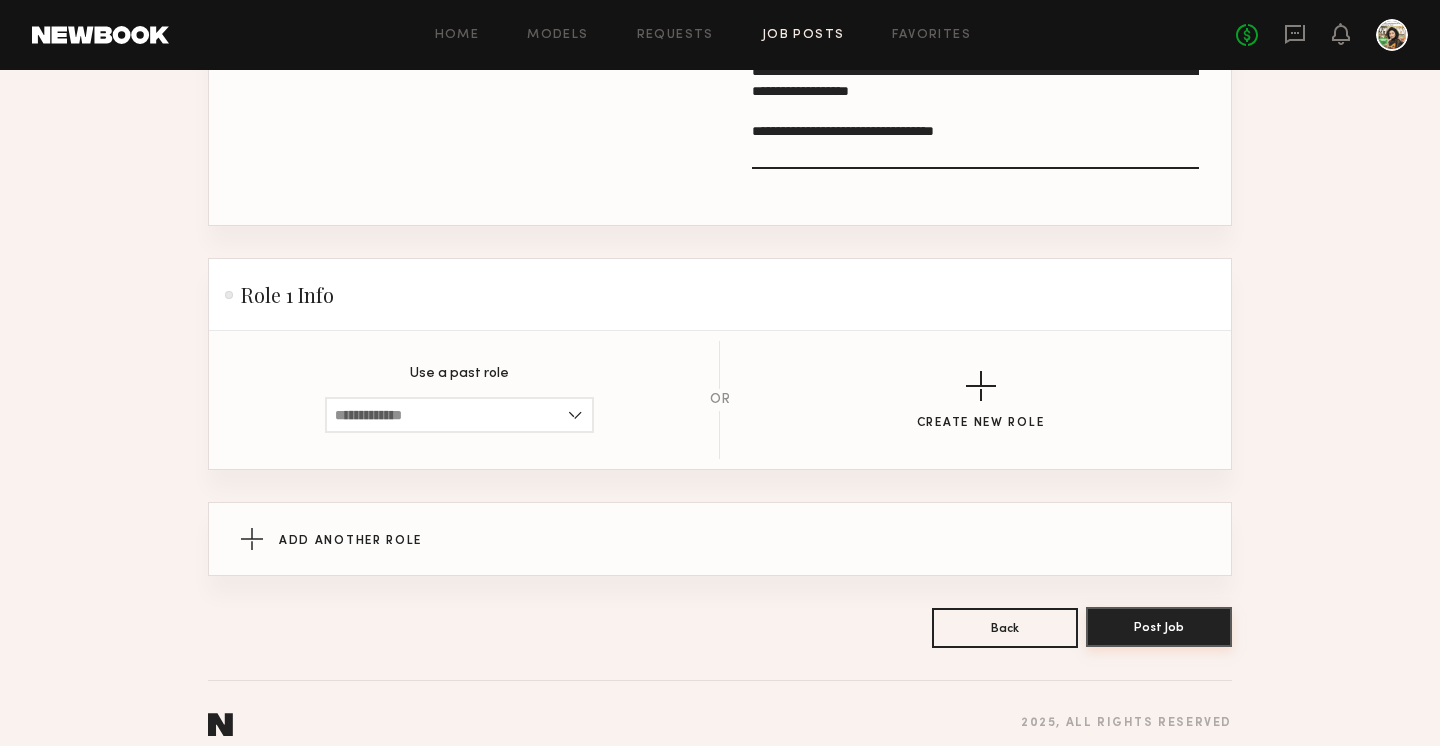type on "**********" 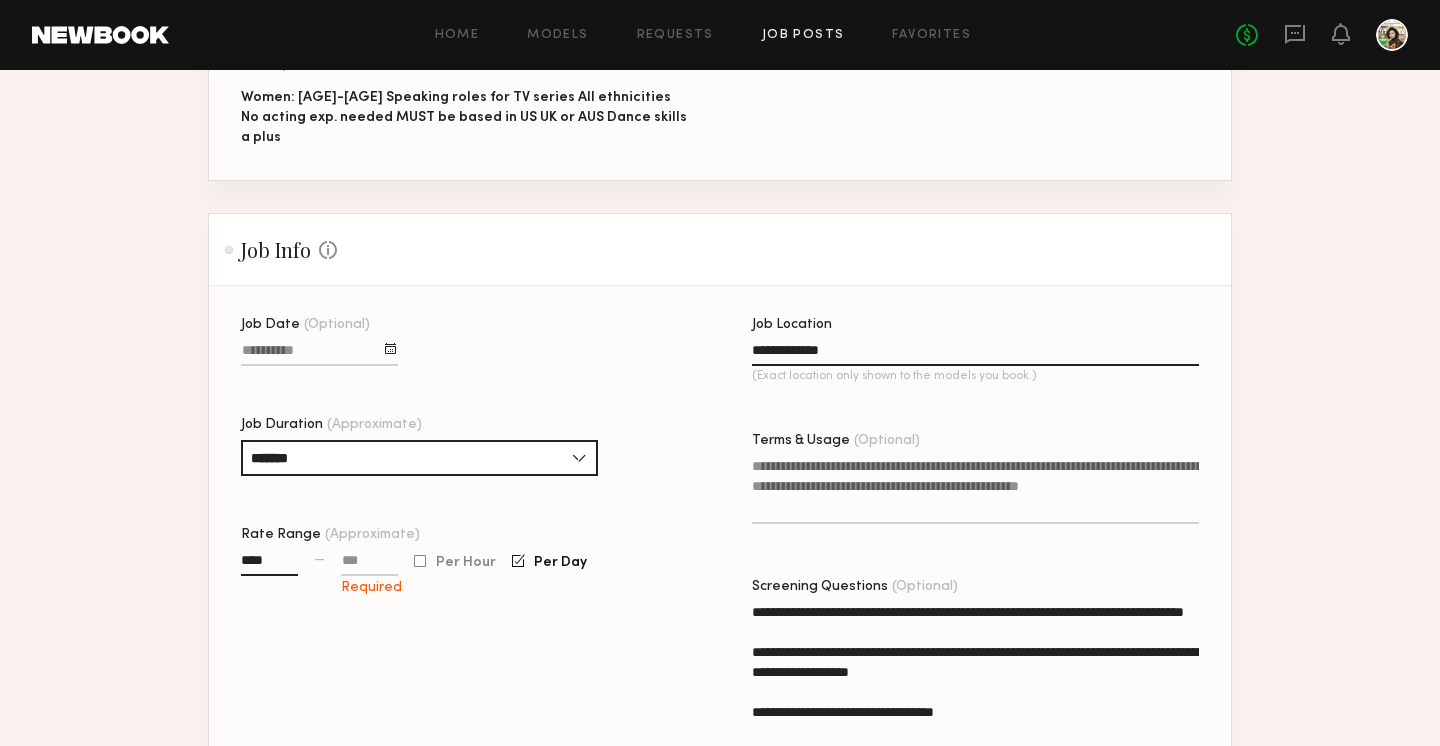 scroll, scrollTop: 349, scrollLeft: 0, axis: vertical 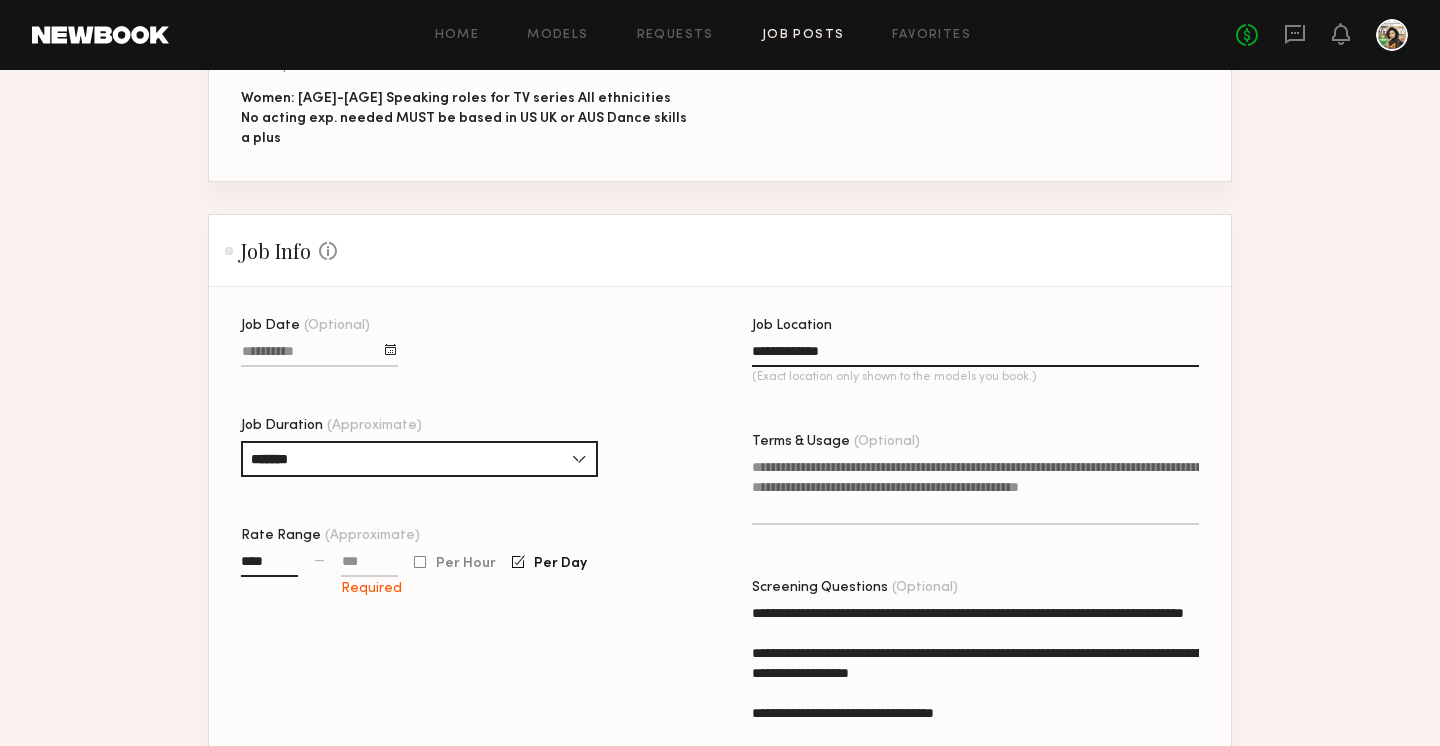click 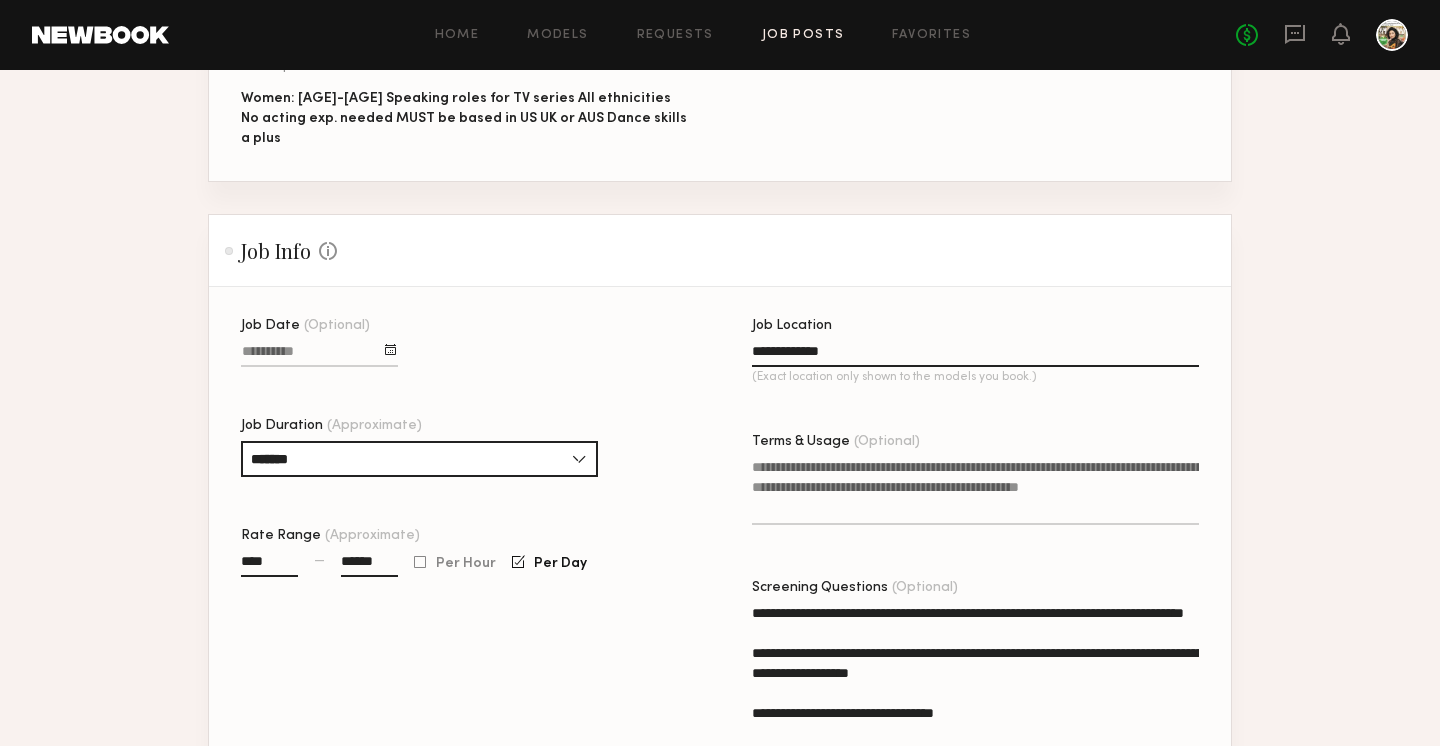 type on "******" 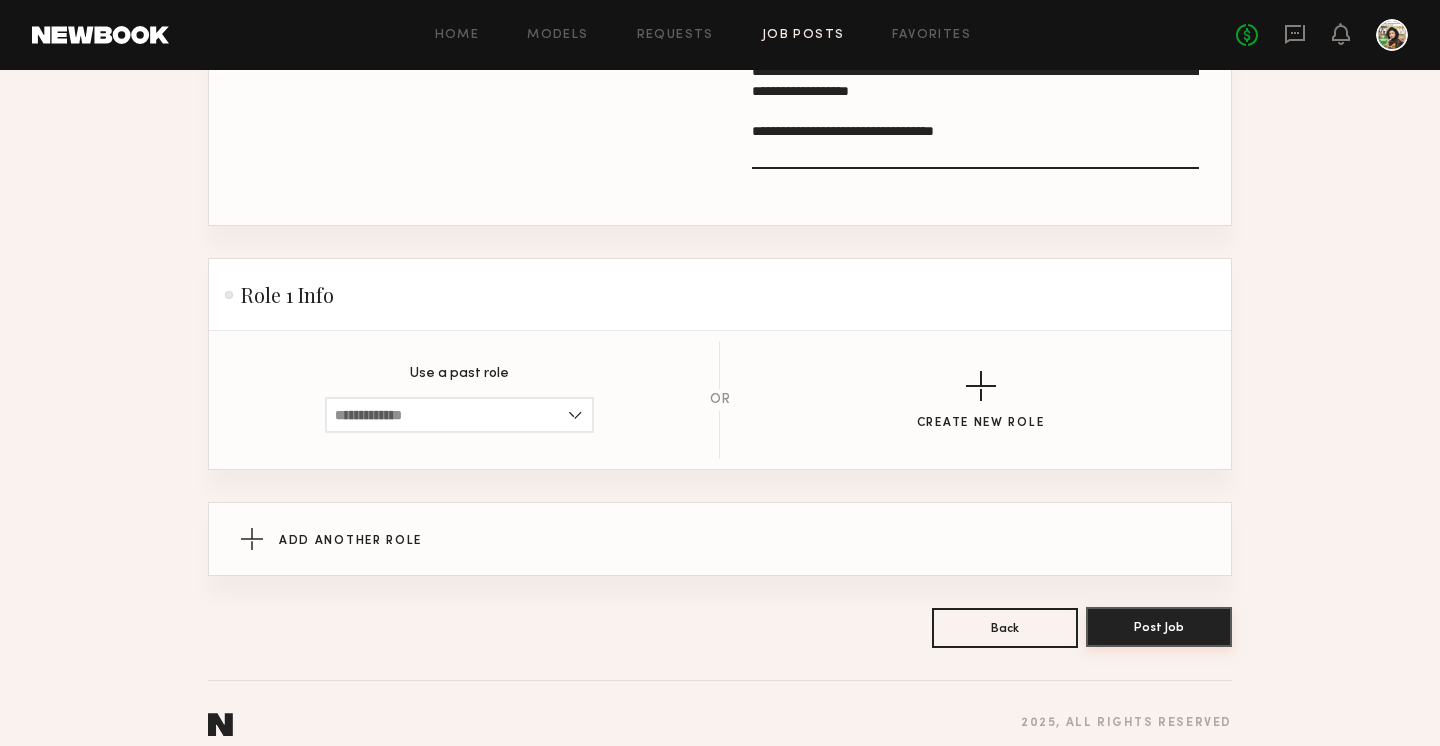 type on "****" 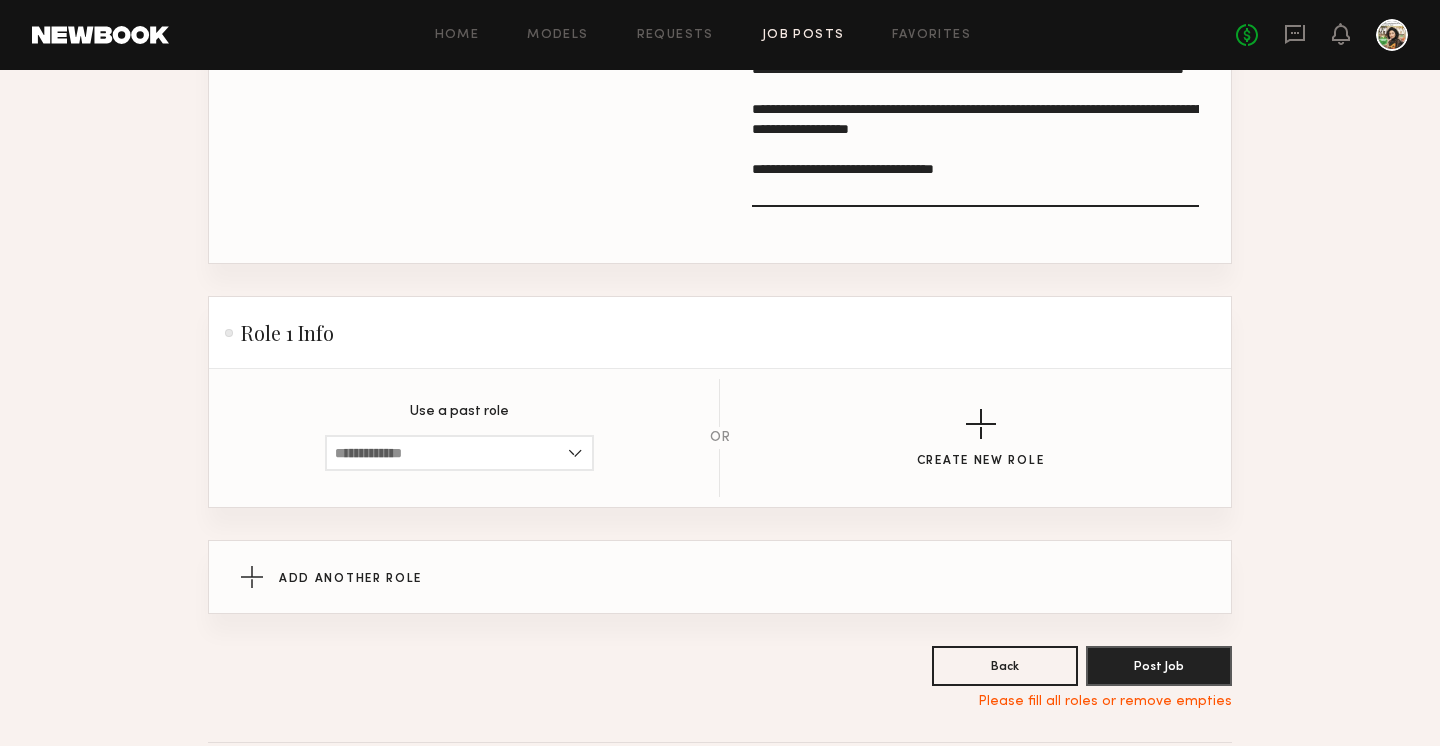 scroll, scrollTop: 955, scrollLeft: 0, axis: vertical 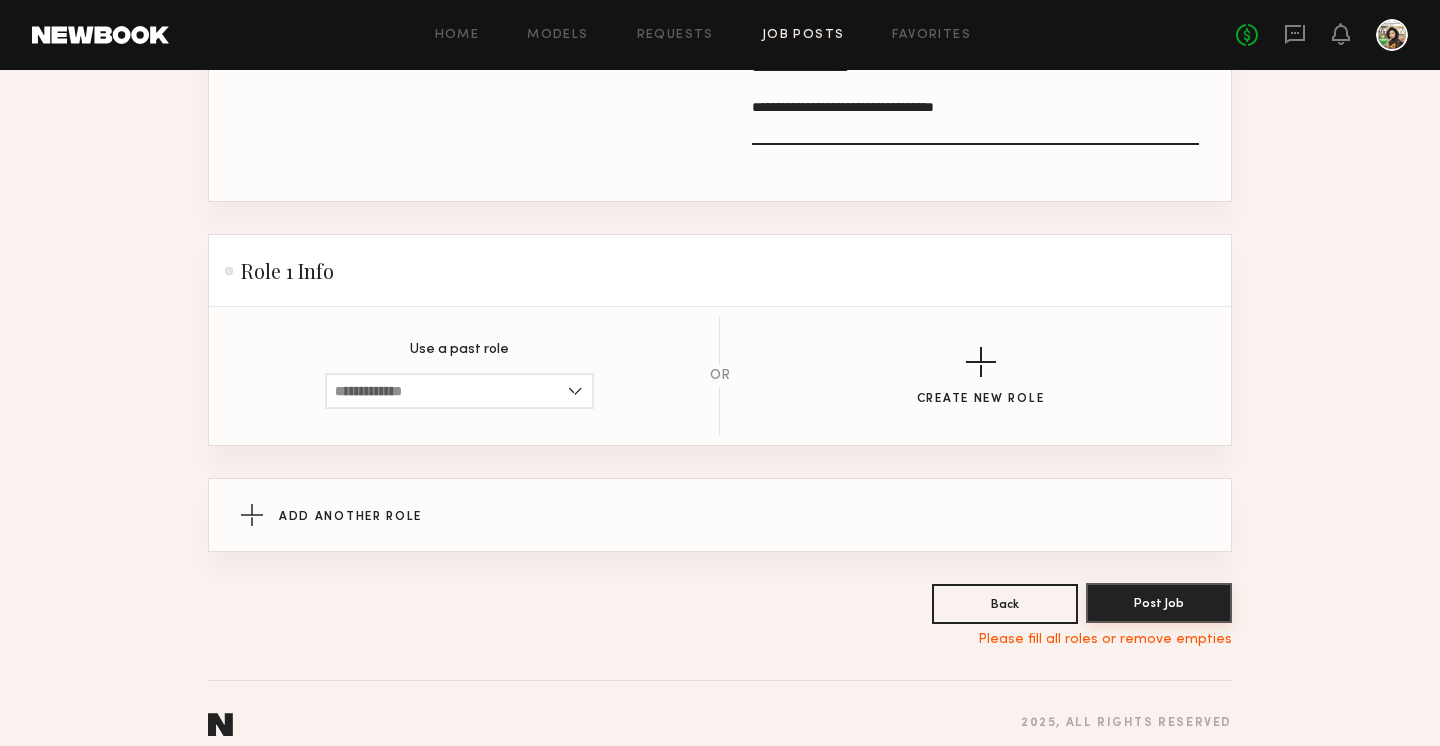 click on "Post Job" 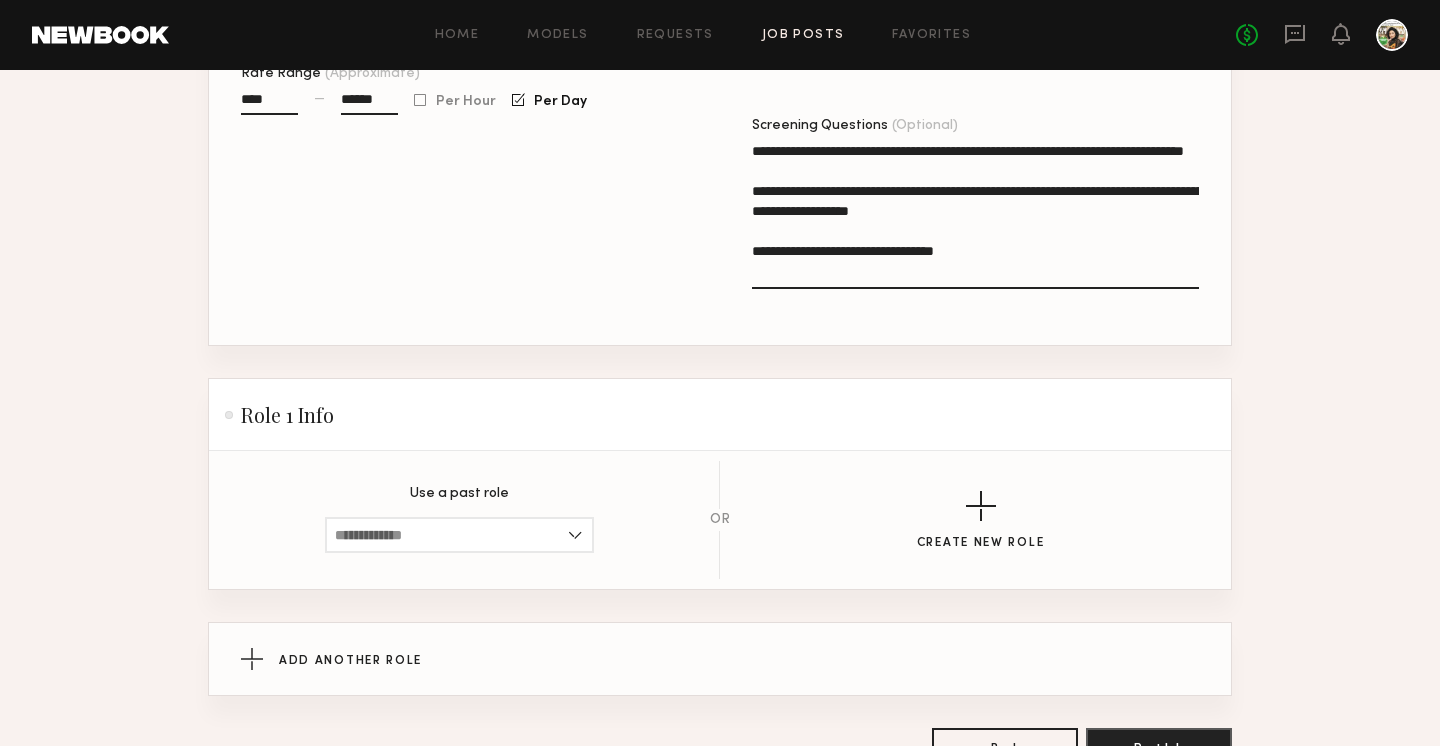 scroll, scrollTop: 823, scrollLeft: 0, axis: vertical 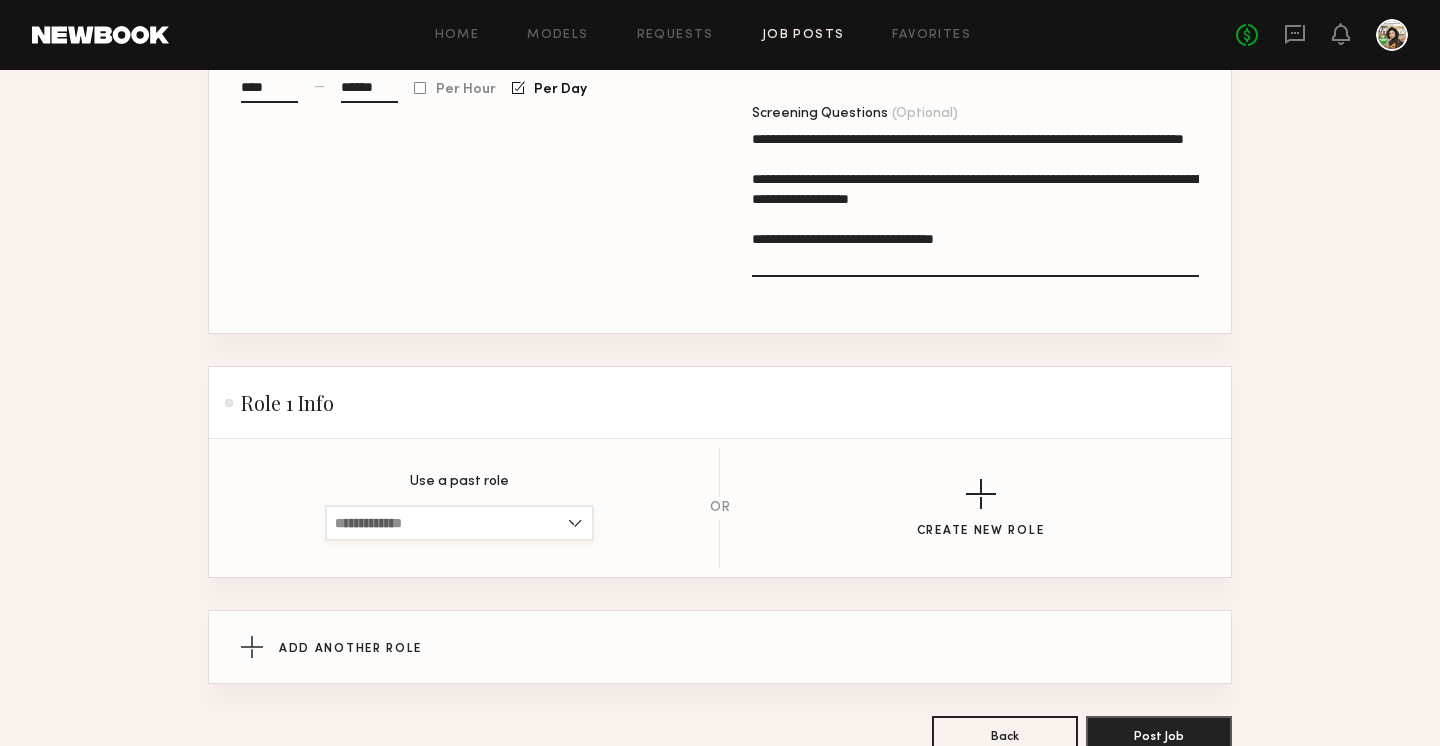 click at bounding box center [459, 523] 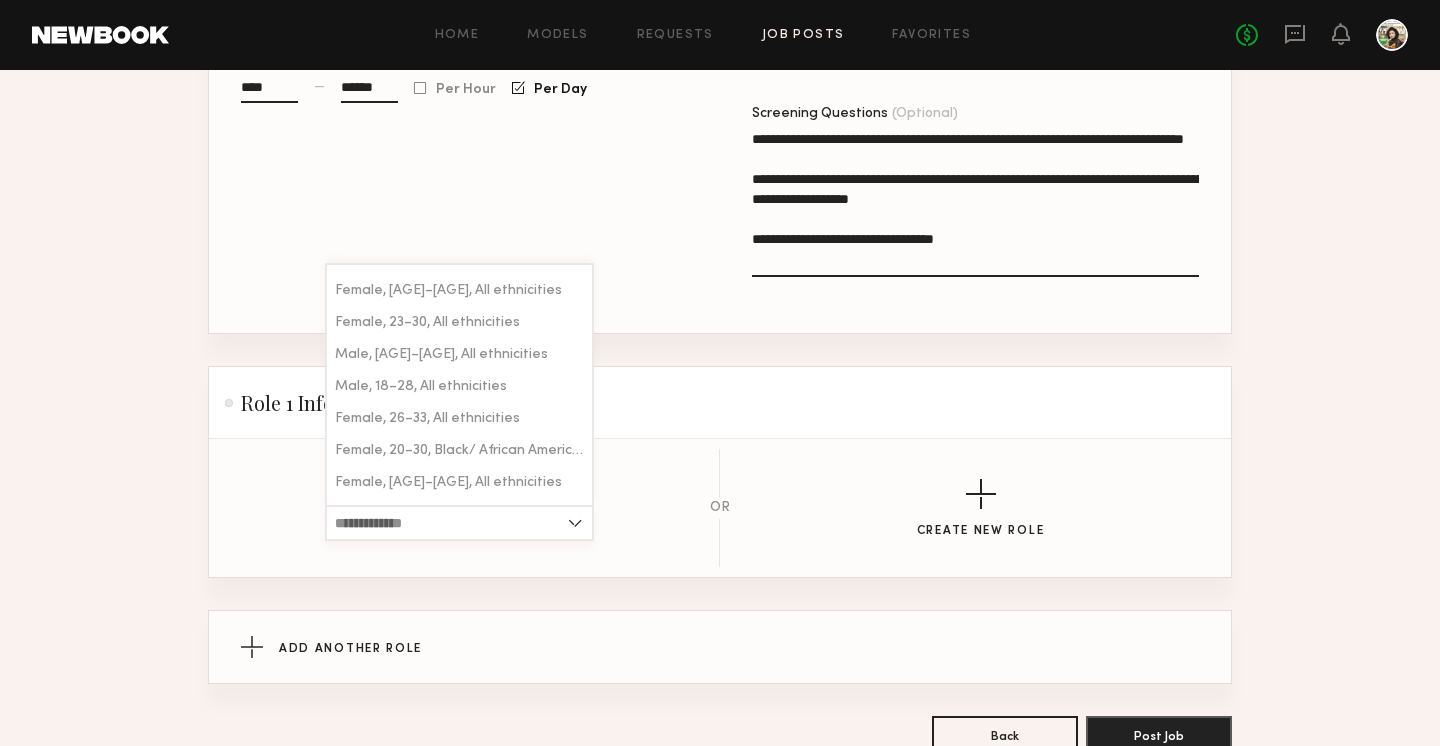 scroll, scrollTop: 218, scrollLeft: 0, axis: vertical 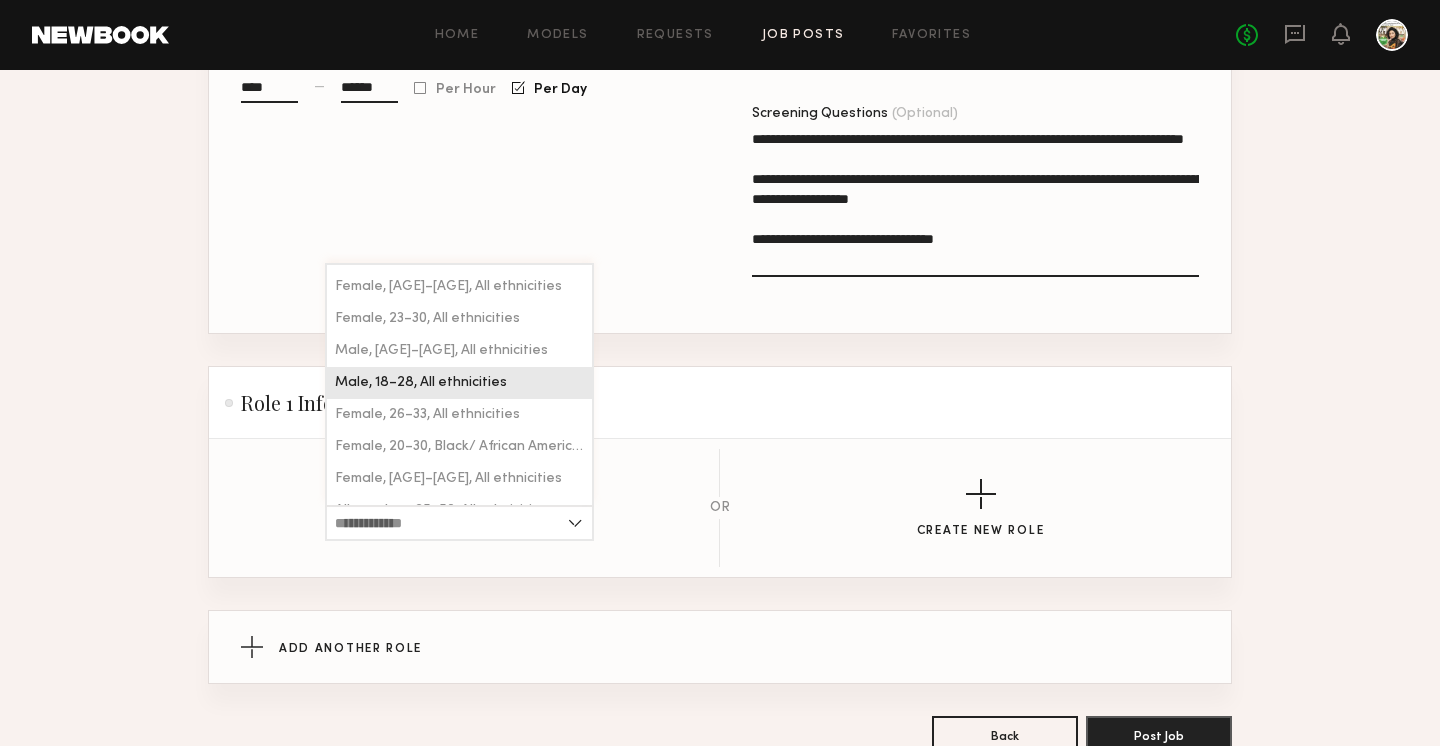 click on "Male, 18–28, All ethnicities" 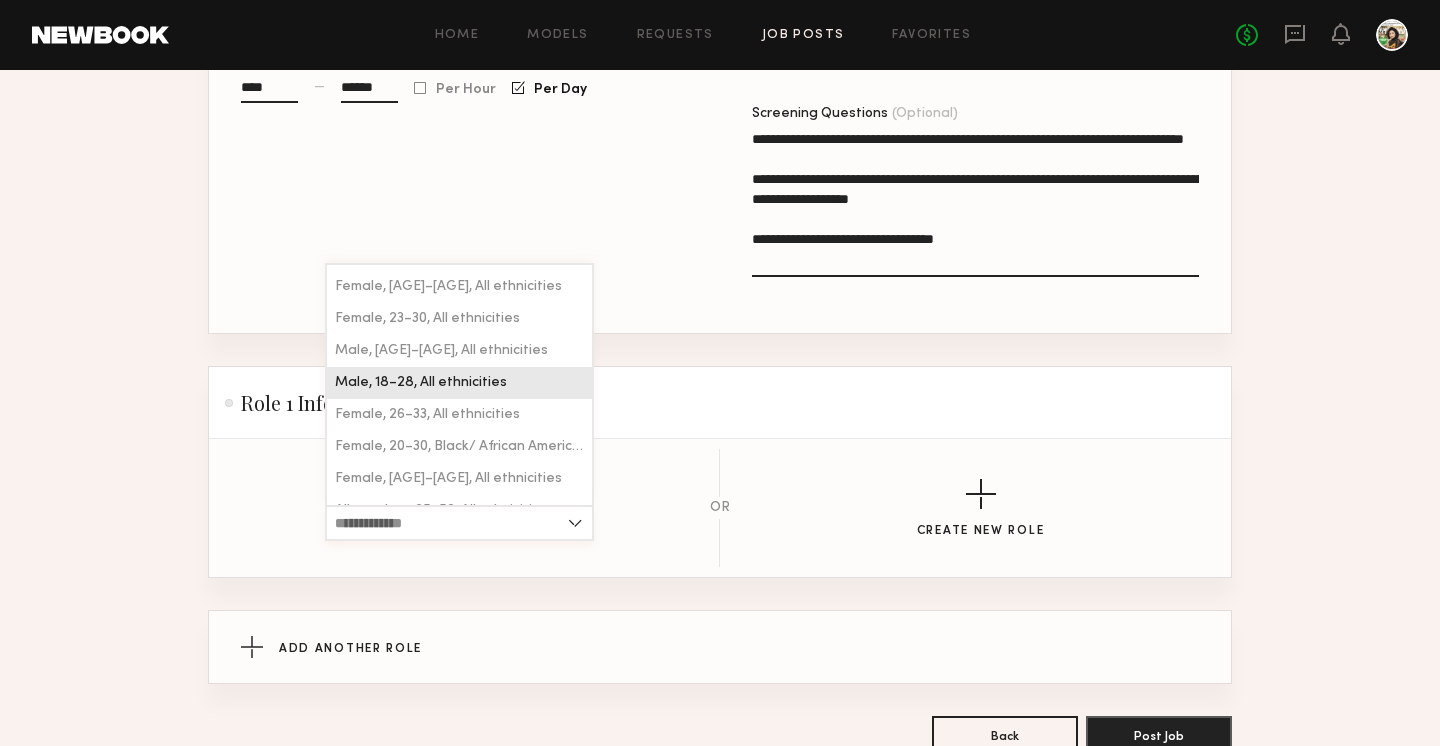 type on "**********" 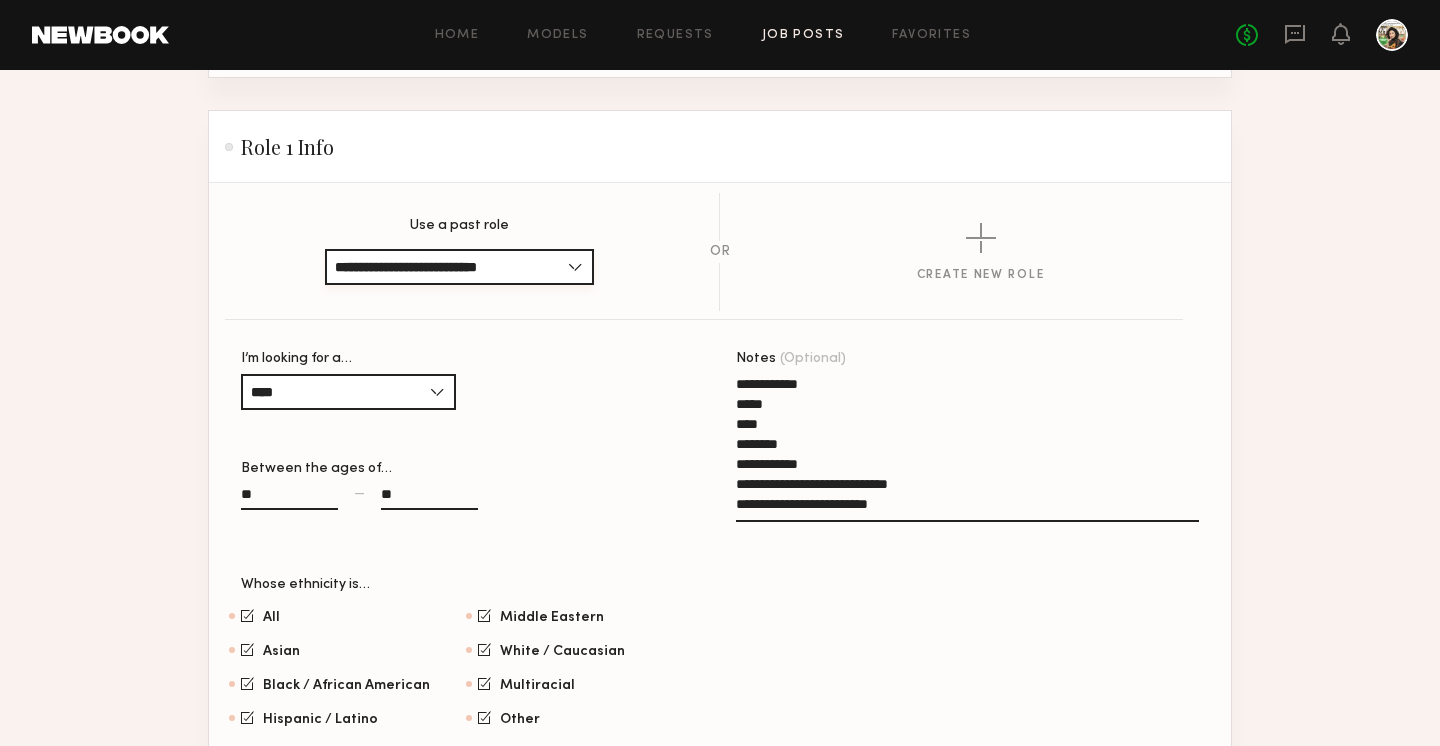 scroll, scrollTop: 1081, scrollLeft: 0, axis: vertical 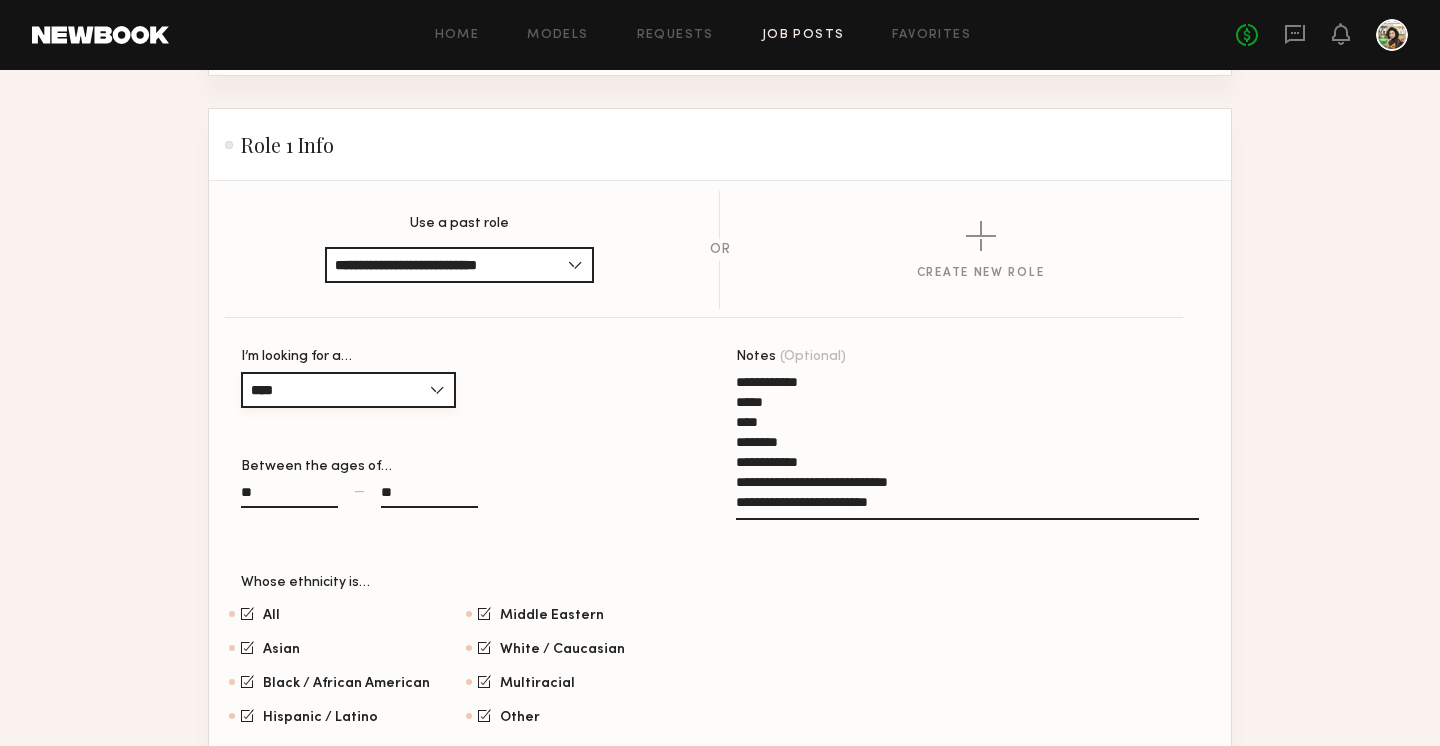 click on "****" at bounding box center (348, 390) 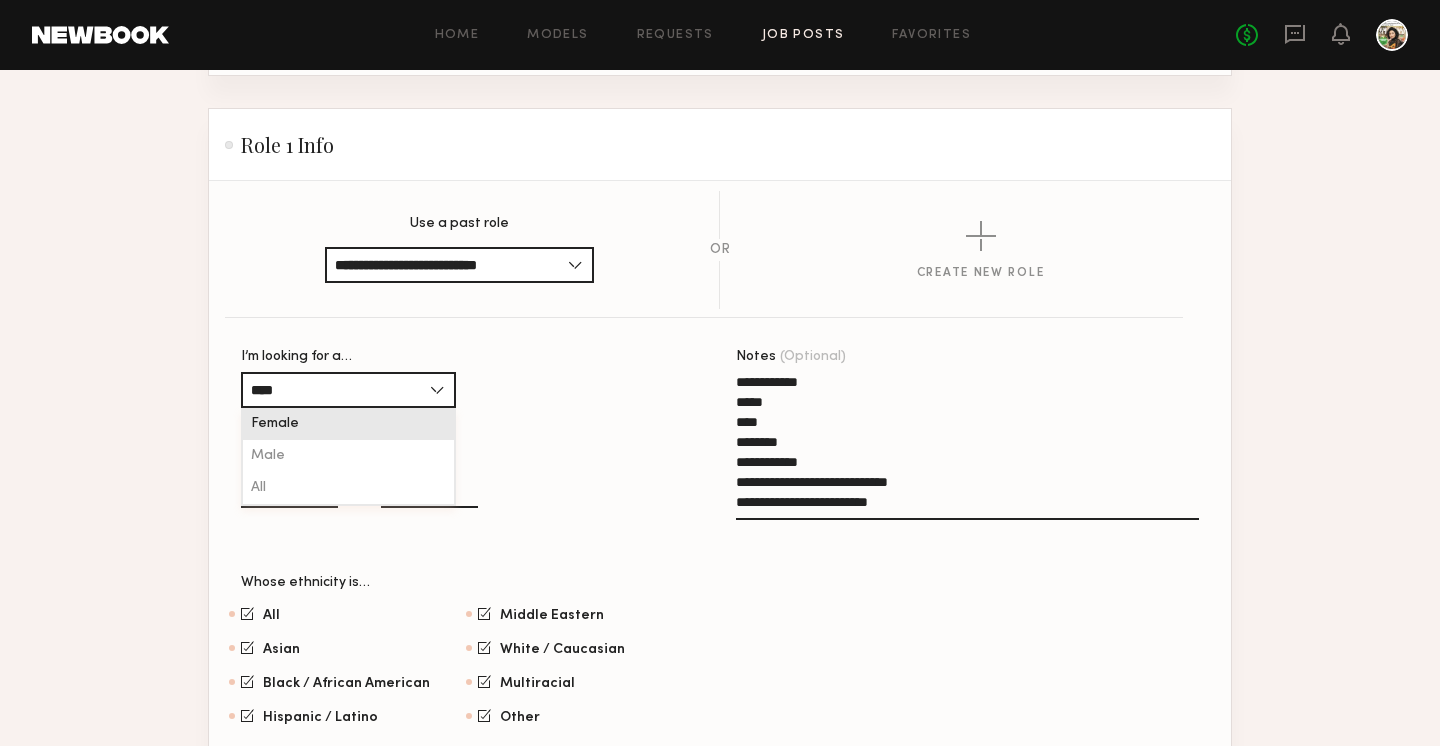 click on "Female" 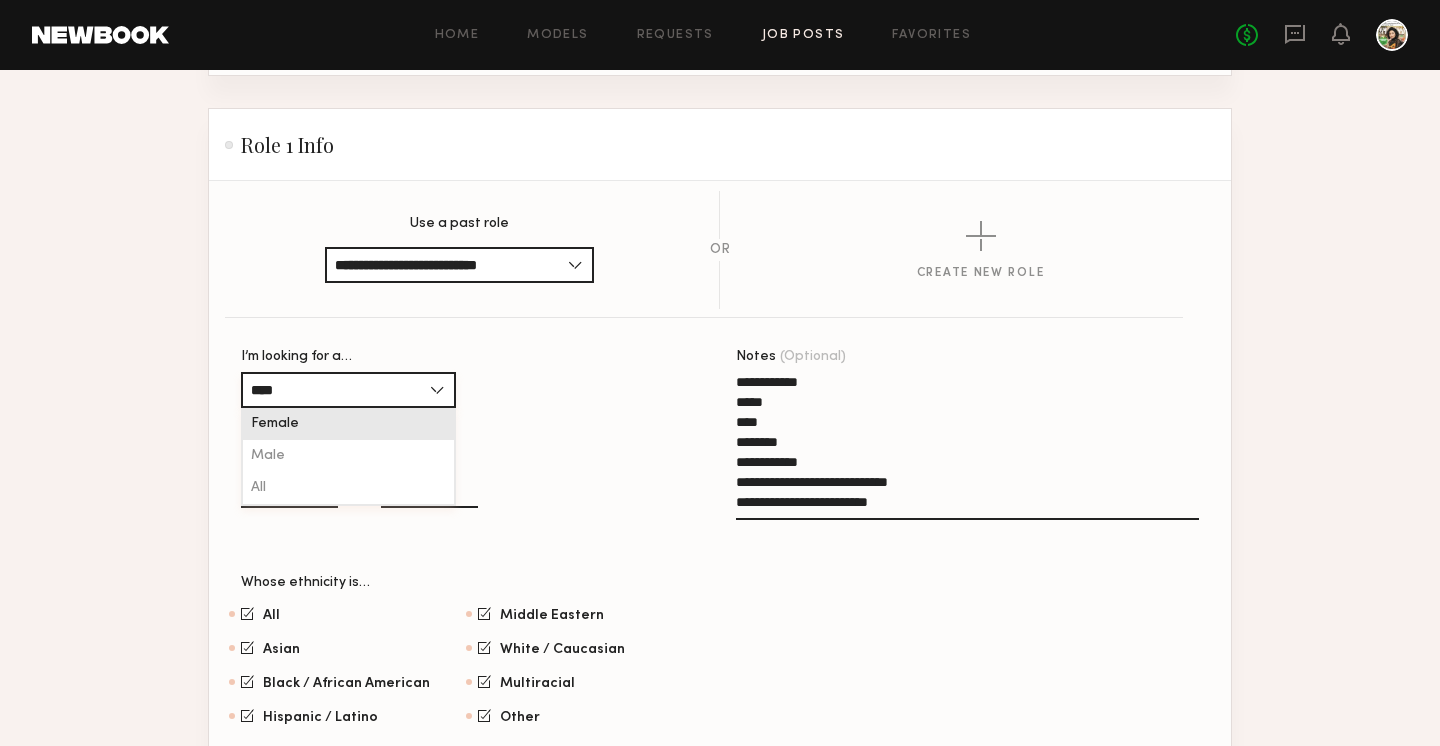 type on "******" 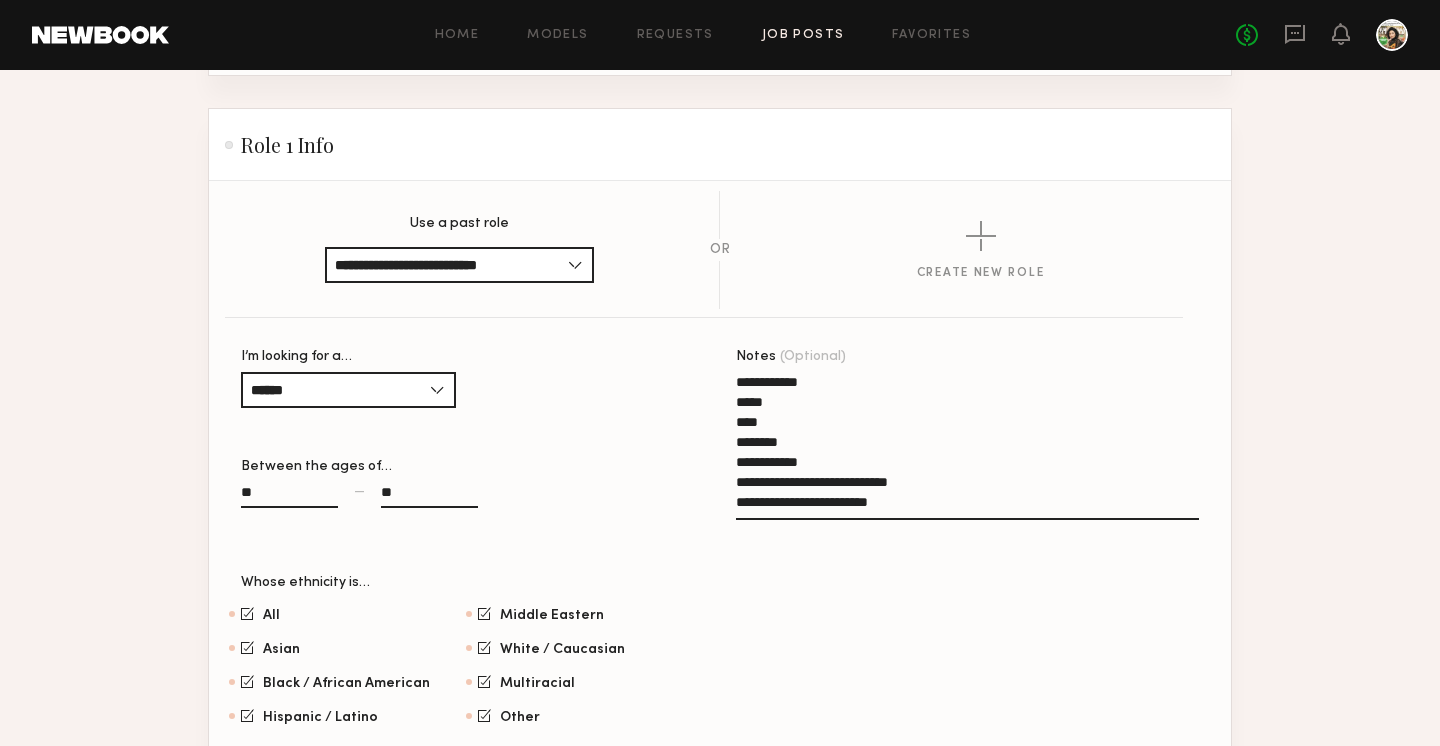 click on "**" 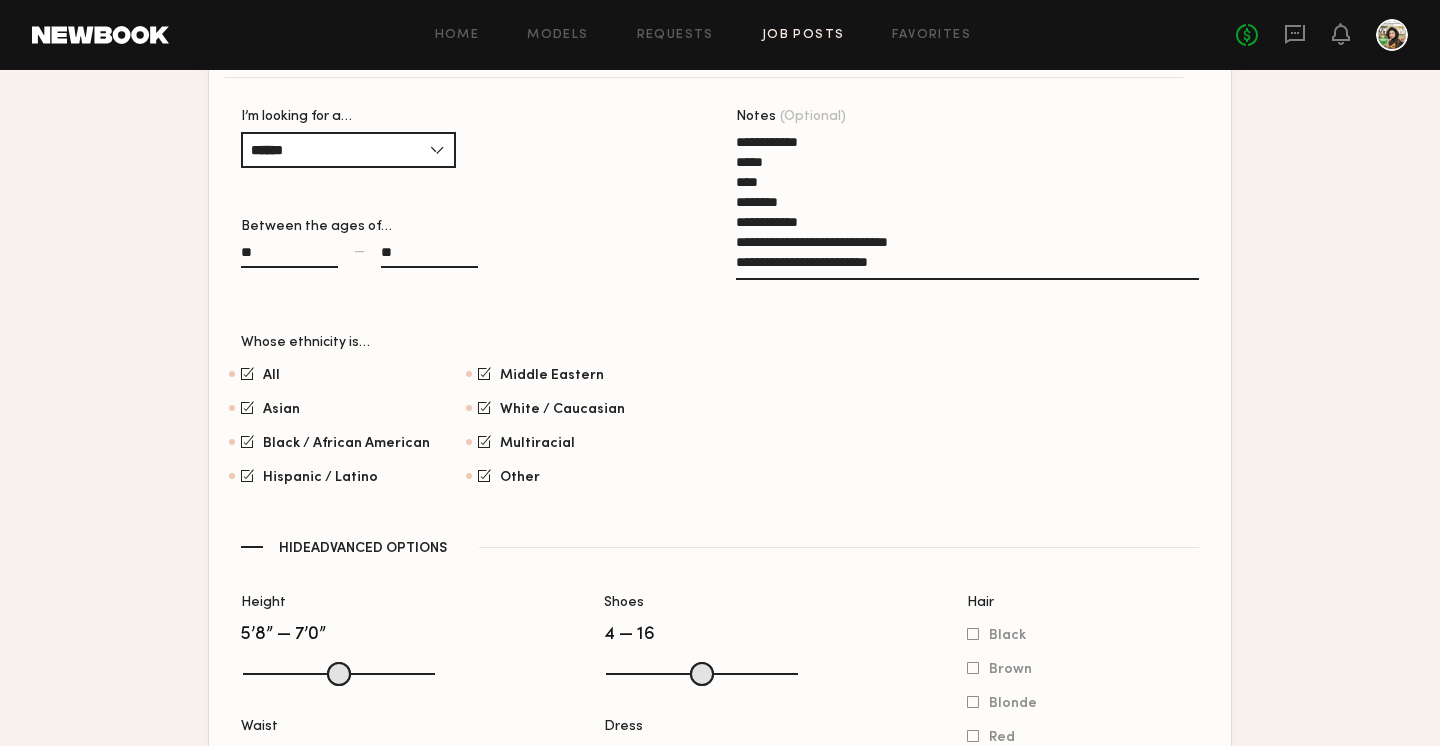 scroll, scrollTop: 1322, scrollLeft: 0, axis: vertical 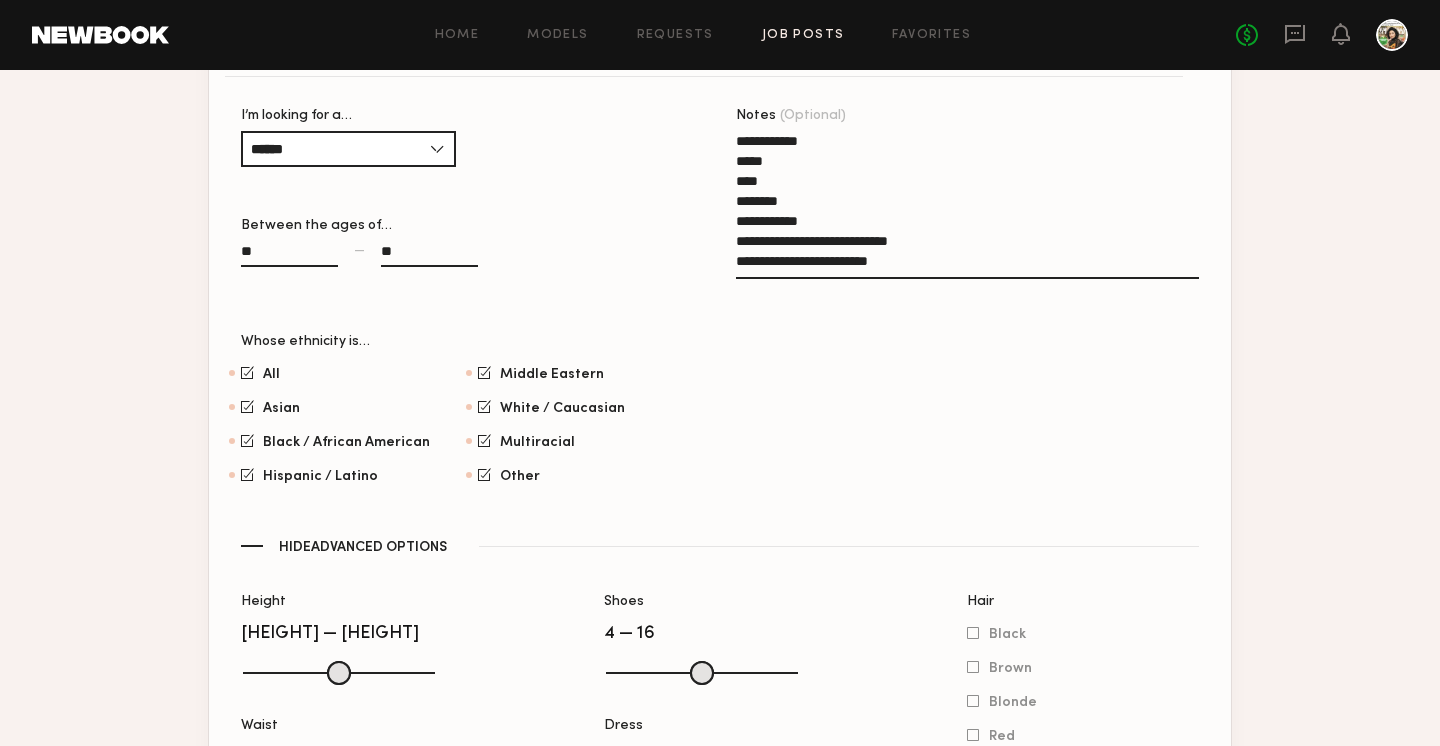 type on "**" 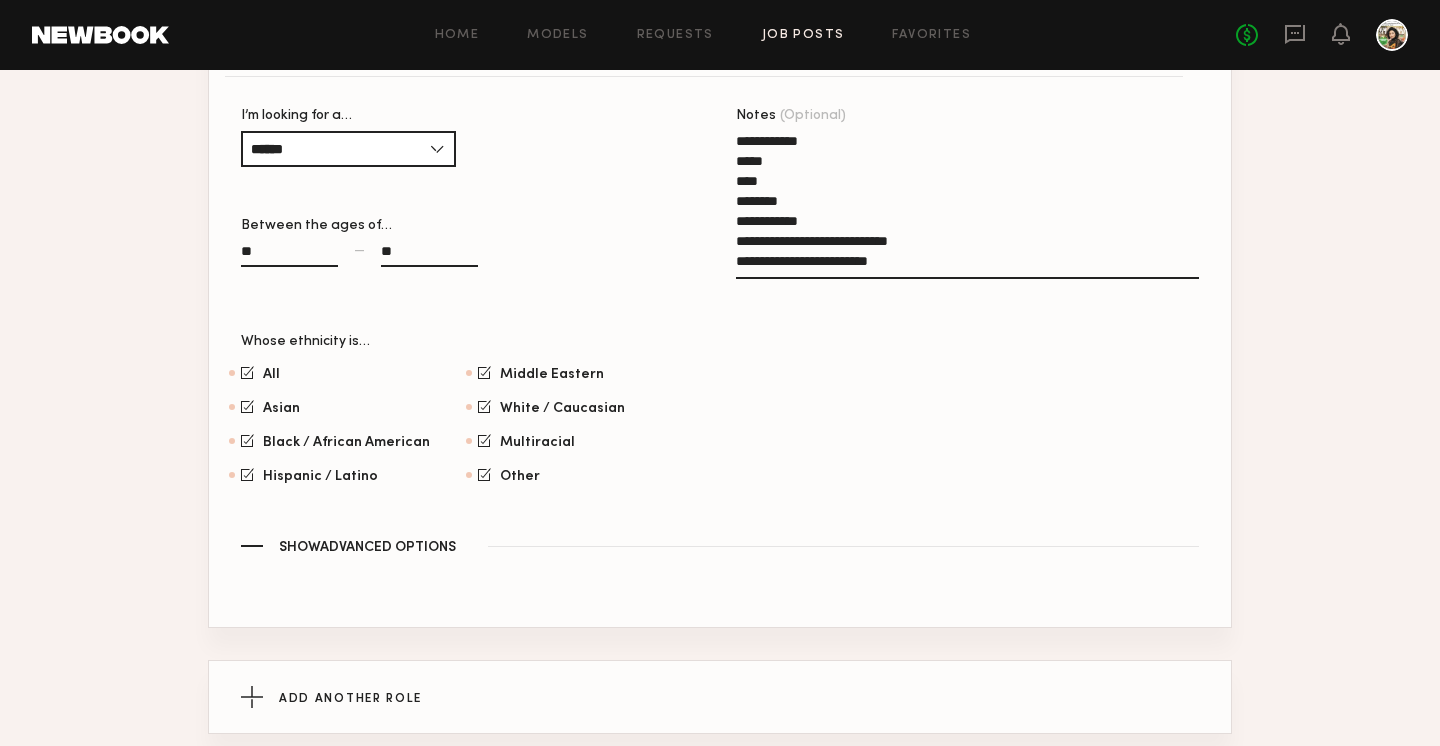 drag, startPoint x: 348, startPoint y: 649, endPoint x: 393, endPoint y: 587, distance: 76.6094 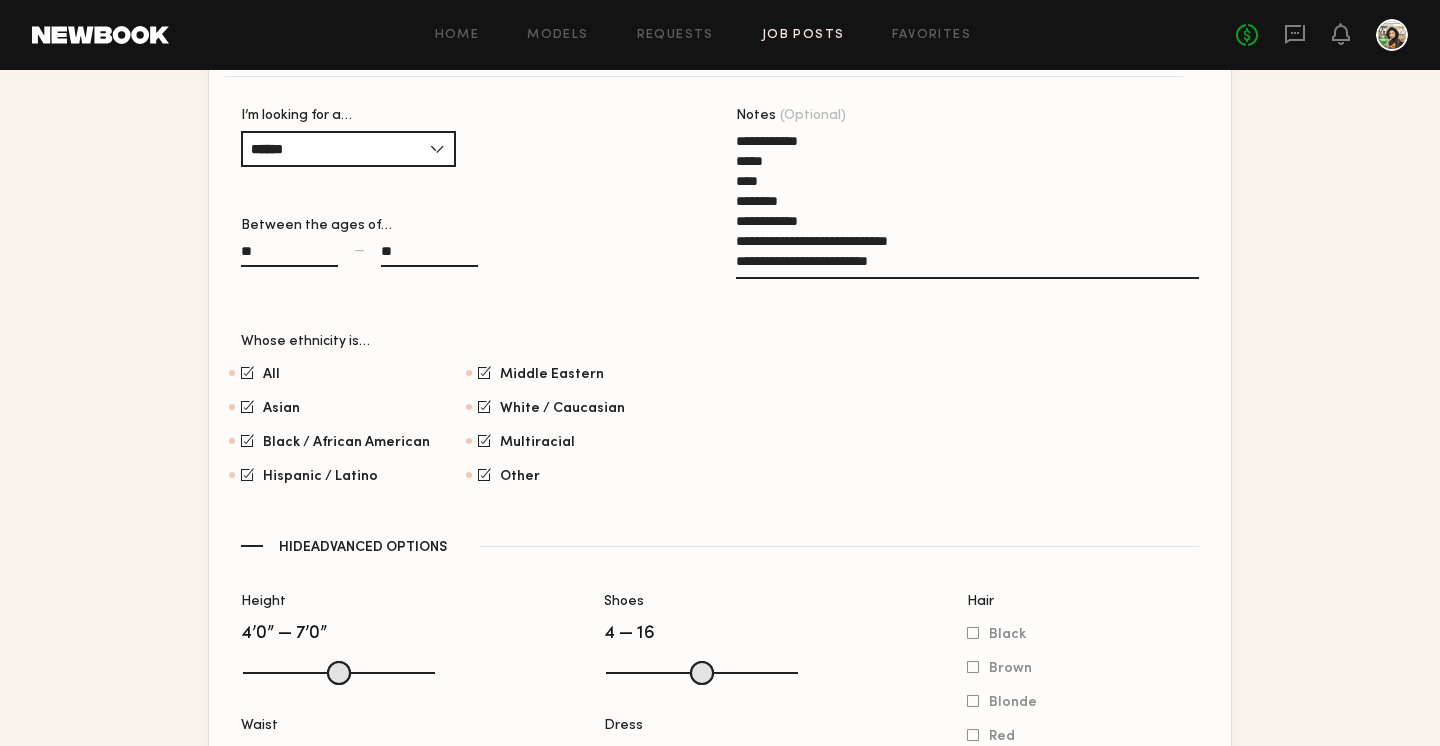 click on "Hide  Advanced Options" 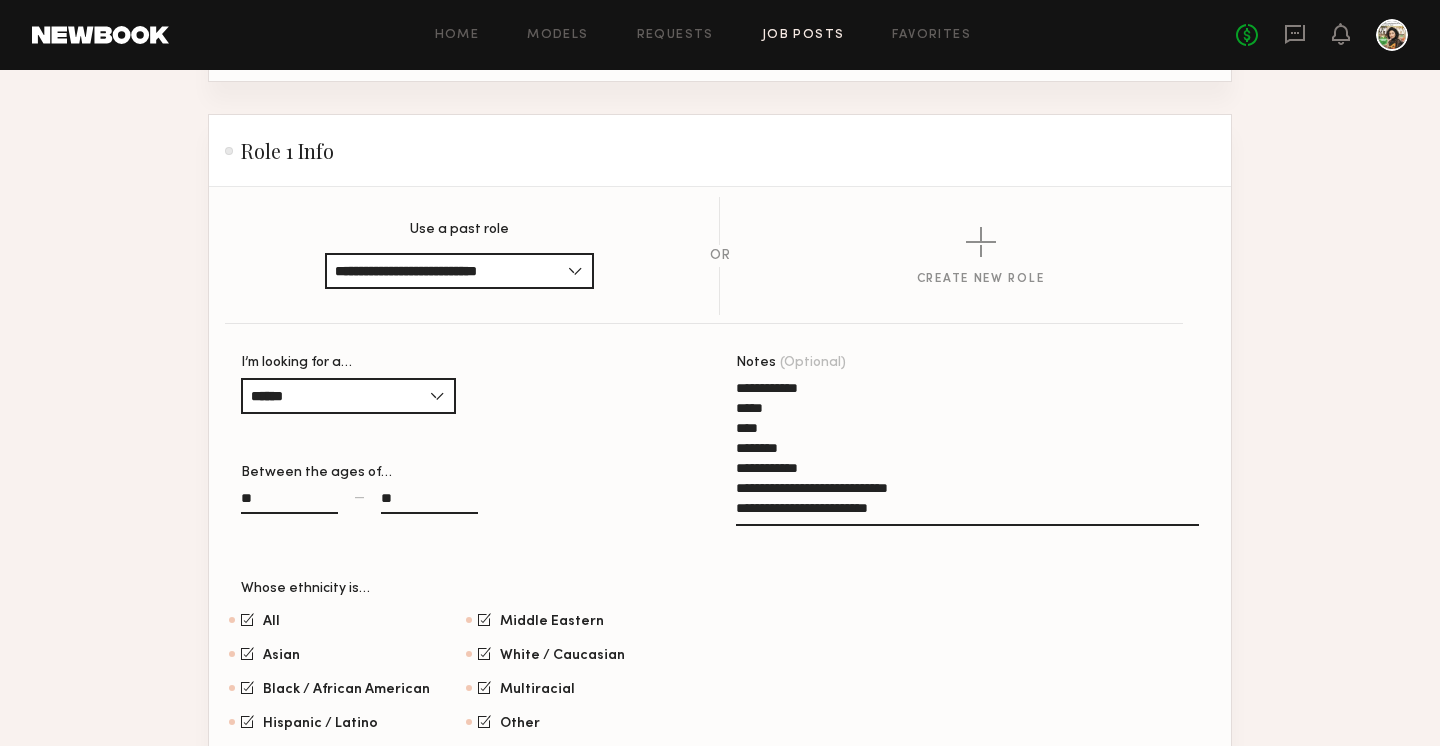 scroll, scrollTop: 1082, scrollLeft: 0, axis: vertical 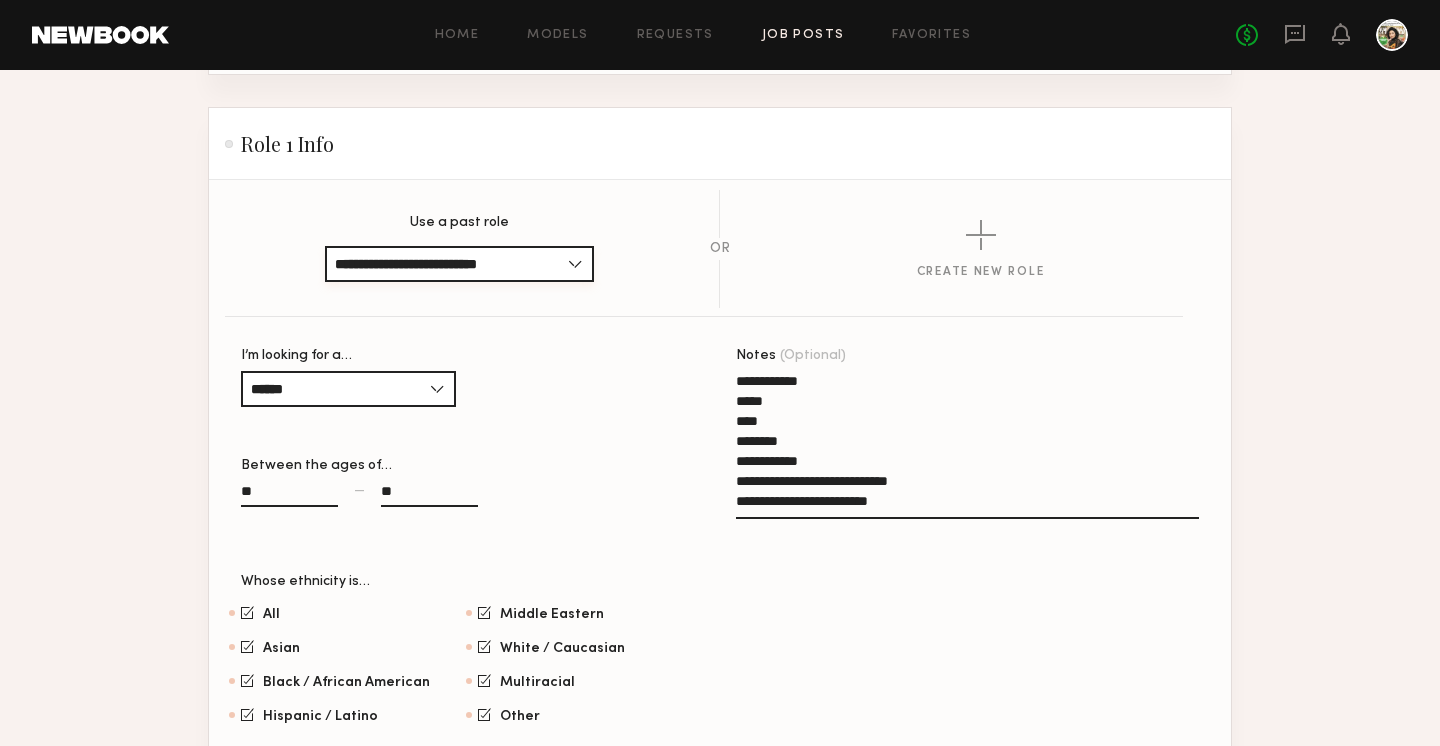 click on "**********" at bounding box center (459, 264) 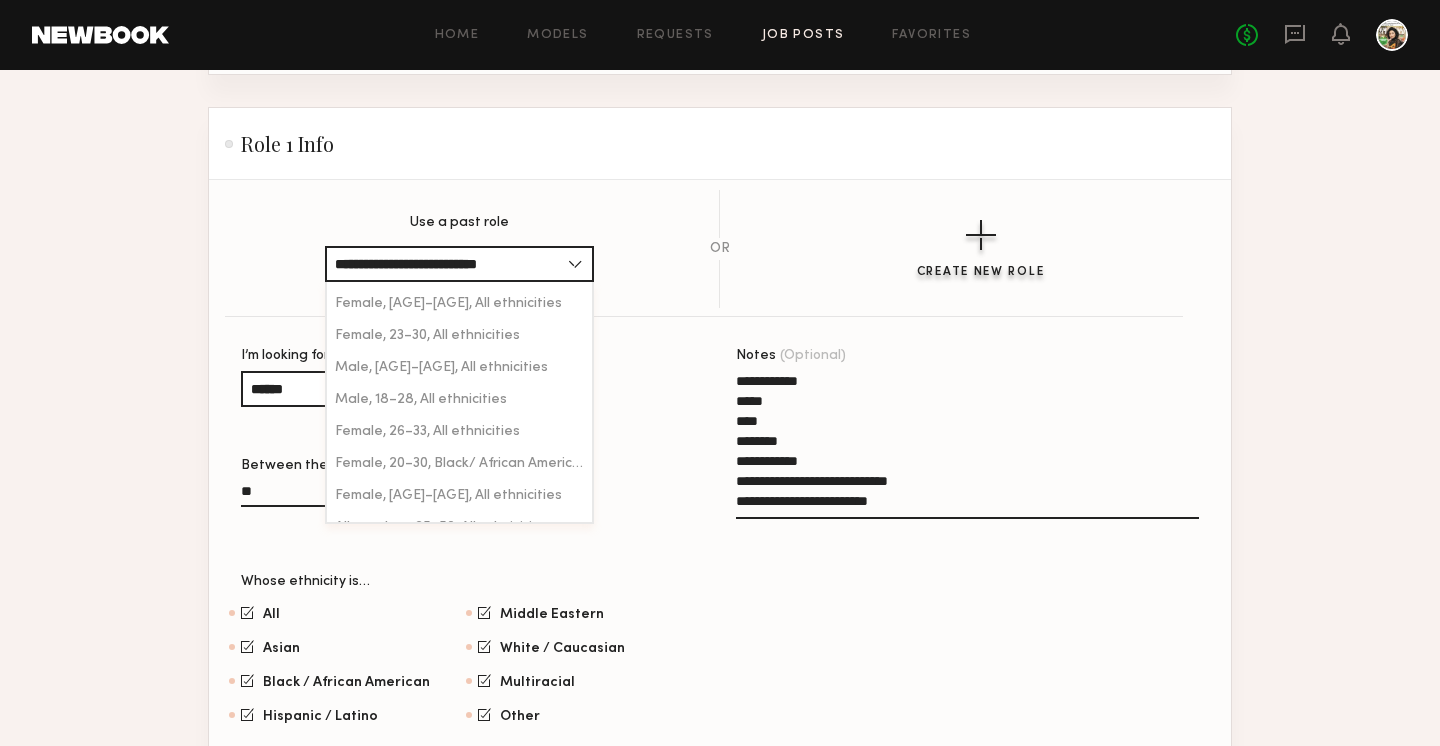 click on "Create New Role" 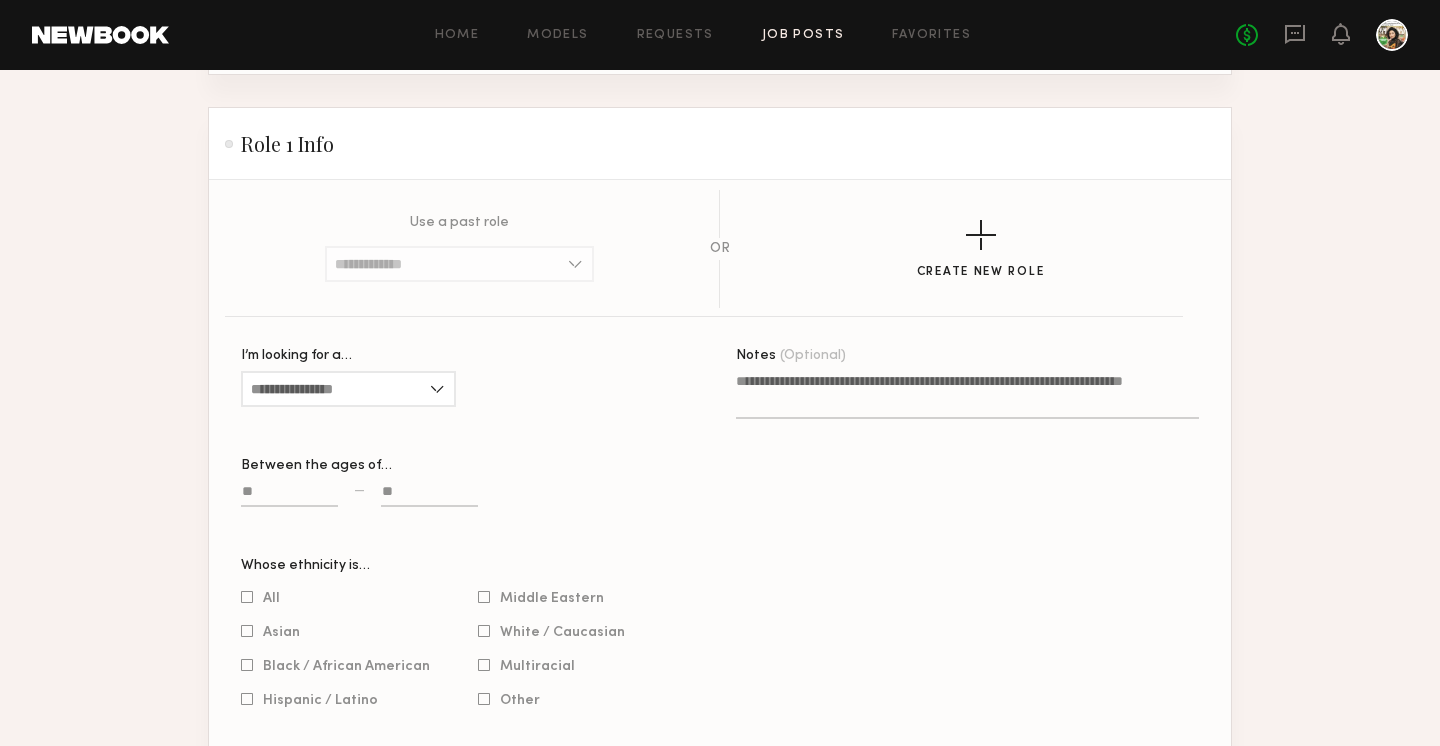 click on "Notes (Optional)" 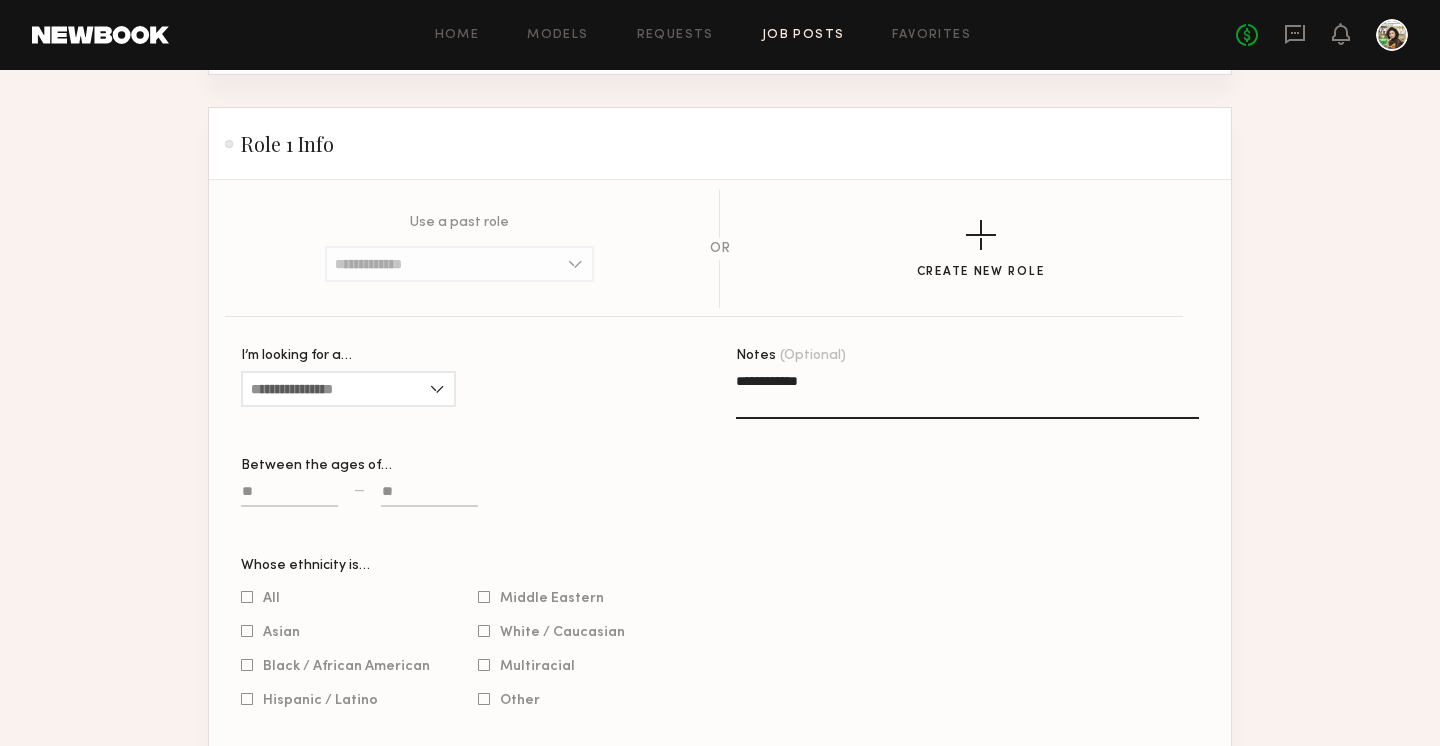 type on "**********" 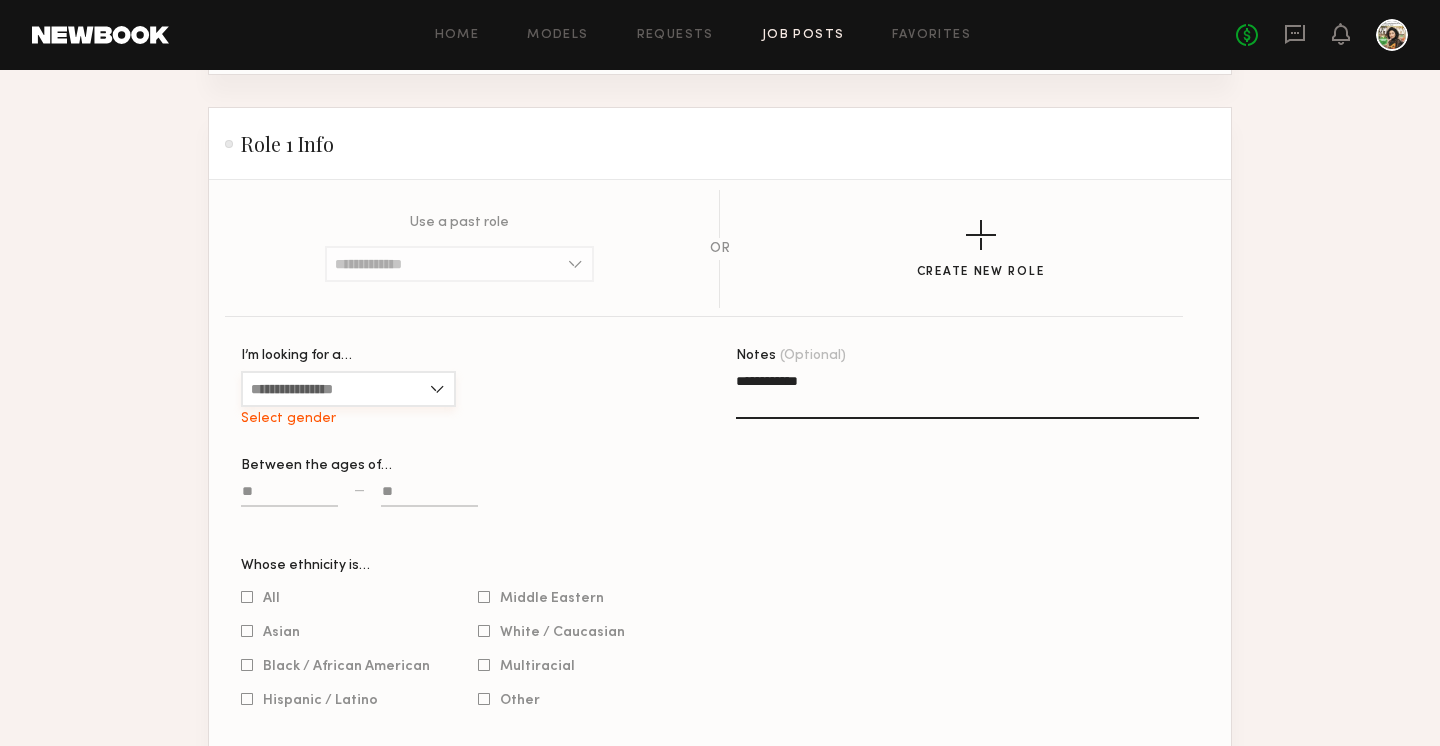 click on "I’m looking for a…" at bounding box center (348, 389) 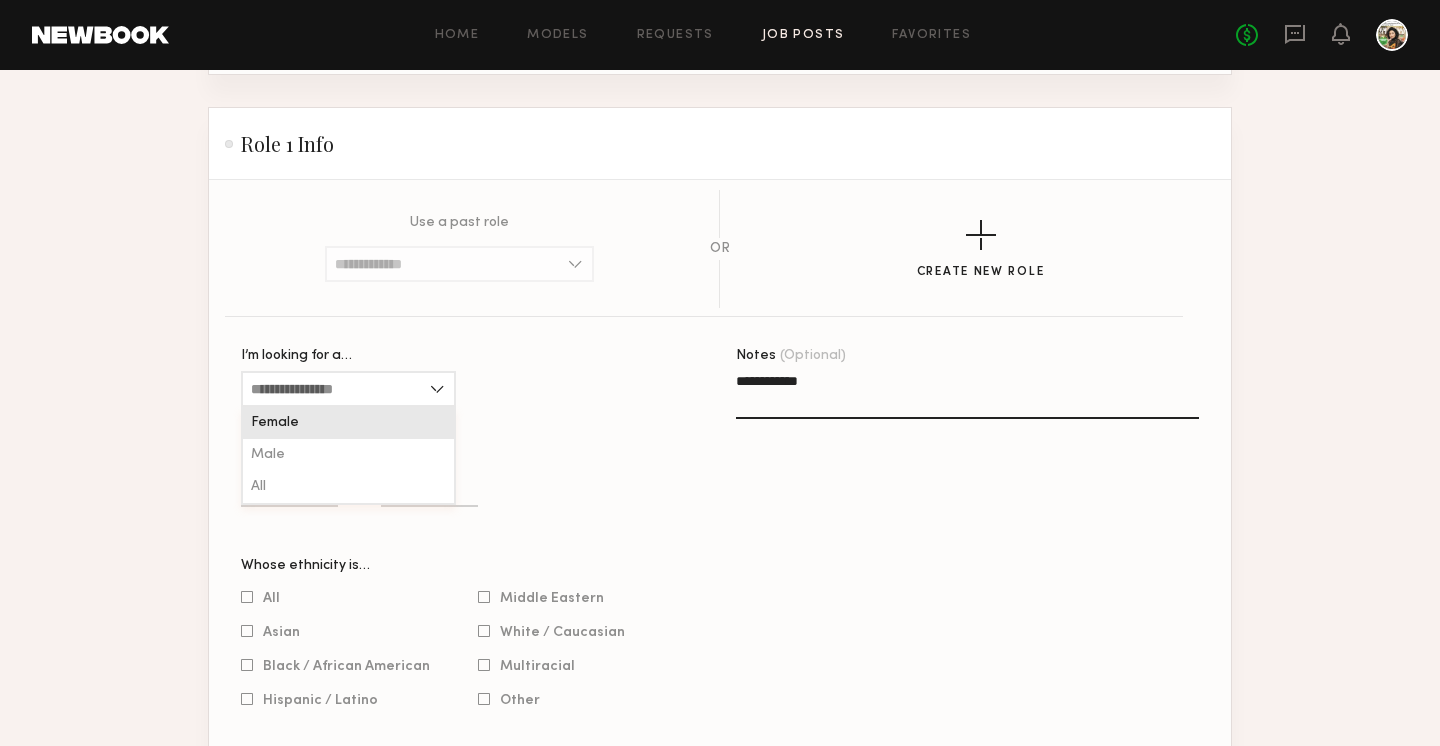 click on "Female" 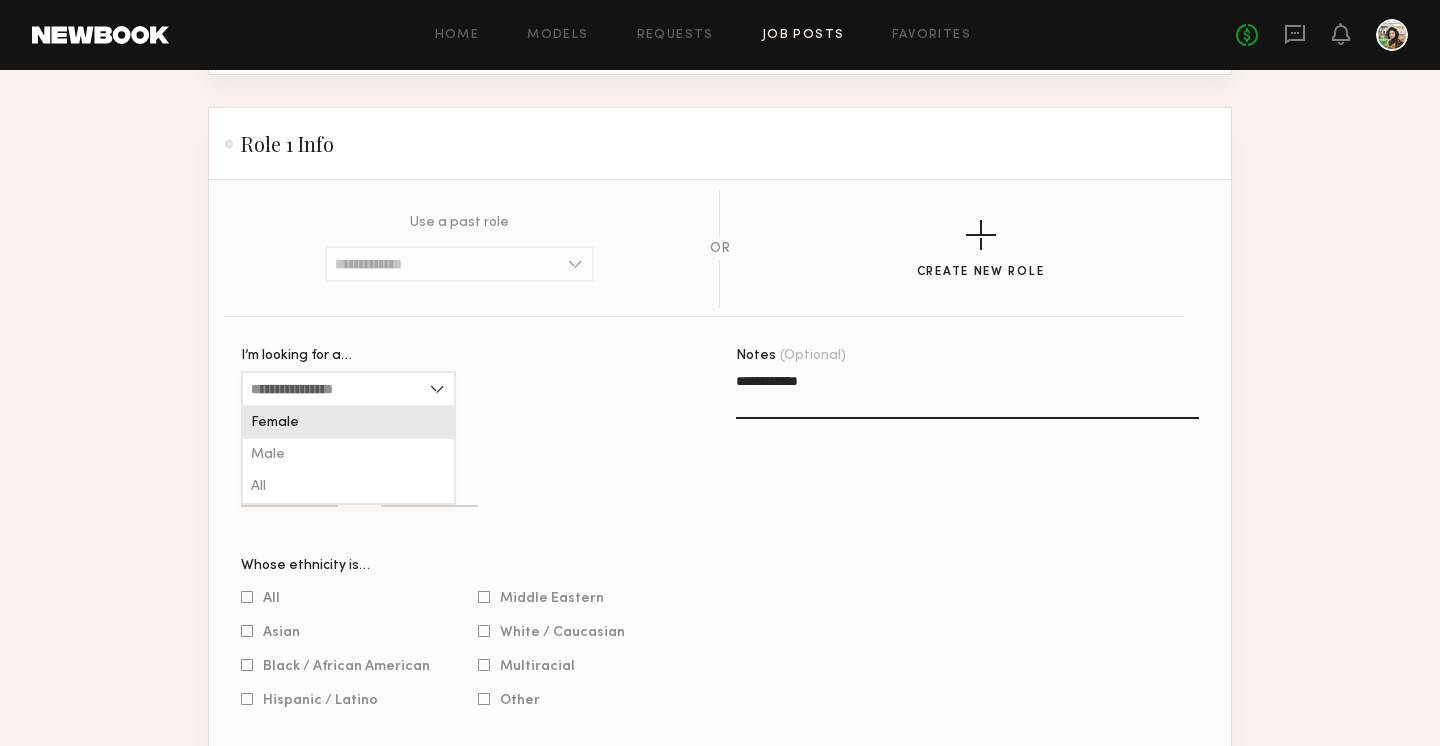 type on "******" 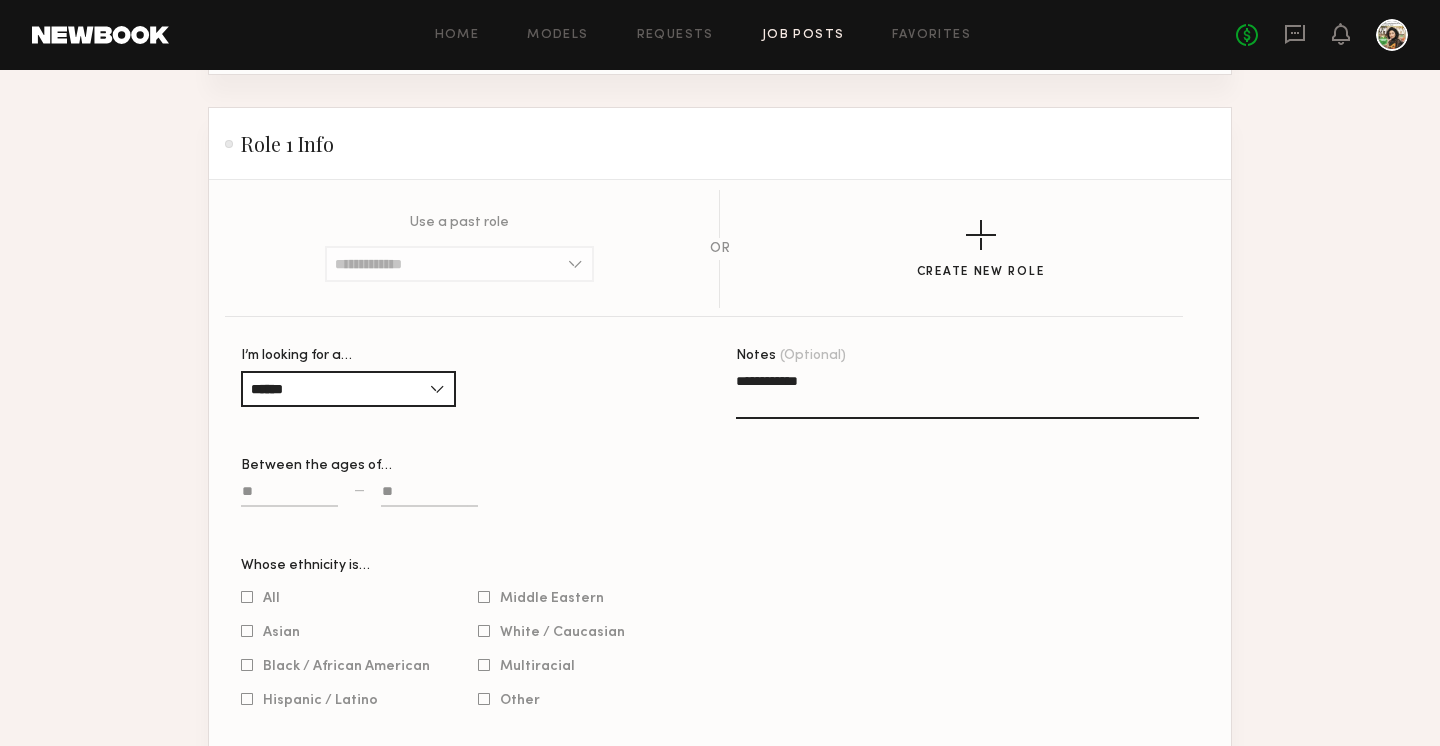 click on "Whose ethnicity is… All Asian Black / African American Hispanic / Latino Middle Eastern White / Caucasian Multiracial Other" 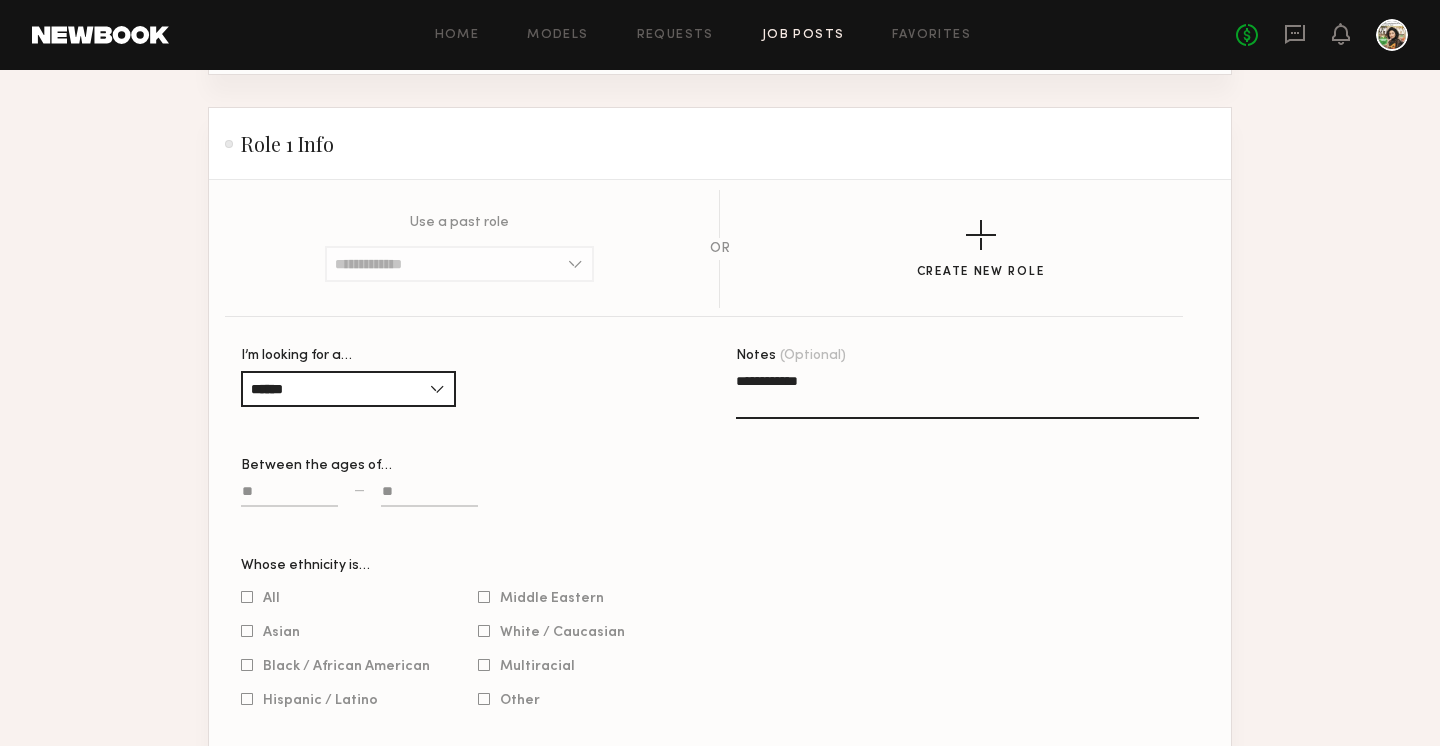 click 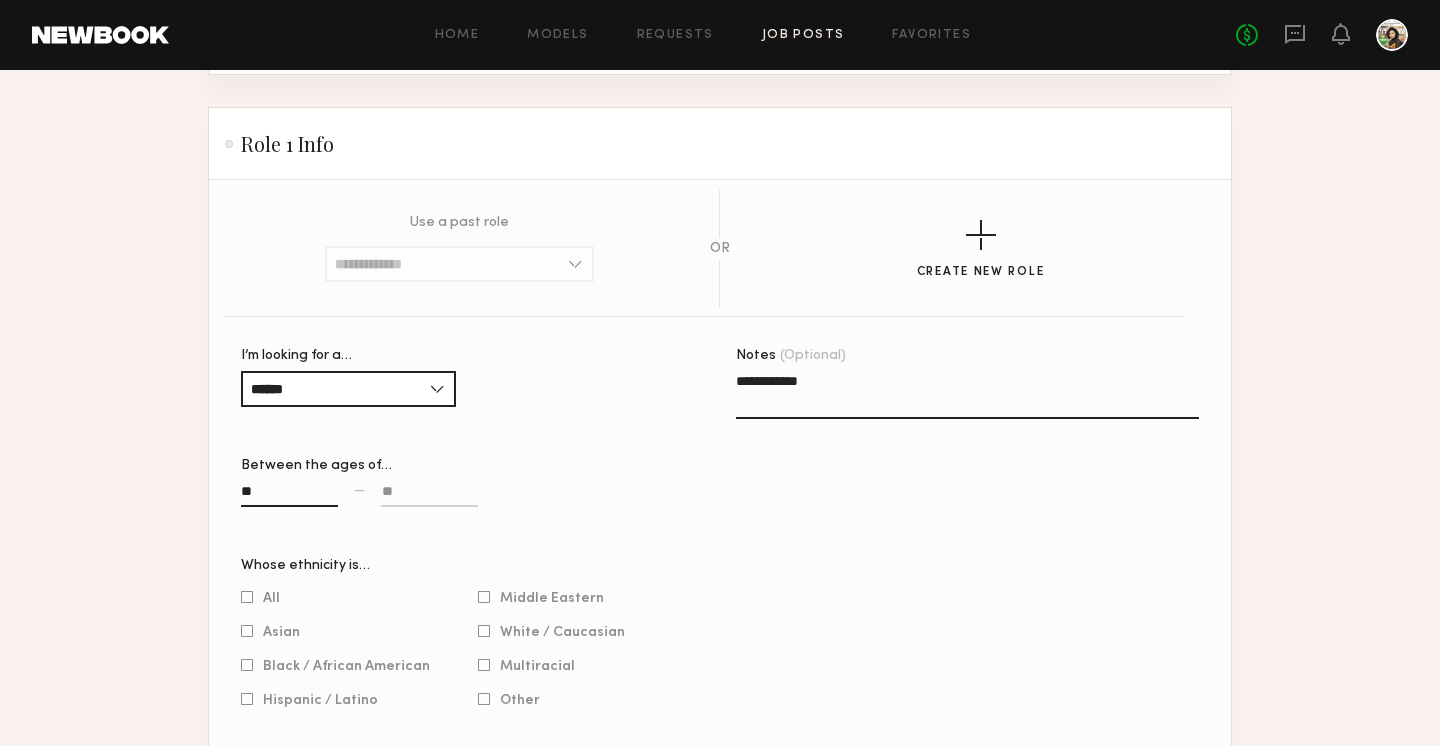 type on "**" 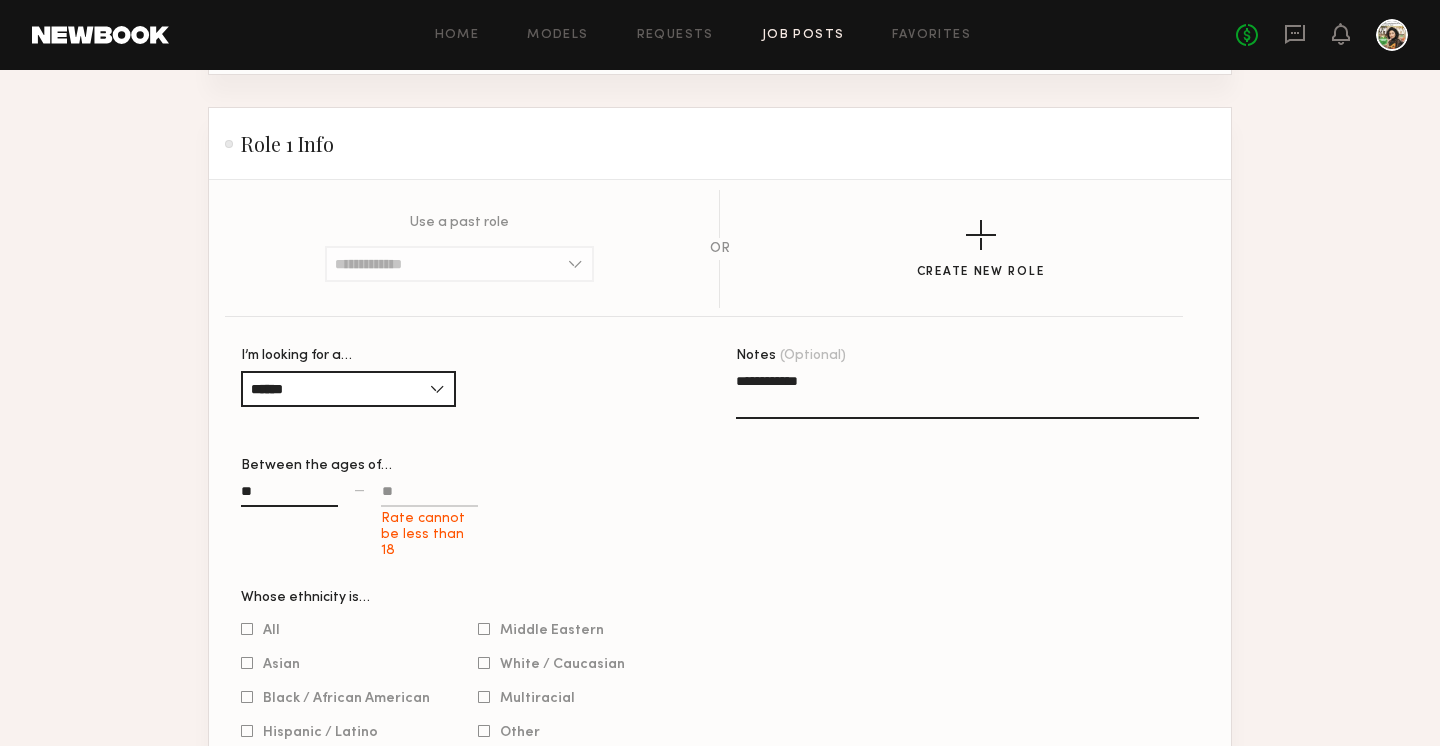 click on "Between the ages of… ** — Rate cannot be less than 18" 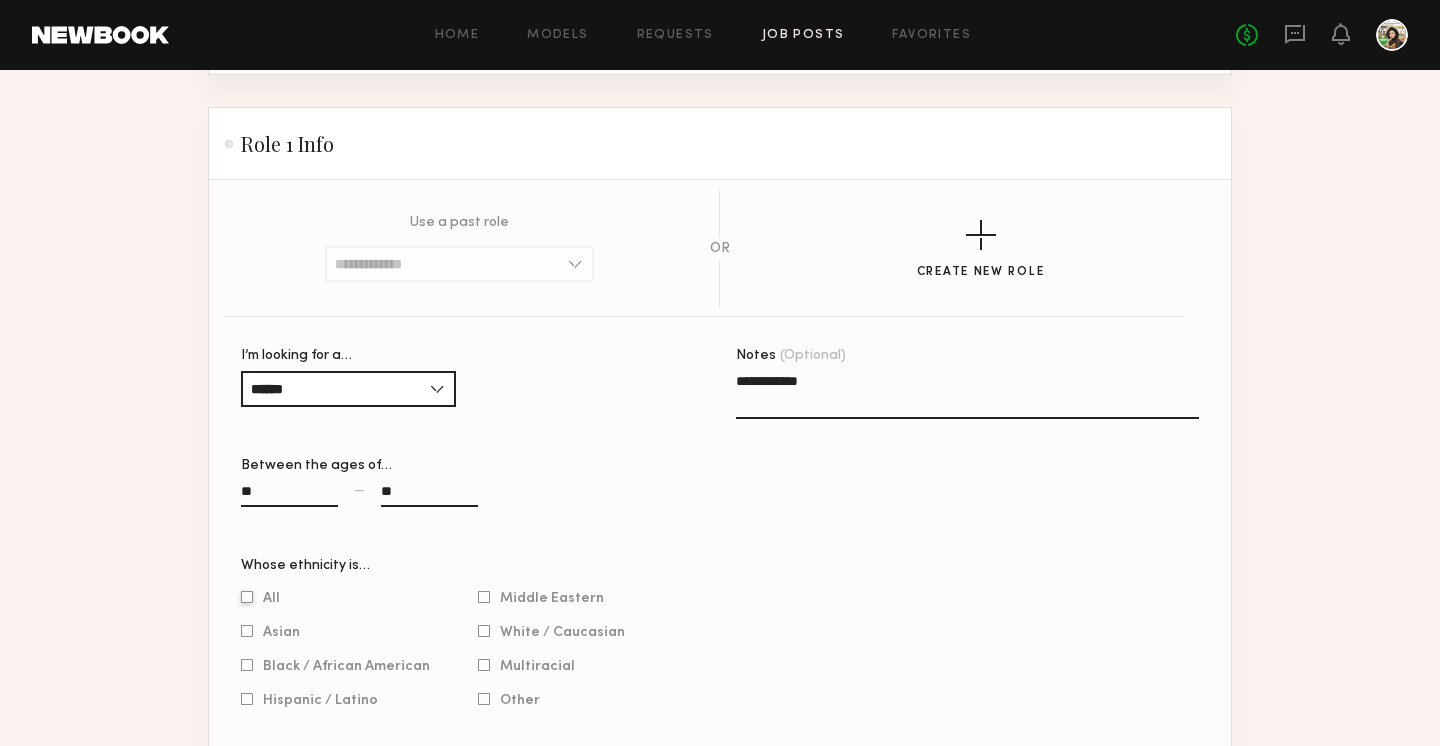 type on "**" 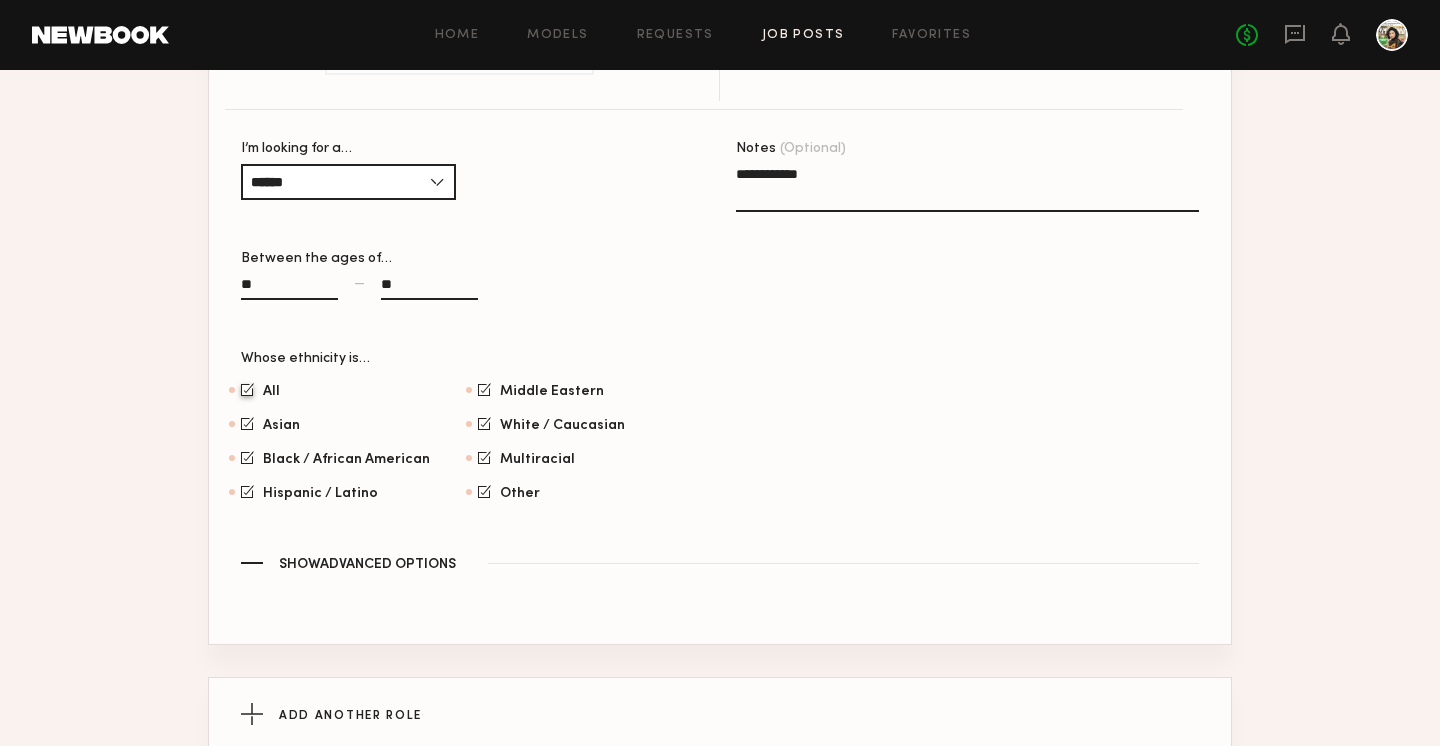 scroll, scrollTop: 1464, scrollLeft: 0, axis: vertical 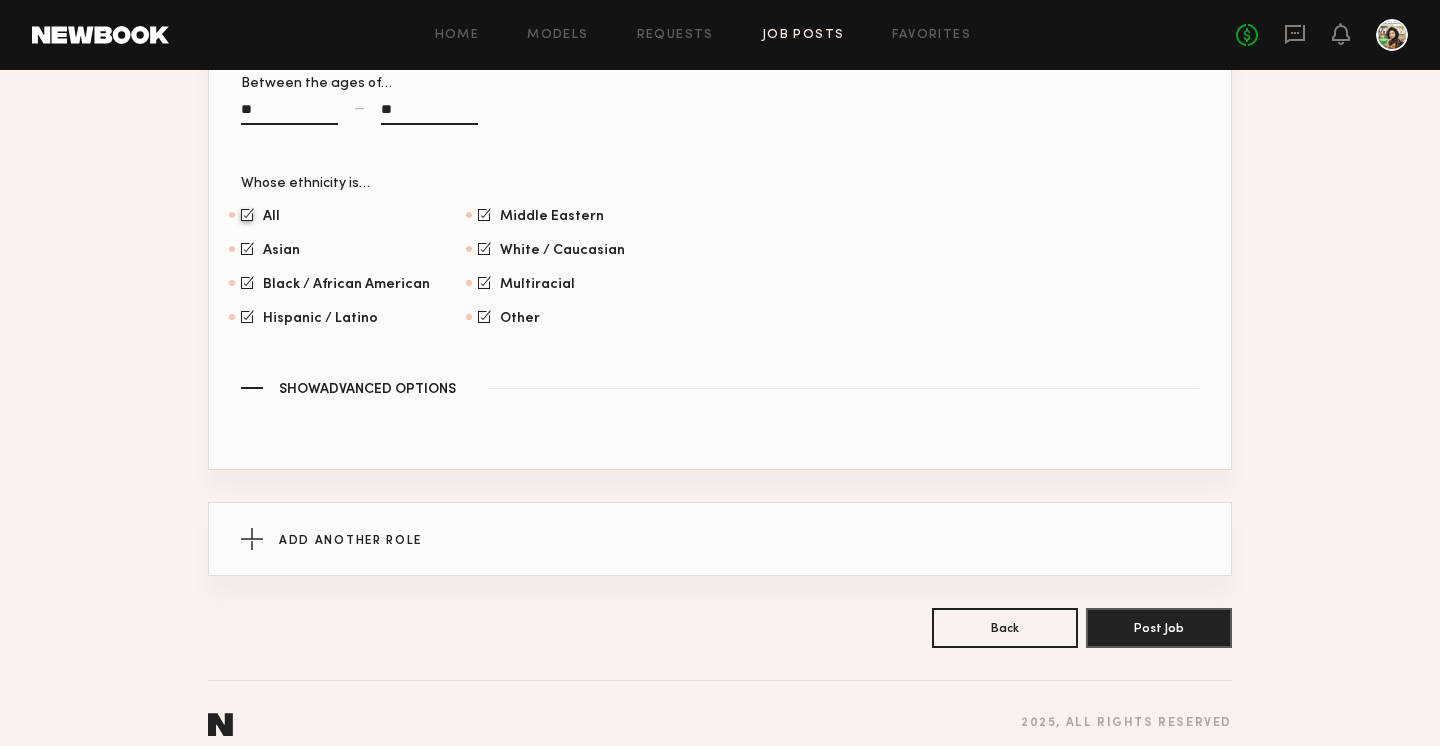 click on "**********" 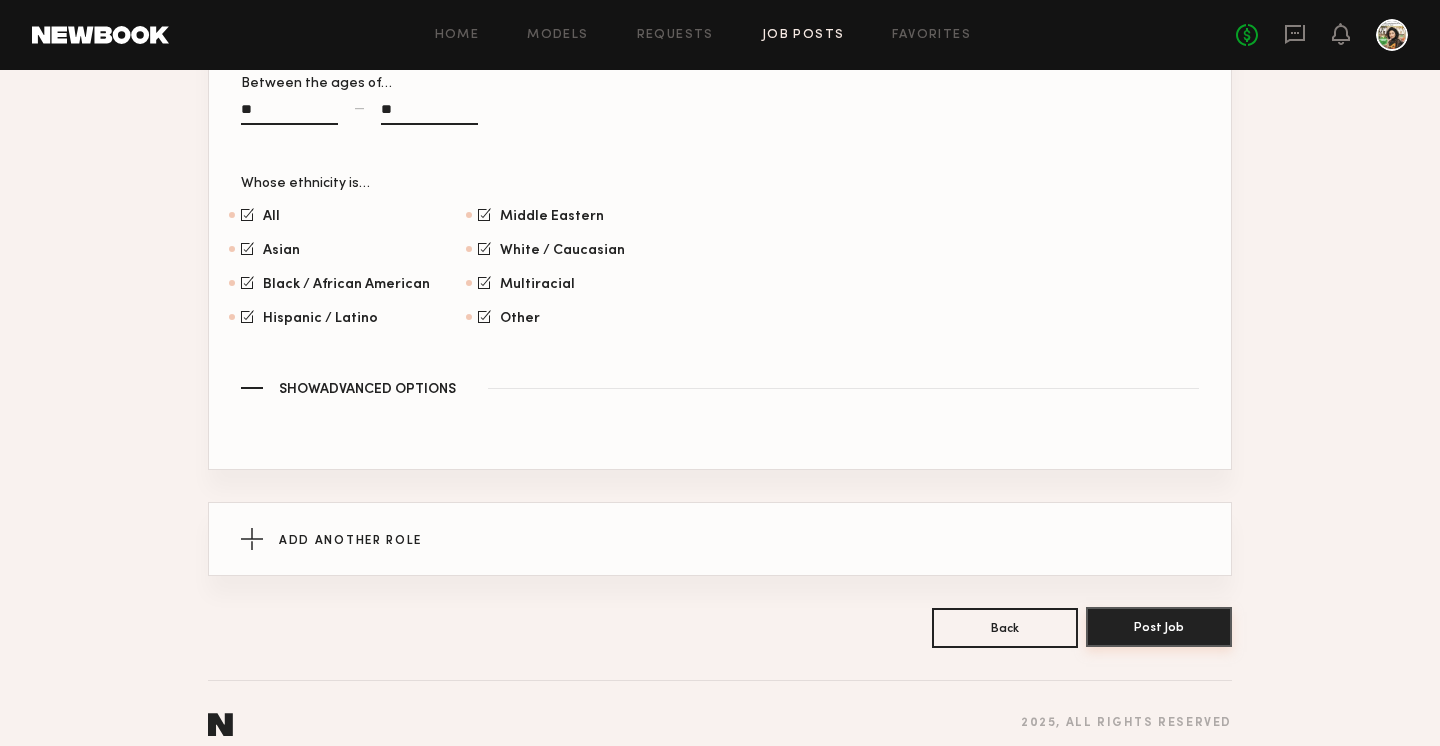 click on "Post Job" 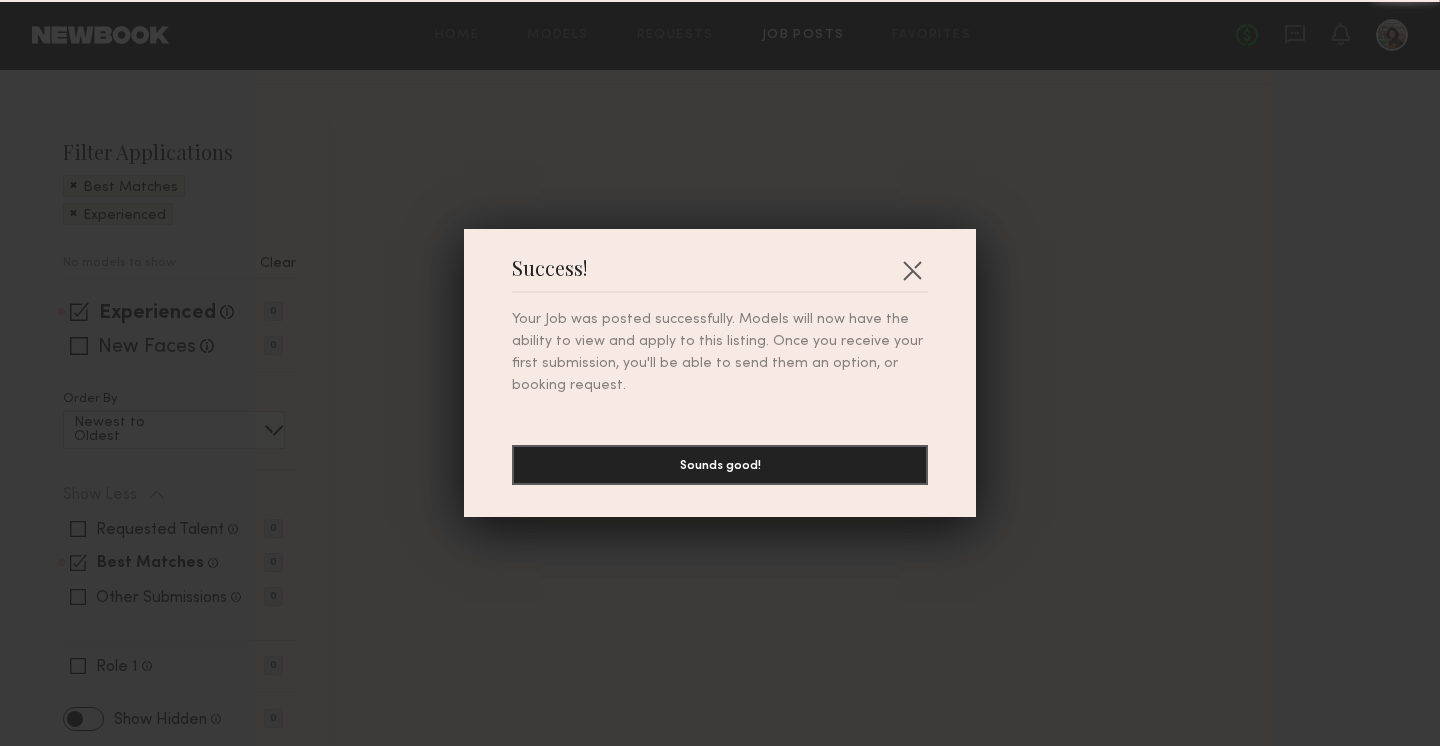 scroll, scrollTop: 0, scrollLeft: 0, axis: both 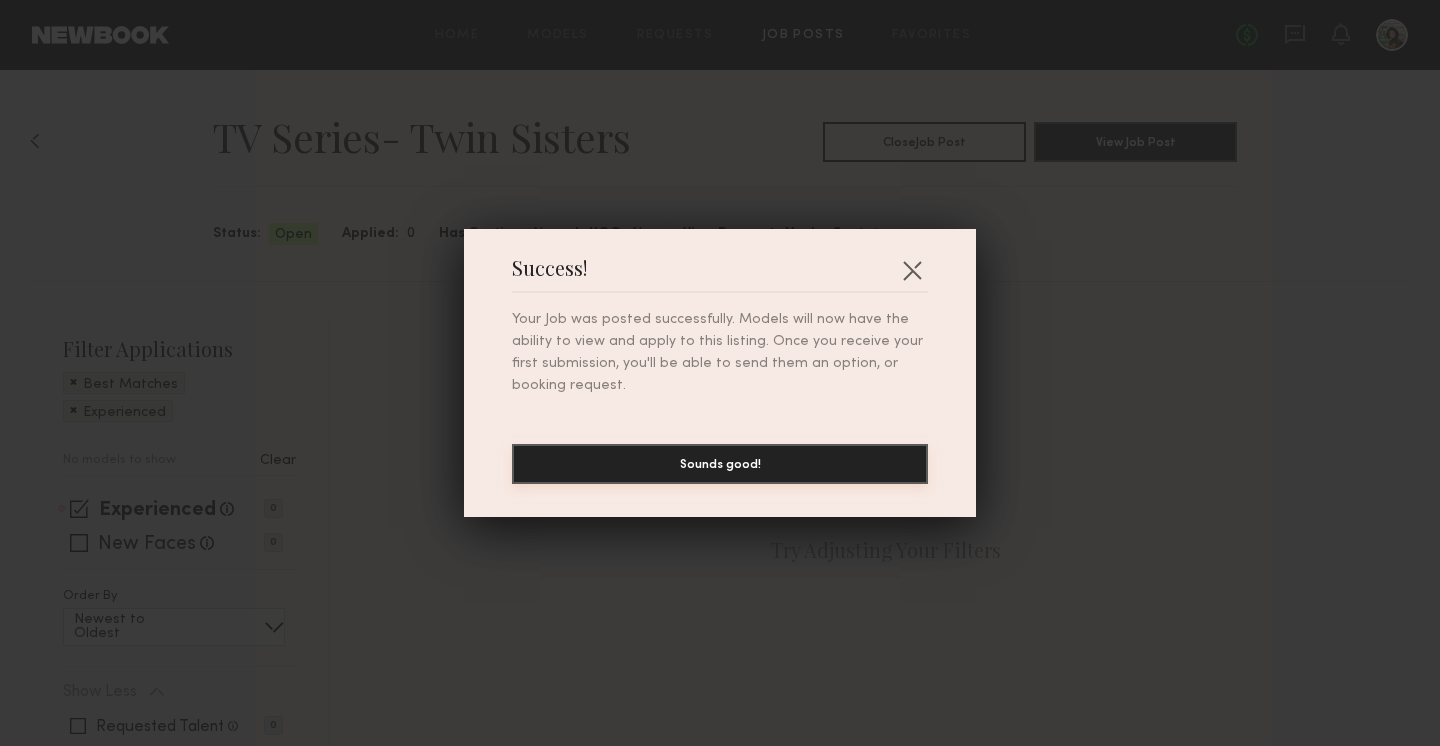 click on "Sounds good!" at bounding box center [720, 464] 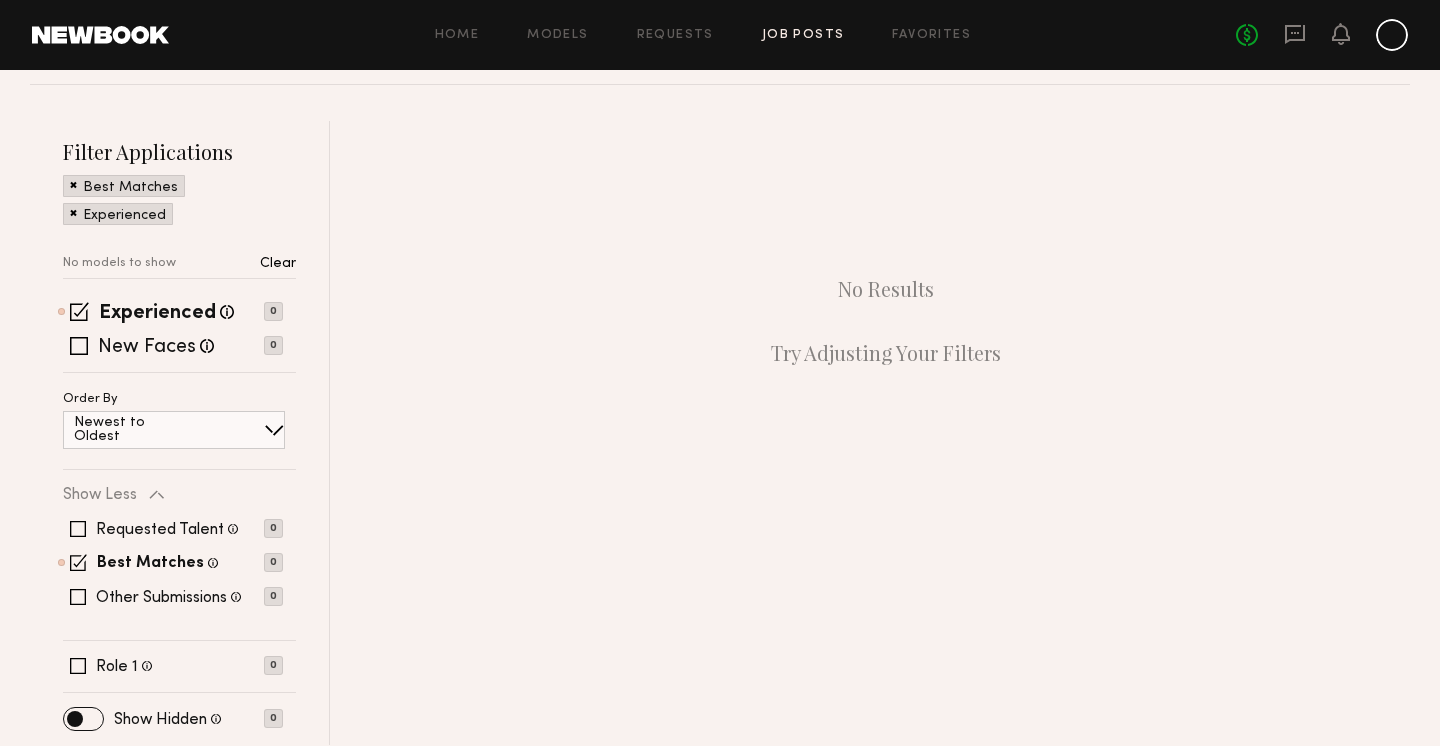 scroll, scrollTop: 0, scrollLeft: 0, axis: both 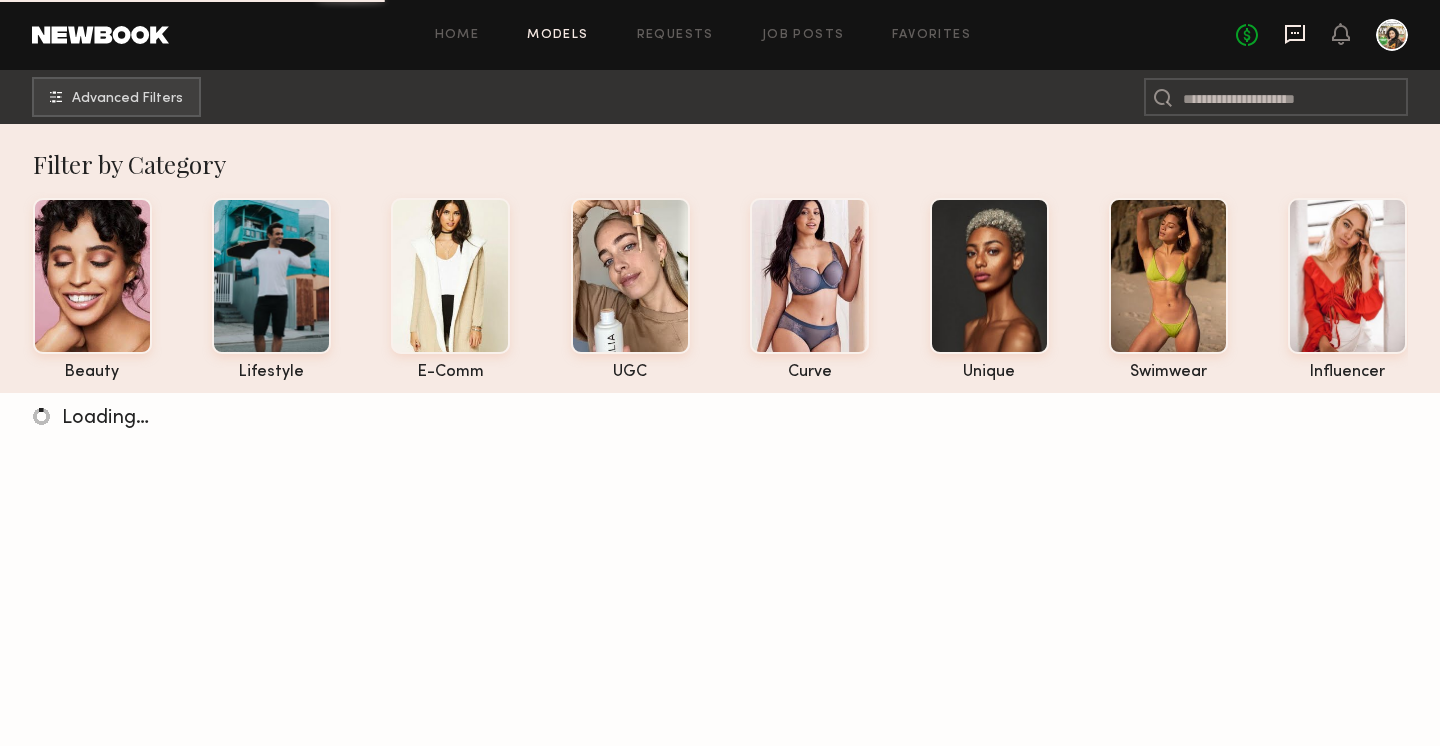 click 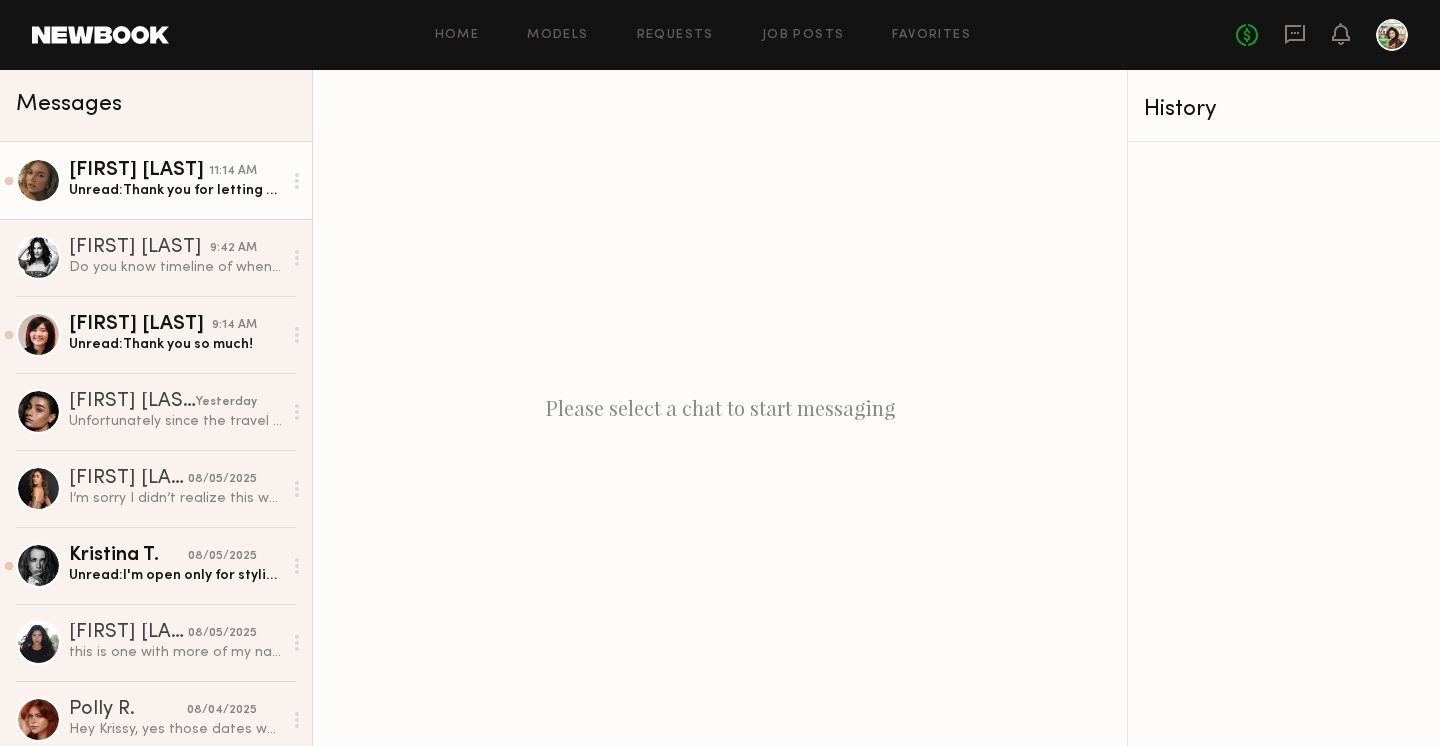click on "11:14 AM" 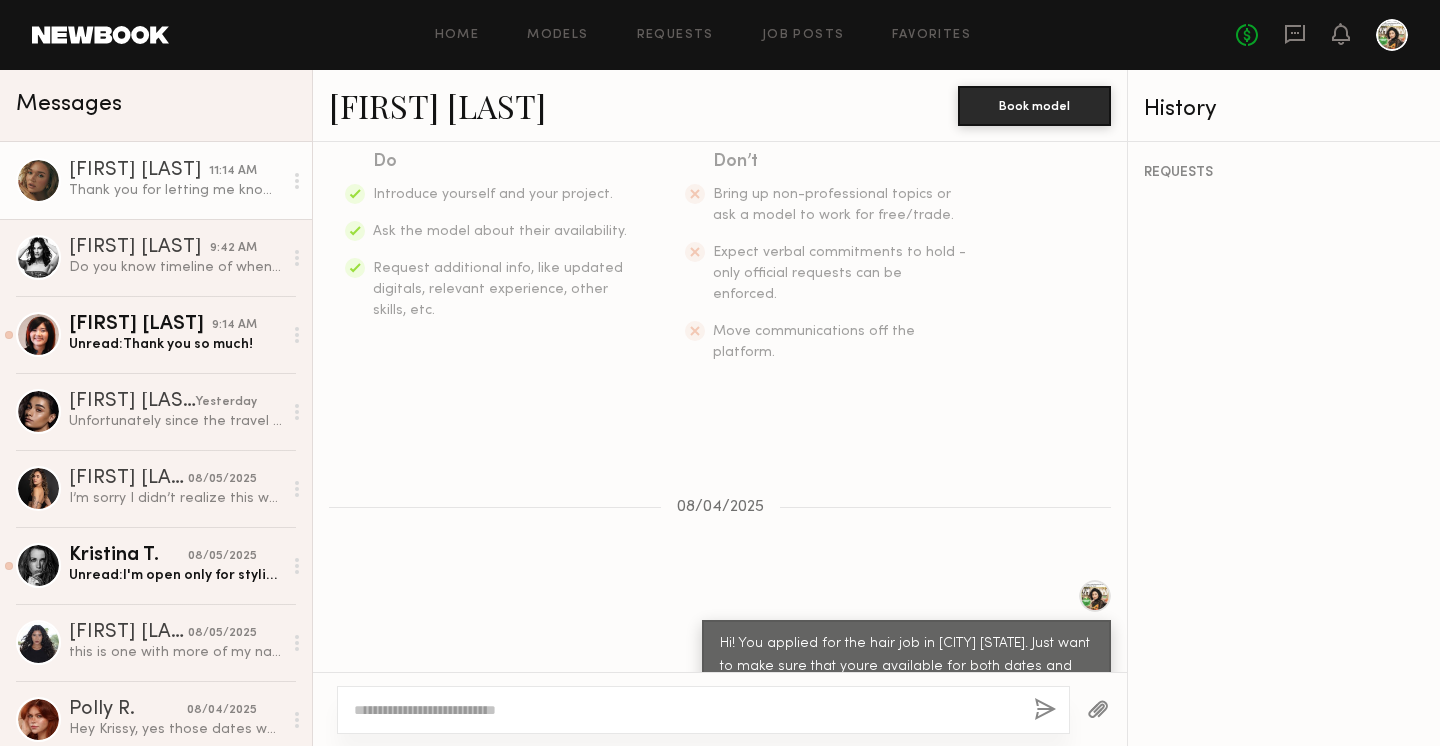 scroll, scrollTop: 1899, scrollLeft: 0, axis: vertical 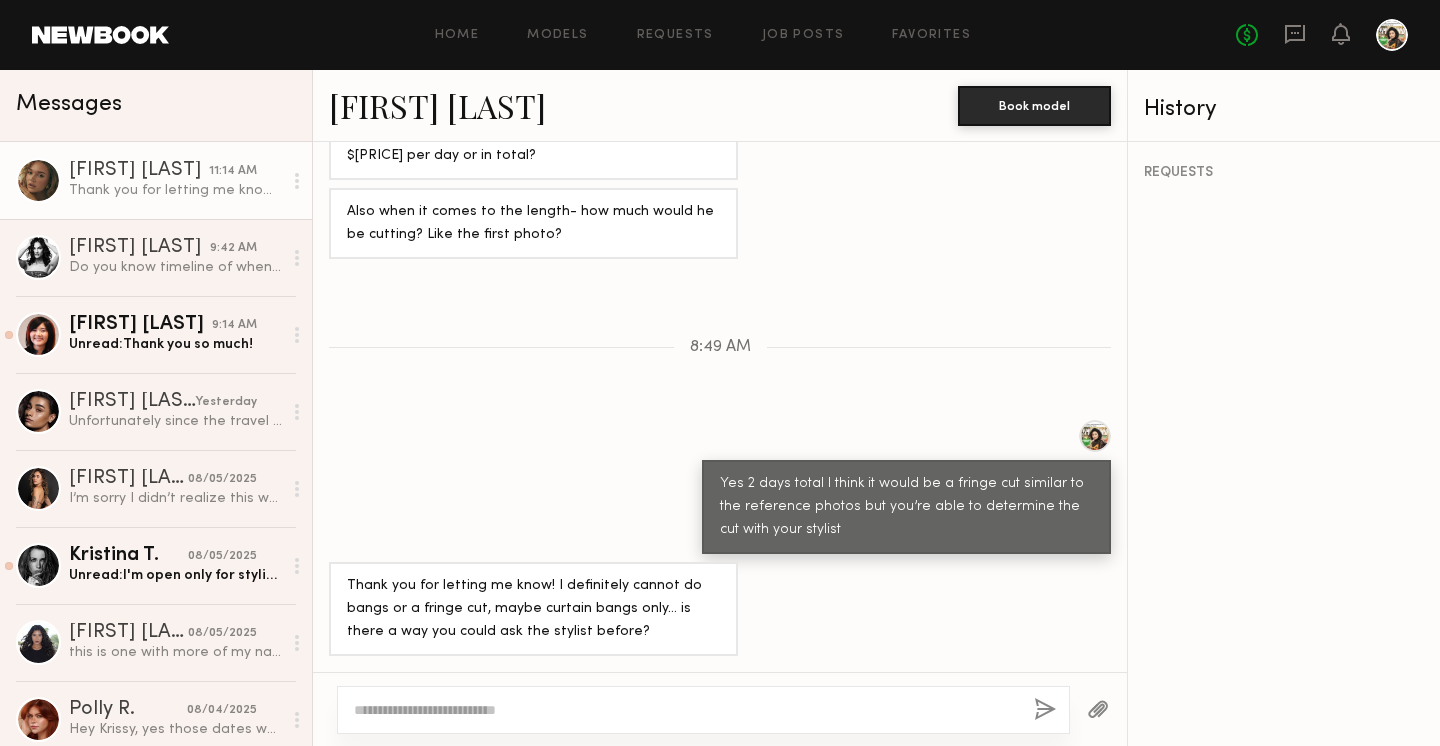click 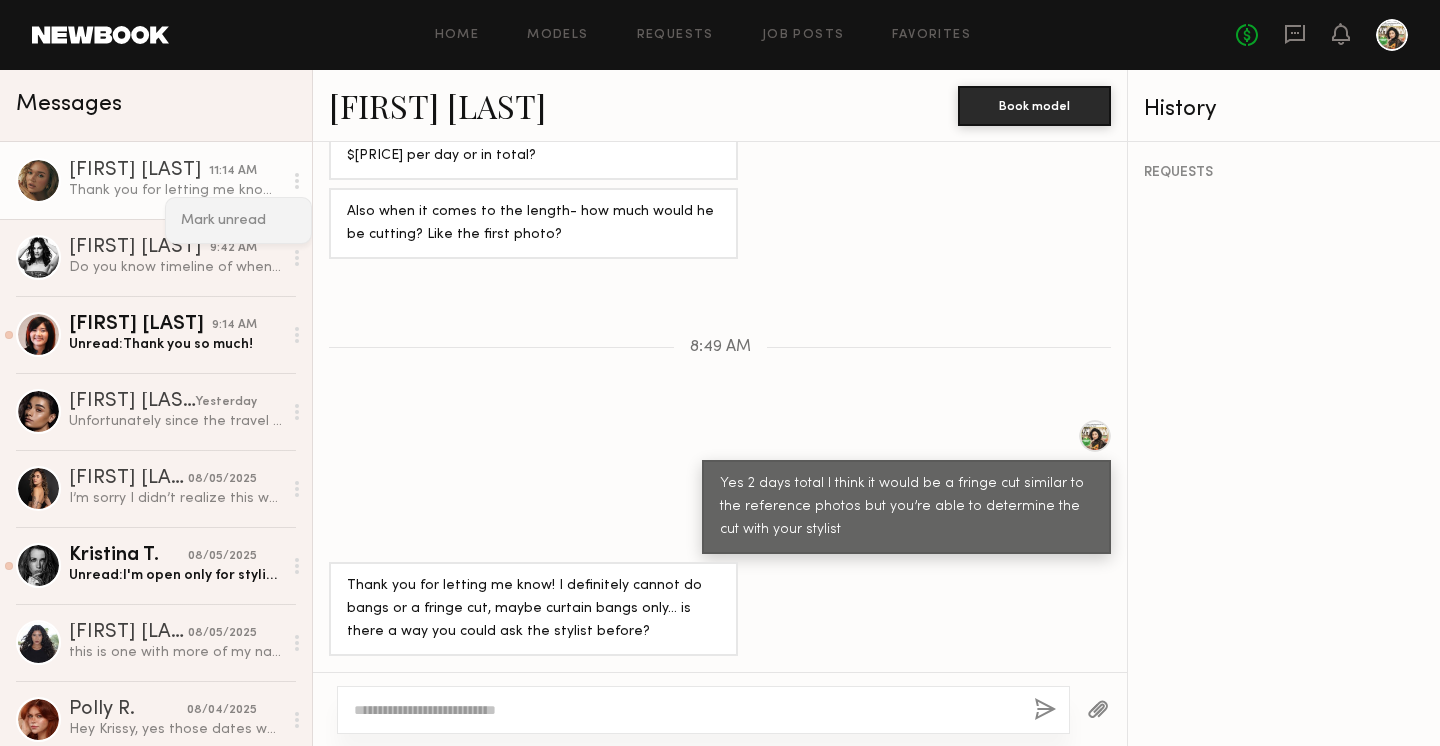 click on "Mark unread" 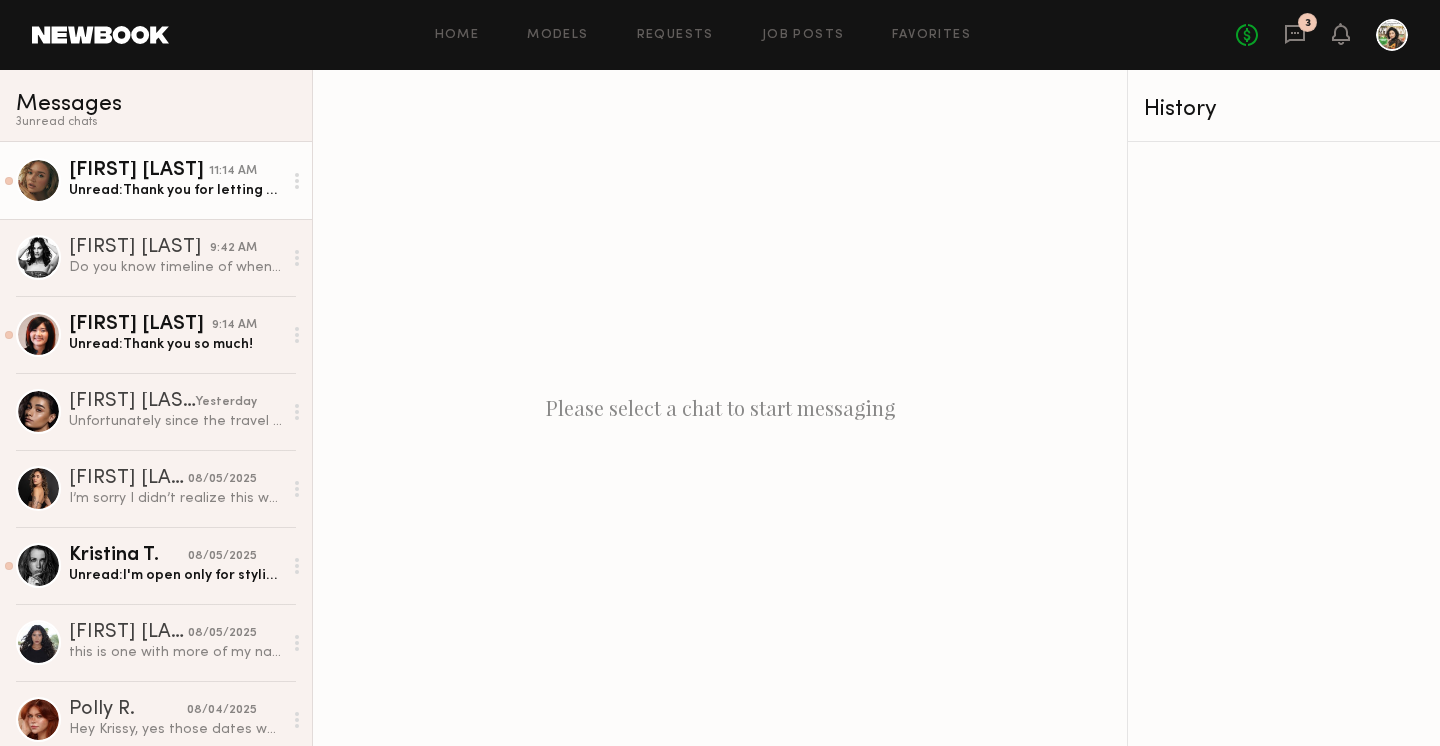click on "Unread:  Thank you for letting me know! I definitely cannot do bangs or a fringe cut, maybe curtain bangs only… is there a way you could ask the stylist before?" 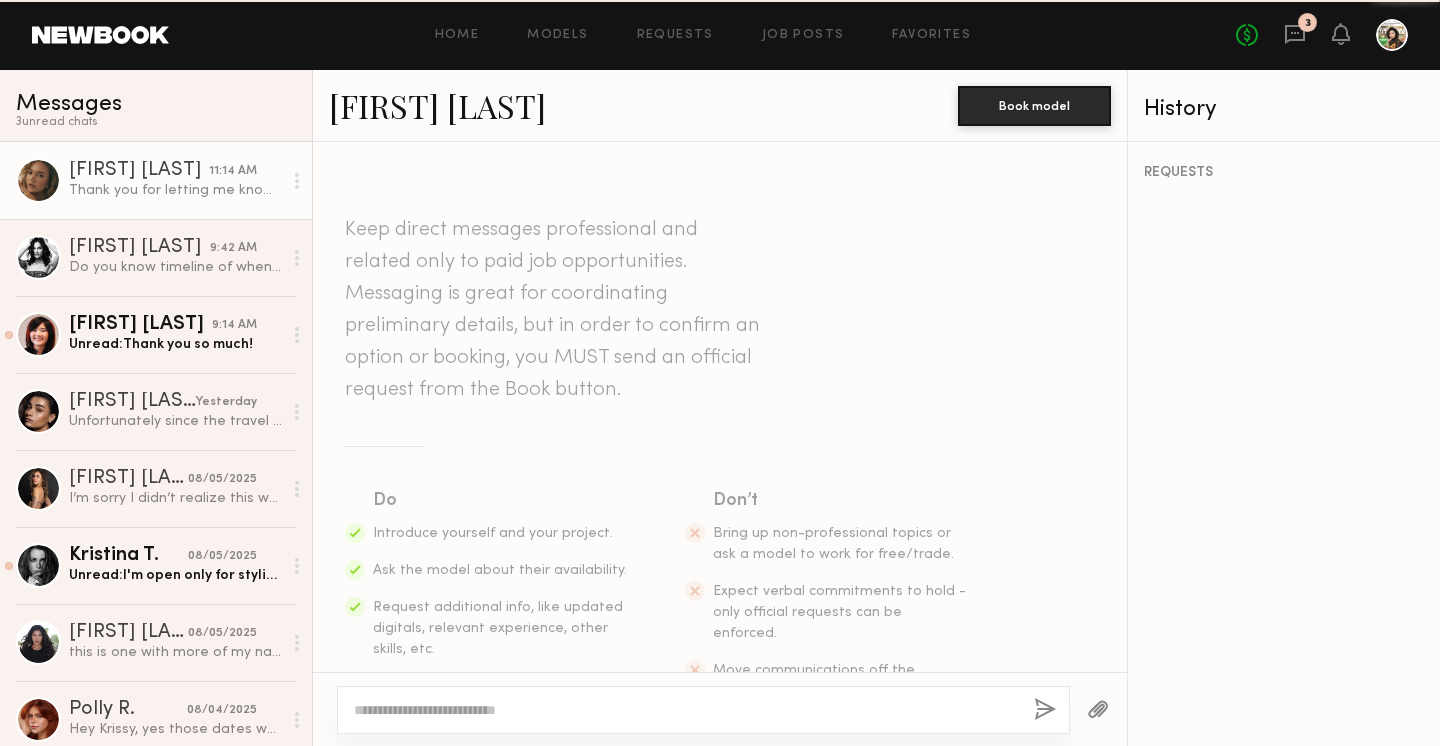 scroll, scrollTop: 1899, scrollLeft: 0, axis: vertical 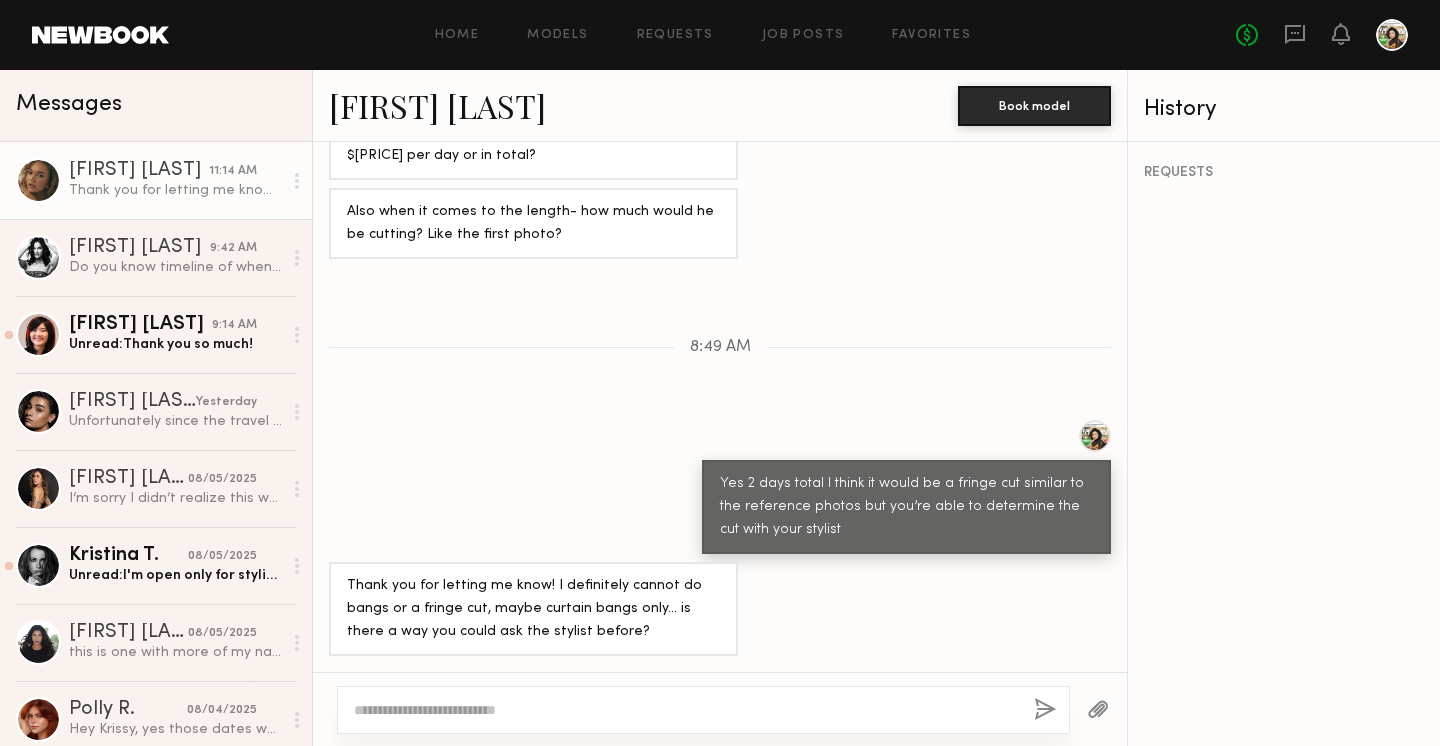 click 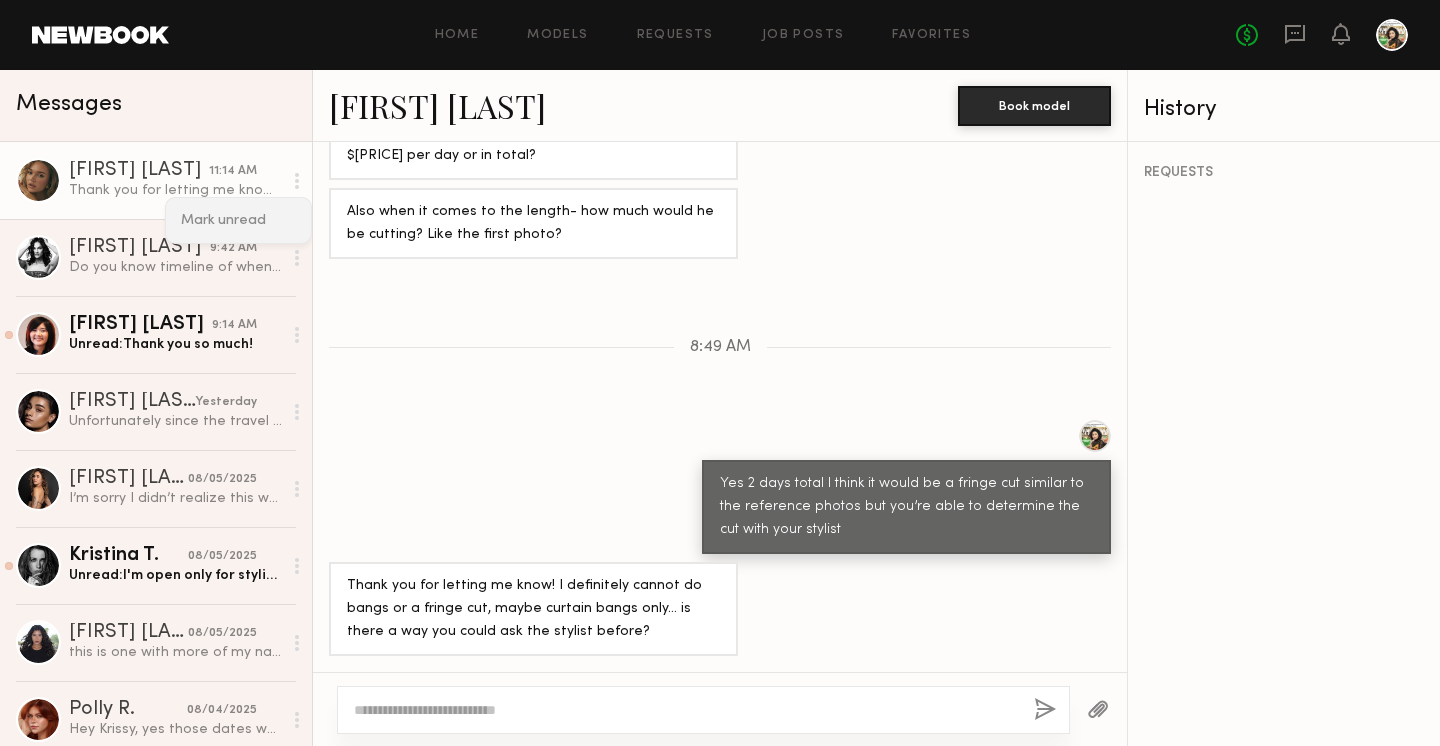 click on "Mark unread" 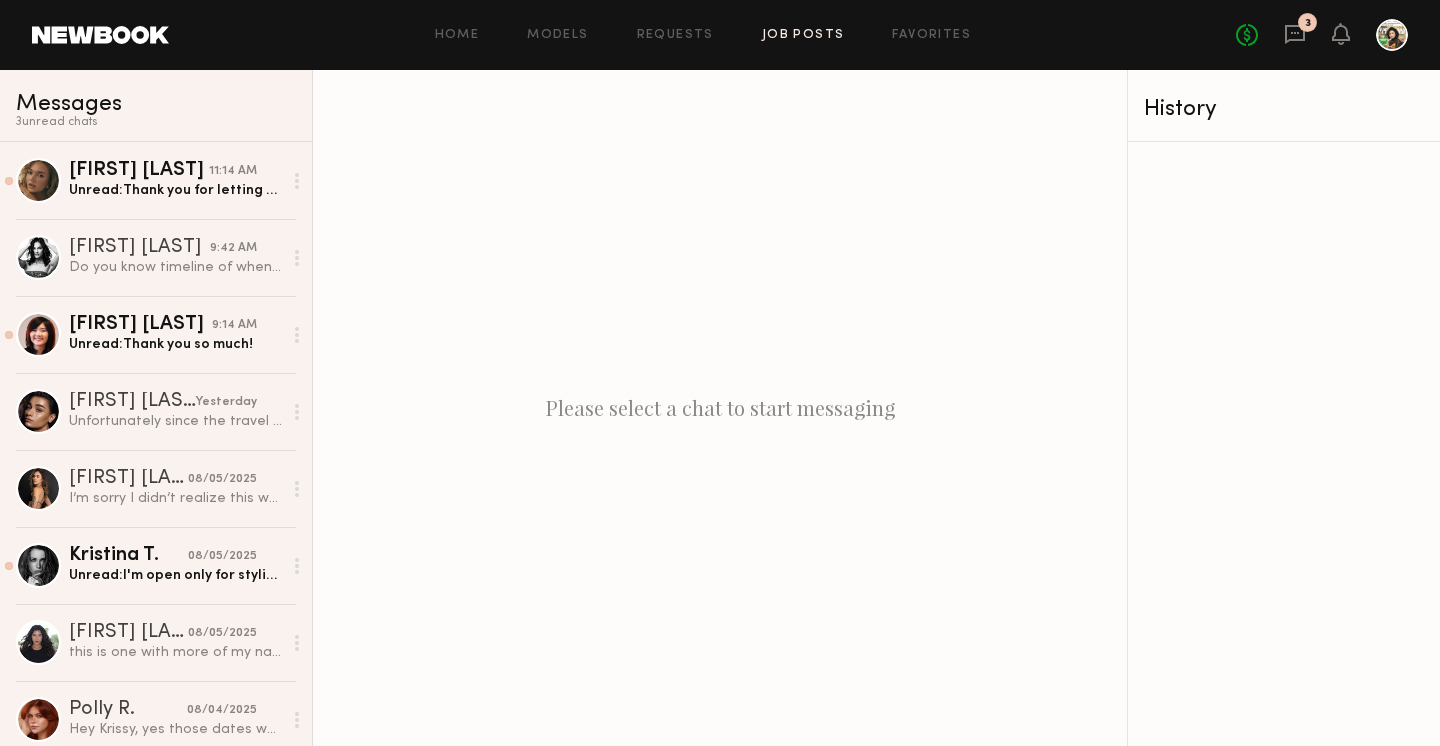click on "Job Posts" 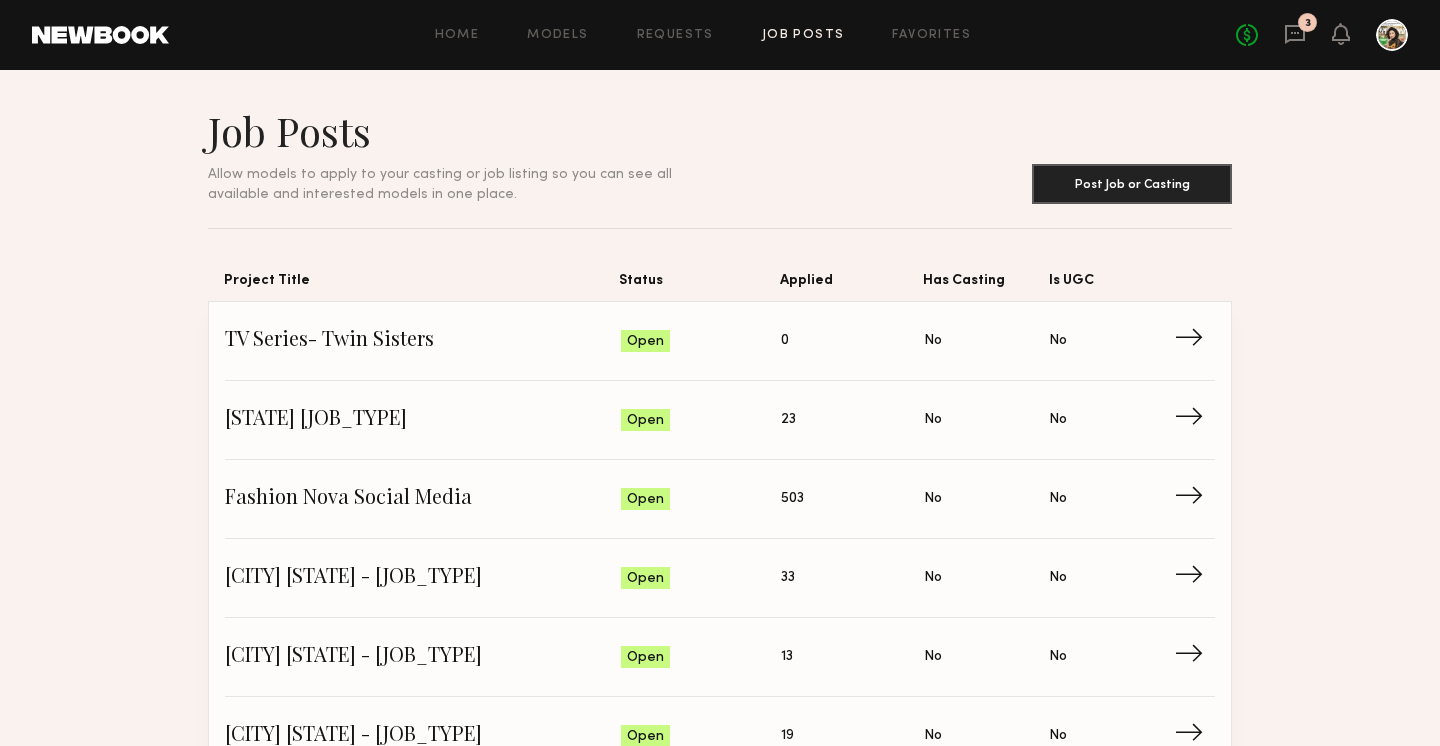 click on "Job Posts" 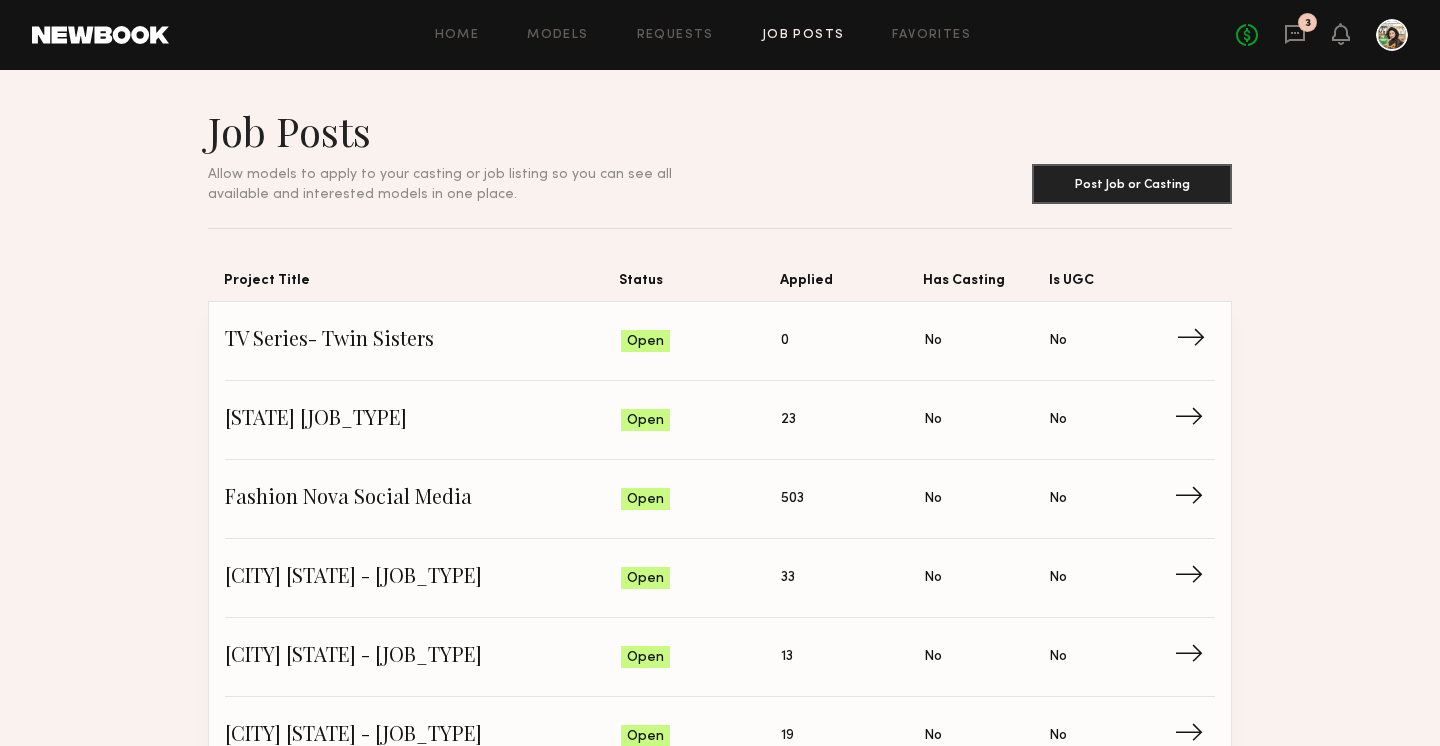 click on "TV Series- Twin Sisters" 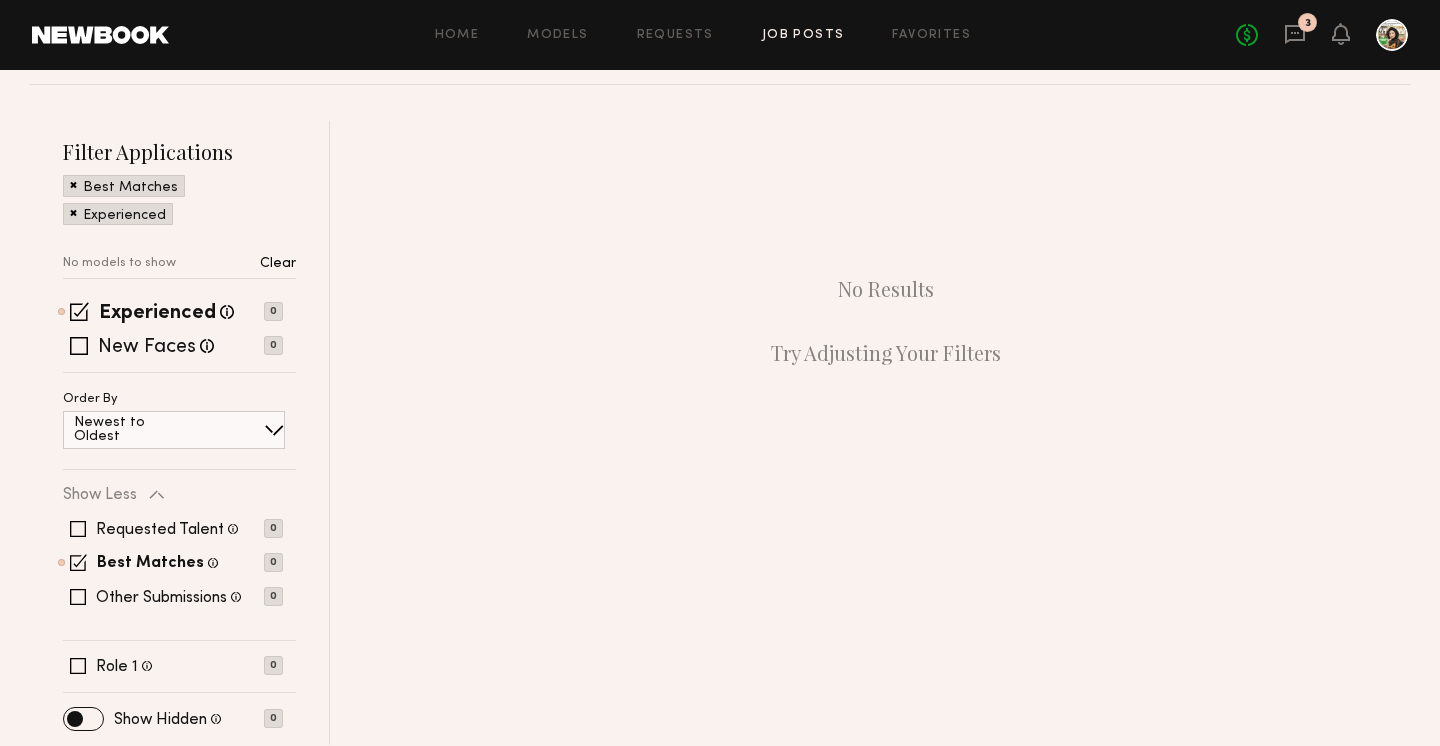 scroll, scrollTop: 0, scrollLeft: 0, axis: both 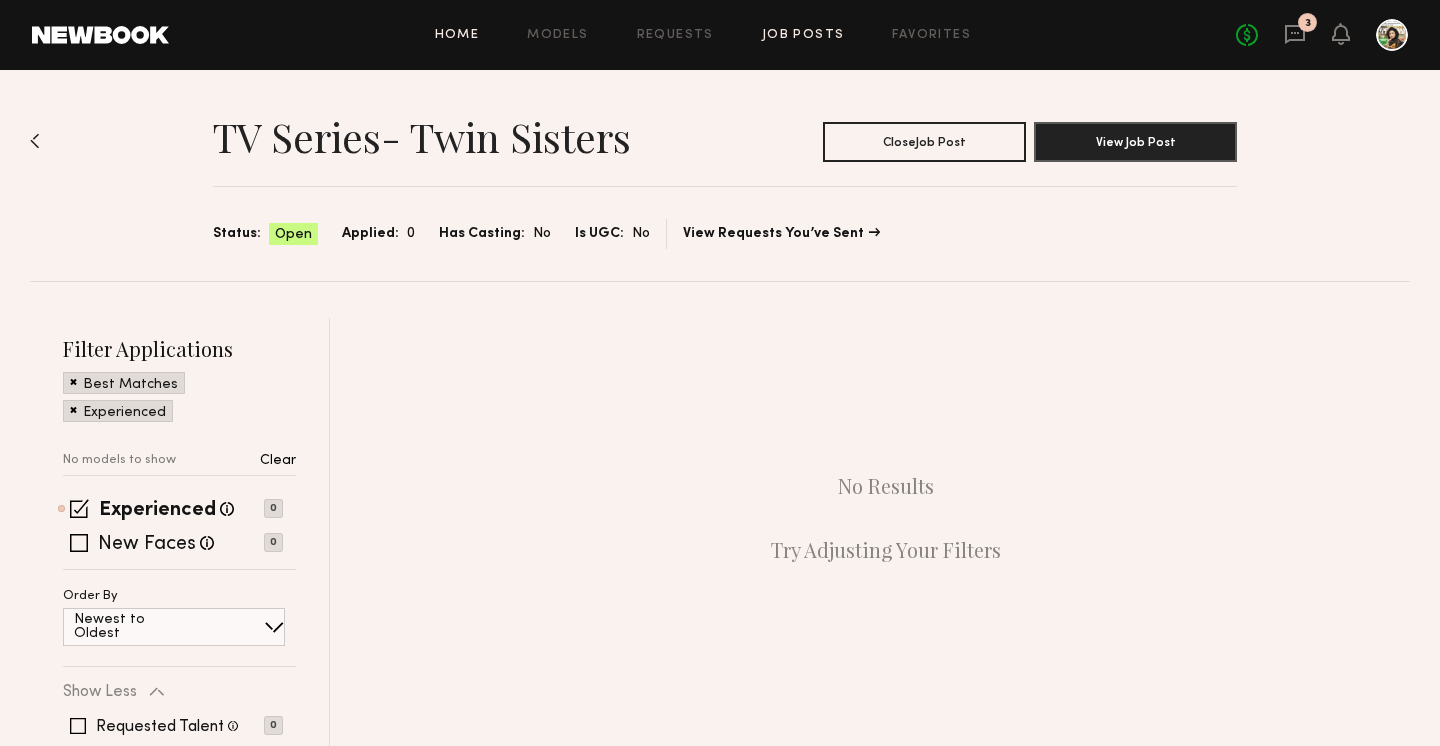 click on "Home" 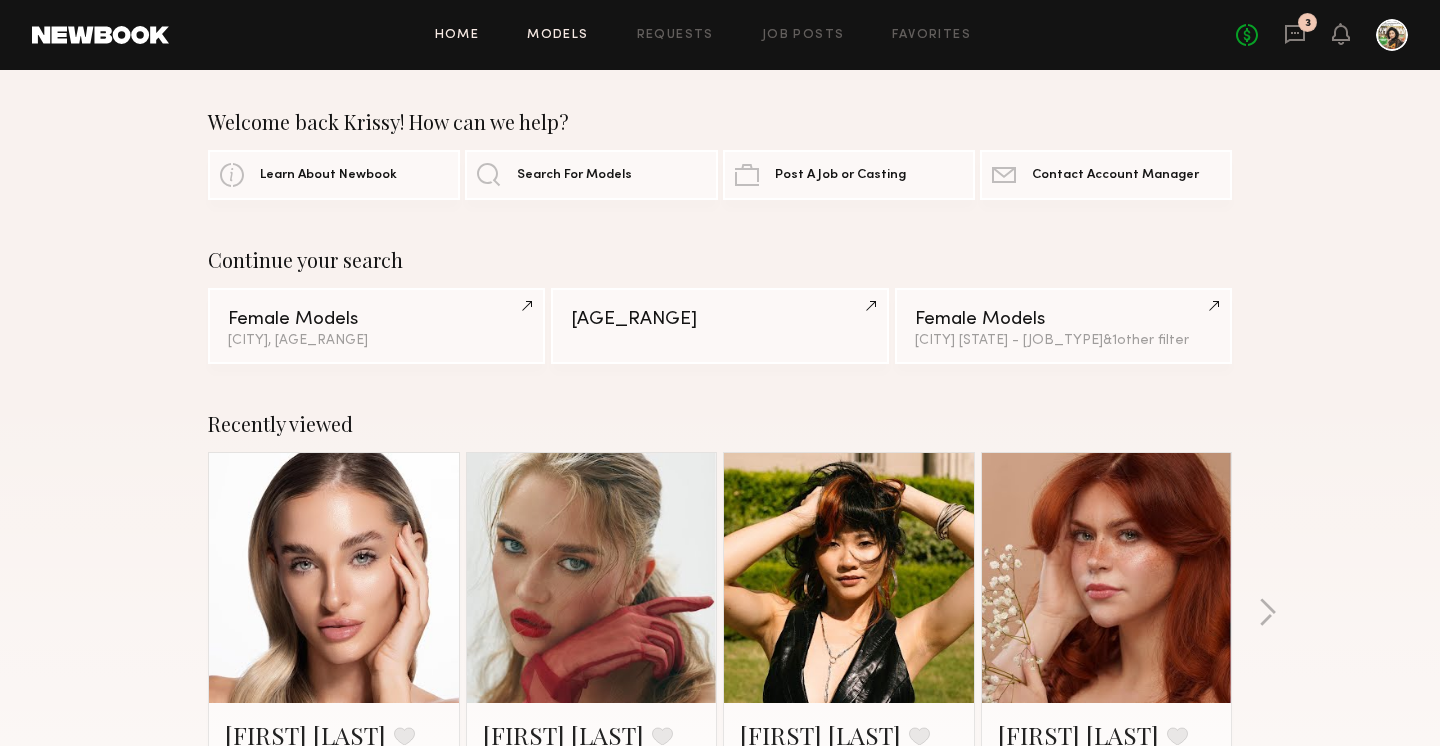click on "Models" 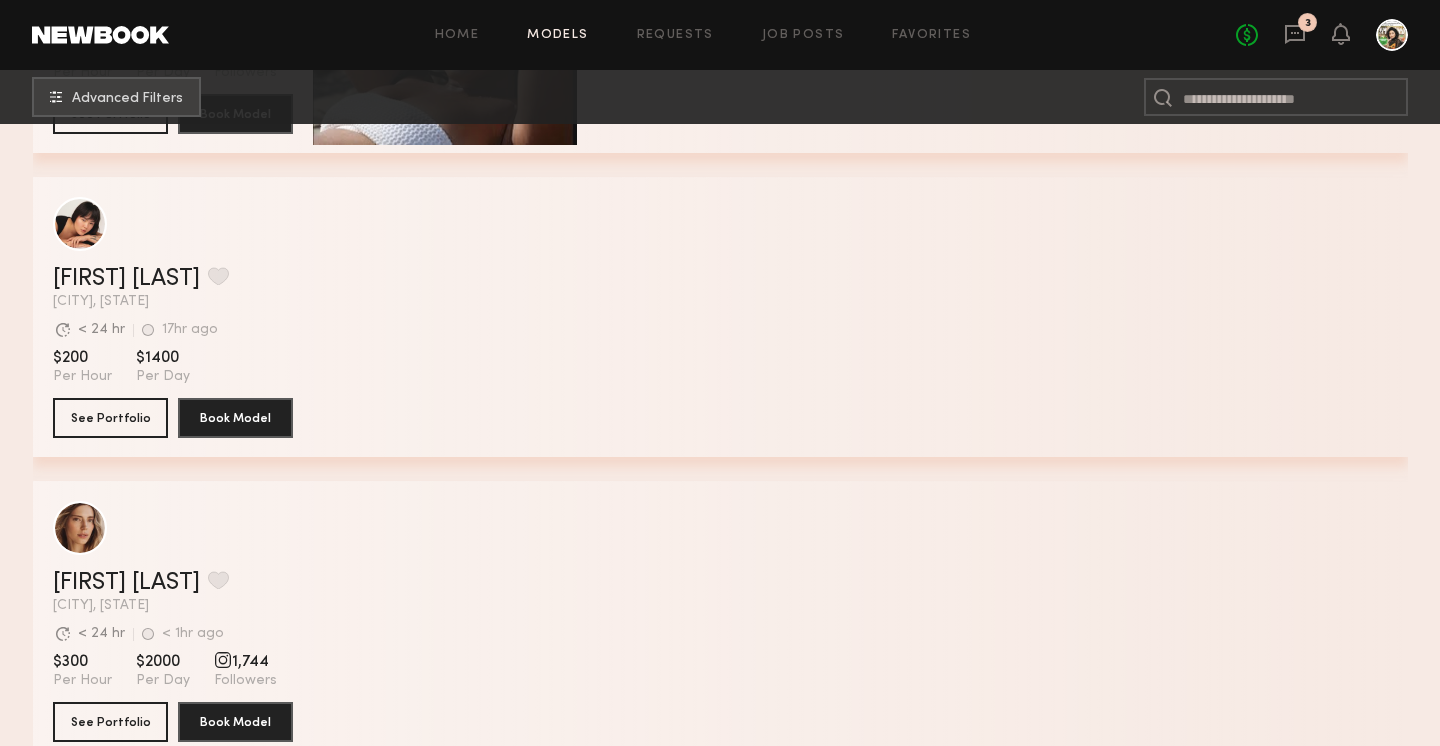 scroll, scrollTop: 364, scrollLeft: 0, axis: vertical 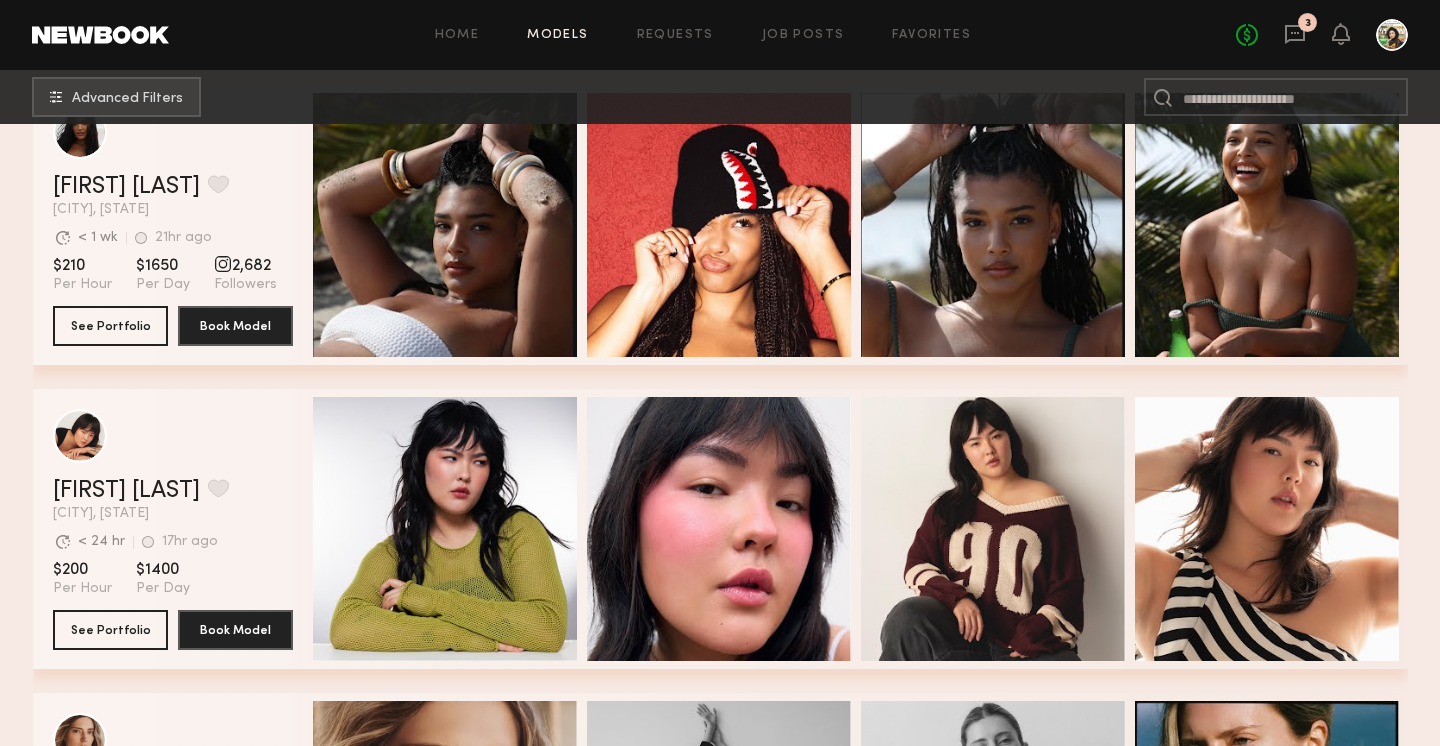 click on "Models" 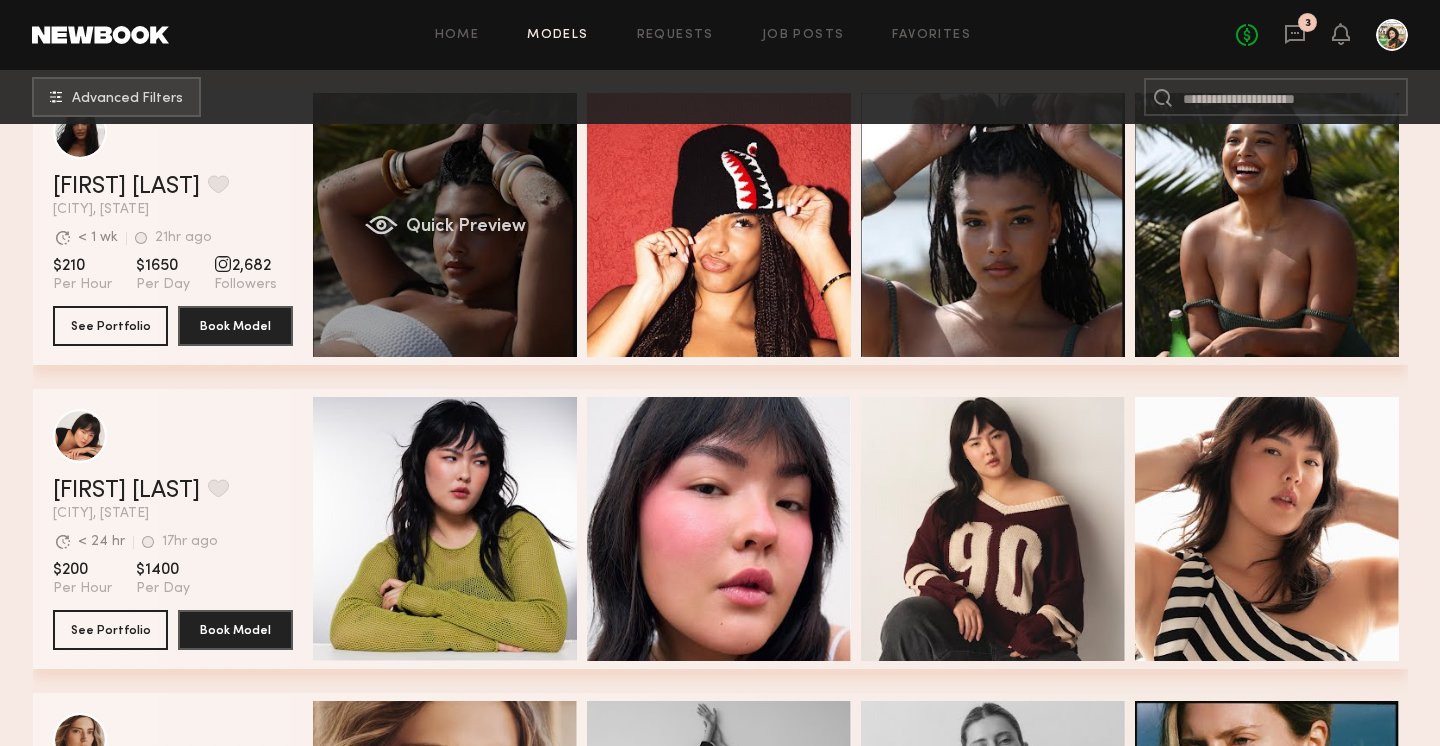scroll, scrollTop: 0, scrollLeft: 0, axis: both 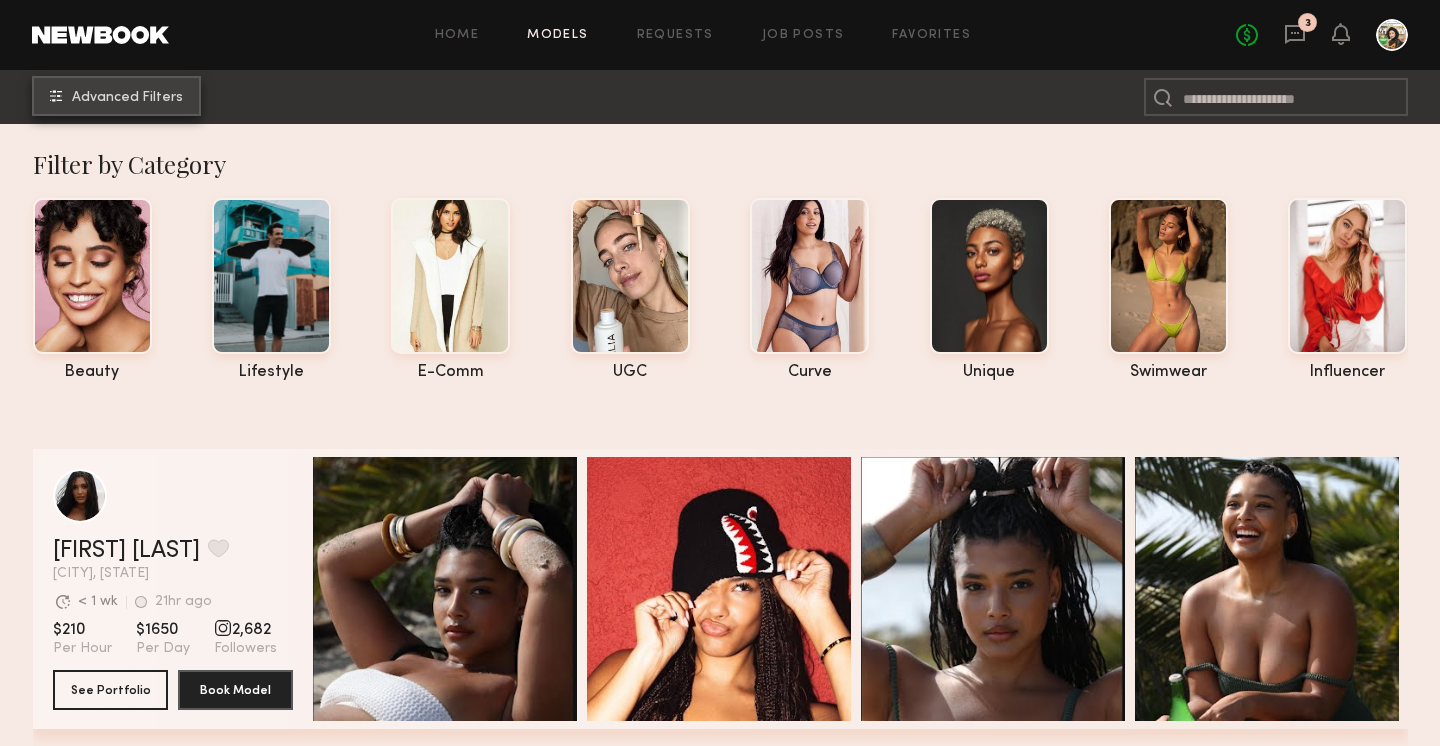 click on "Advanced Filters" 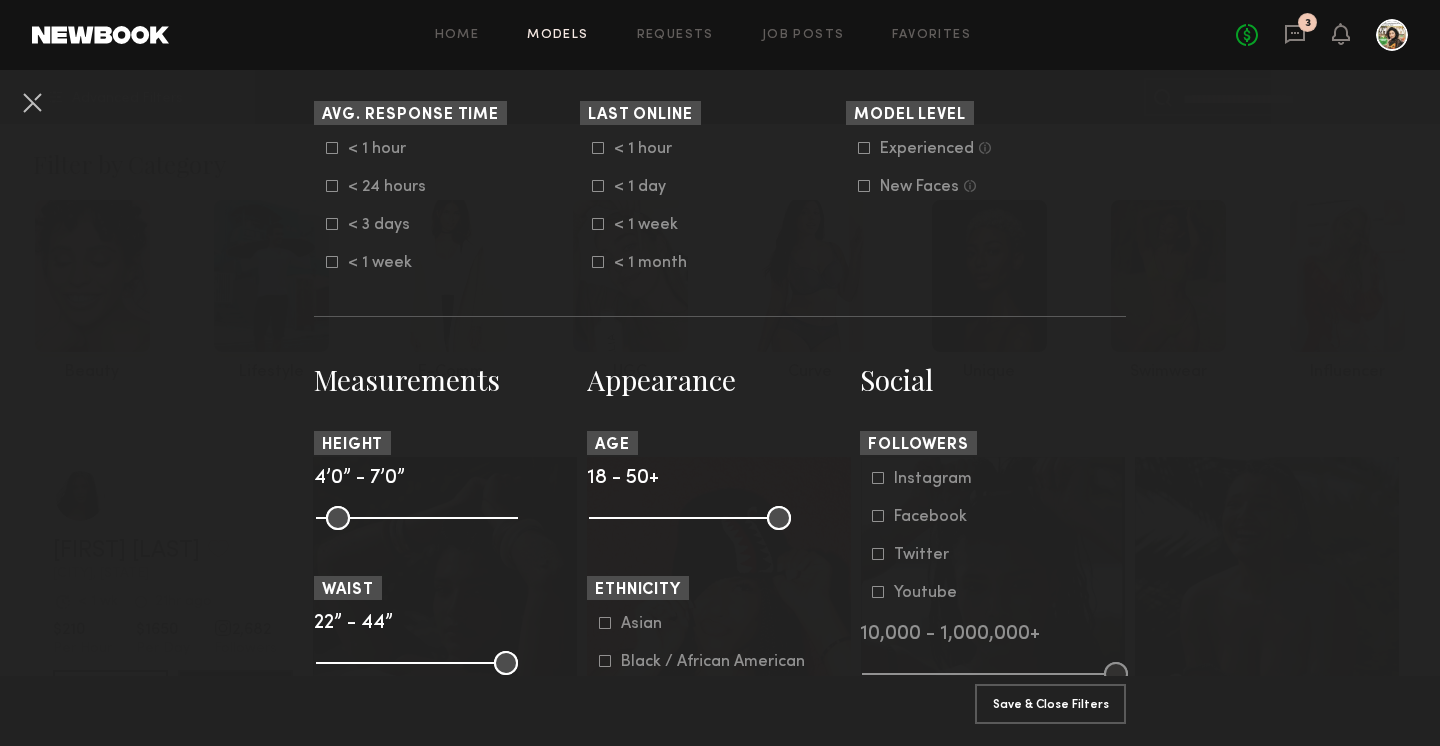 scroll, scrollTop: 0, scrollLeft: 0, axis: both 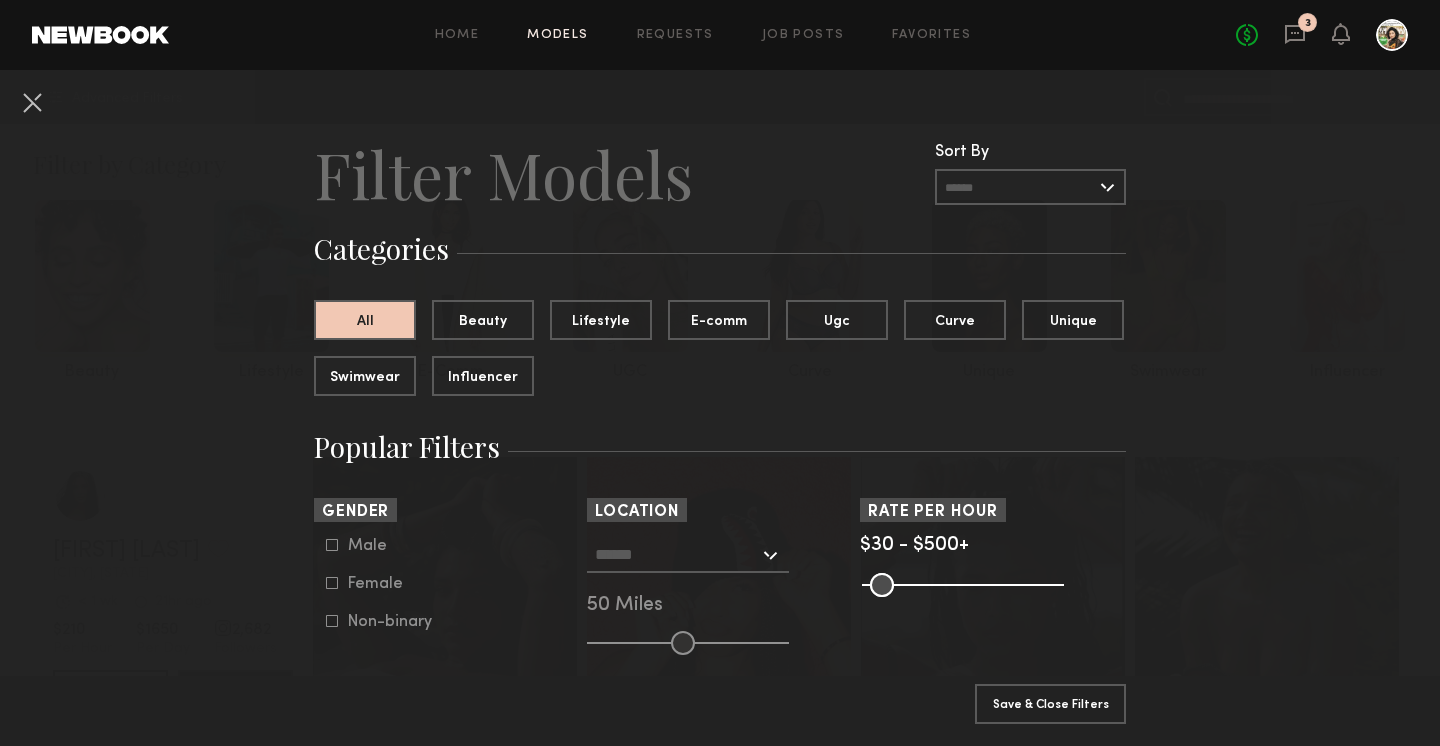 click on "Clear All
Filter Models Filter Models  Sort By   Clear   Rate   LOW TO HIGH   HIGH TO LOW   Experience   LOW TO HIGH   HIGH TO LOW  Categories  All   Beauty   Lifestyle   E-comm   Ugc   Curve   Unique   Swimwear   Influencer  Popular Filters Sort By  Rate   LOW TO HIGH   HIGH TO LOW   Experience   LOW TO HIGH   HIGH TO LOW  Gender  Male   Female   Non-binary  Location  Los Angeles, CA   New York City, NY   Brooklyn, NY   Chicago, IL   50 Miles  Rate per Hour  $30 - $500+  Pro Tip:  Rates are often negotiable. We recommend increasing search max by $50.  Avg. Response Time  < 1 hour   < 24 hours   < 3 days   < 1 week  Last Online  < 1 hour   < 1 day   < 1 week   < 1 month  Model Level  Experienced  Talent we’ve deemed to have ample paid, professional modeling experience  New Faces  Talent we’ve deemed to be in the early stages of their professional careers Measurements Height  4’0” - 7’0”  Waist  22” - 44”  Dress  0 - 24  Hips  20” - 60”  Inseam  24” - 38”  Shoes  4 - 16  Suit Min ** *" 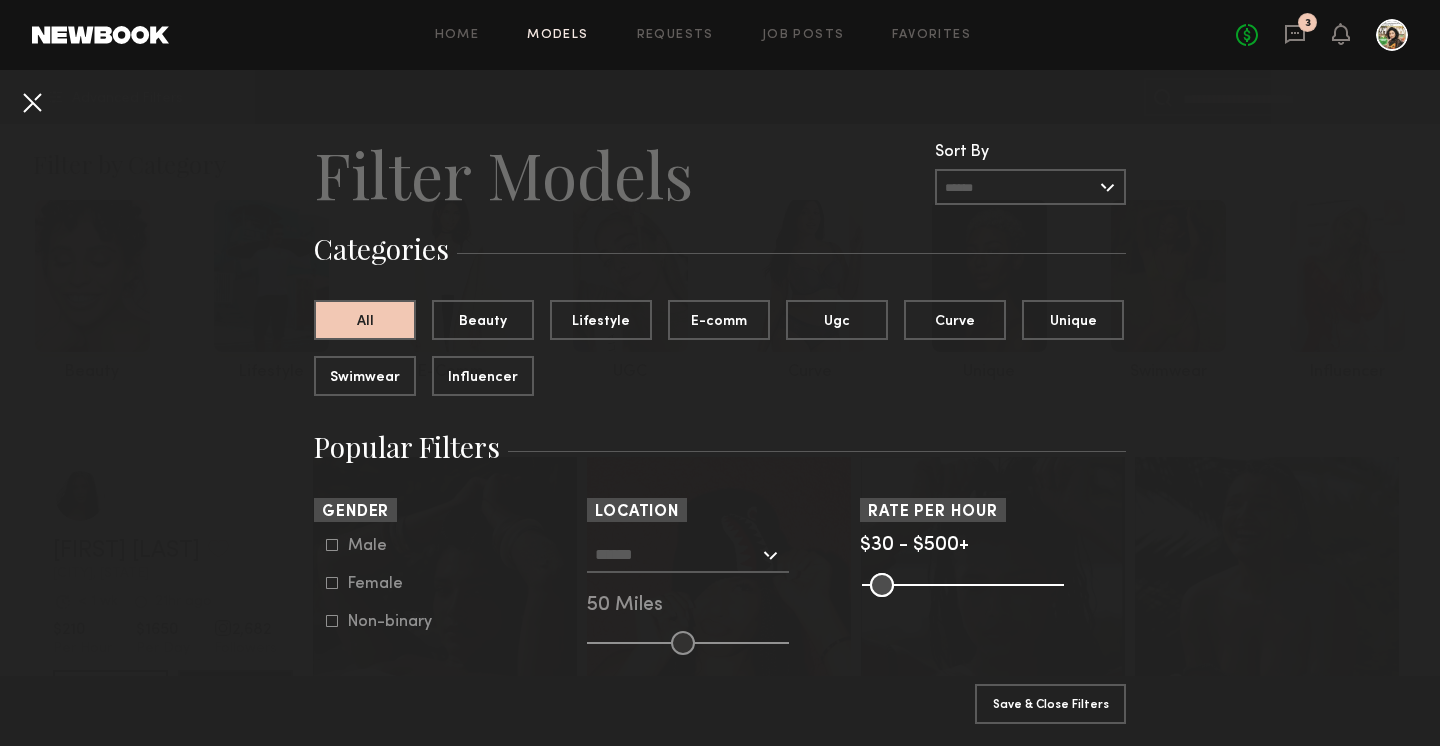 click 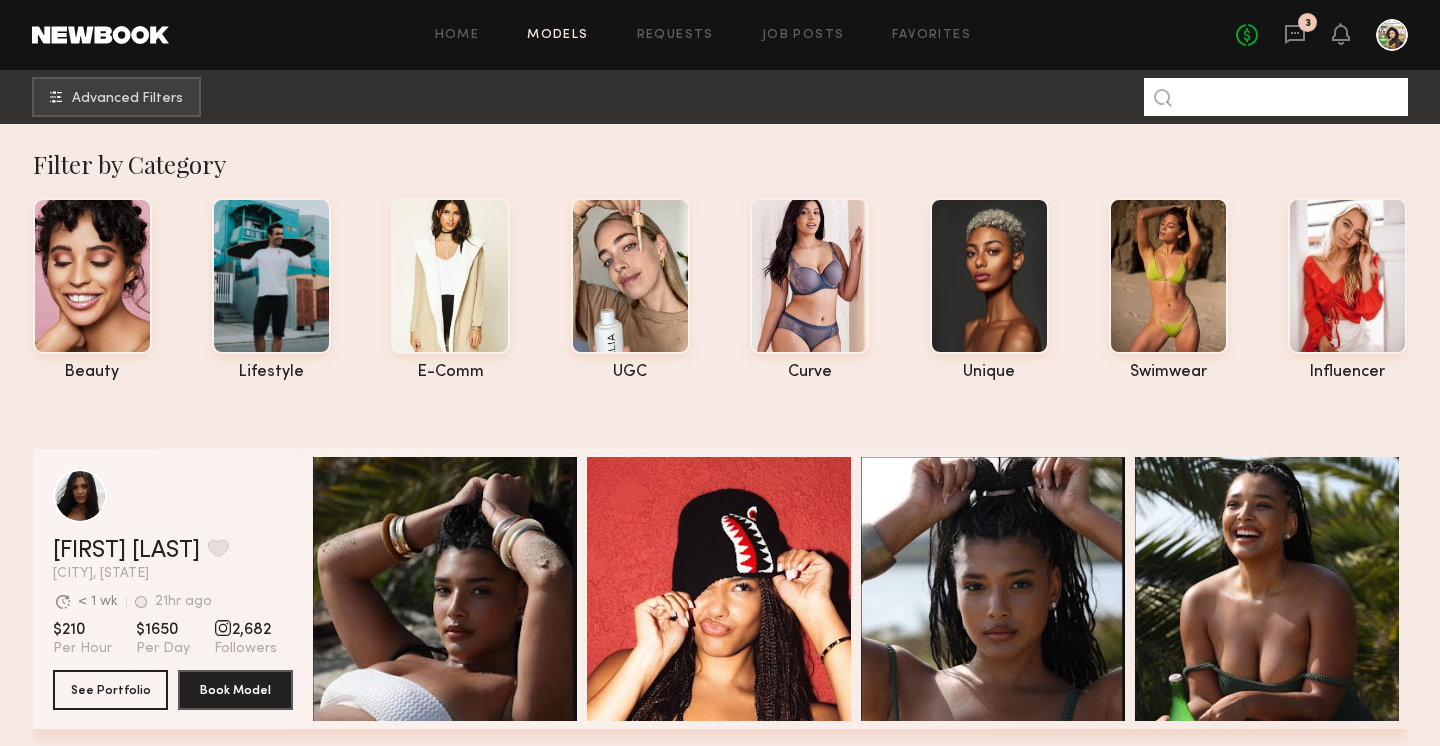 click 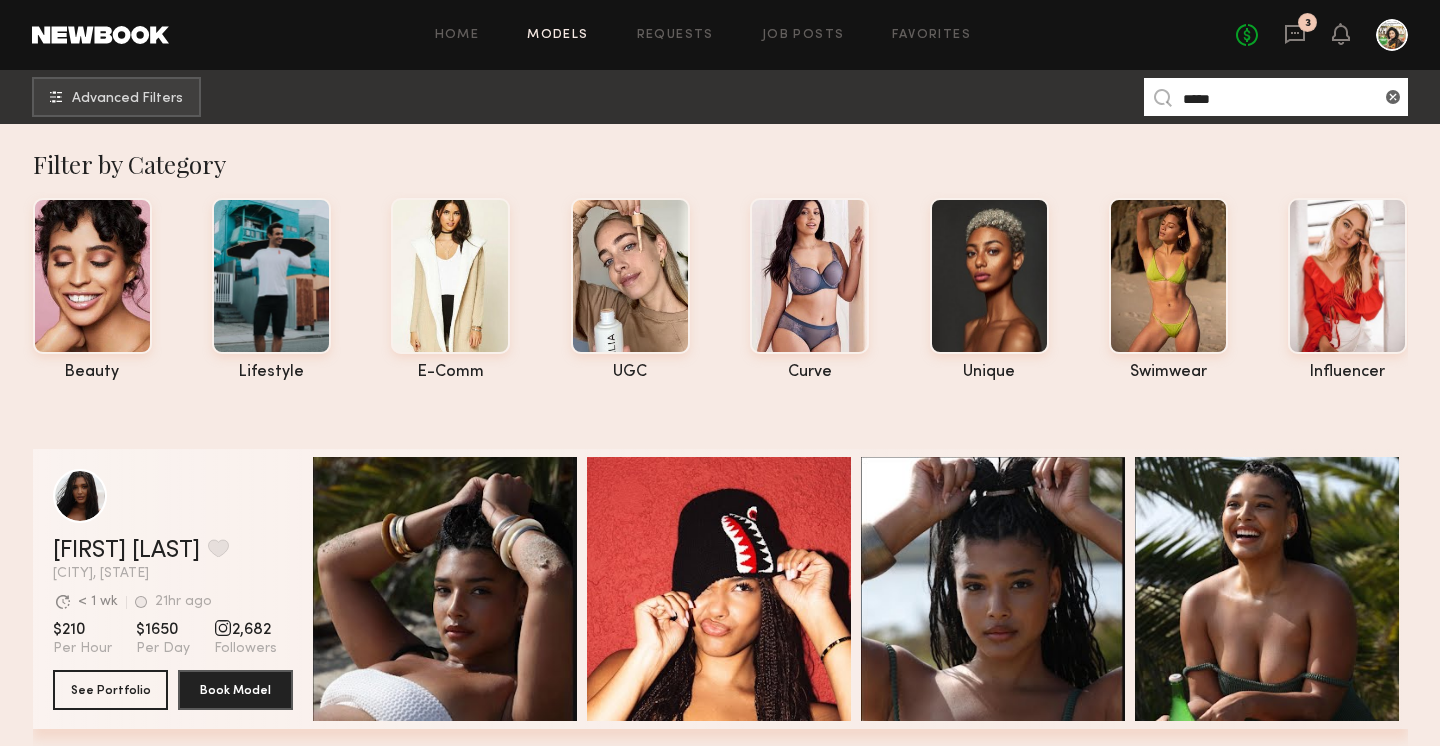 type on "*****" 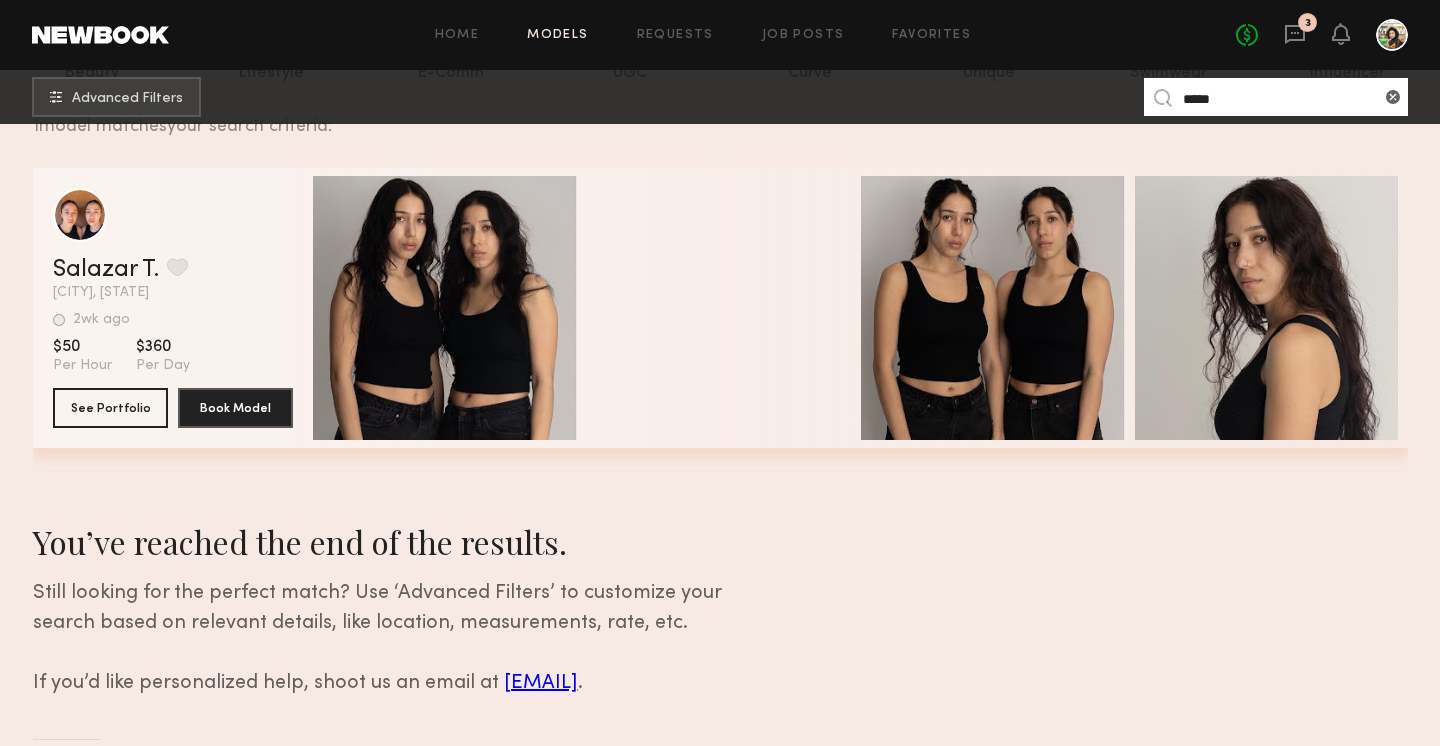 scroll, scrollTop: 298, scrollLeft: 0, axis: vertical 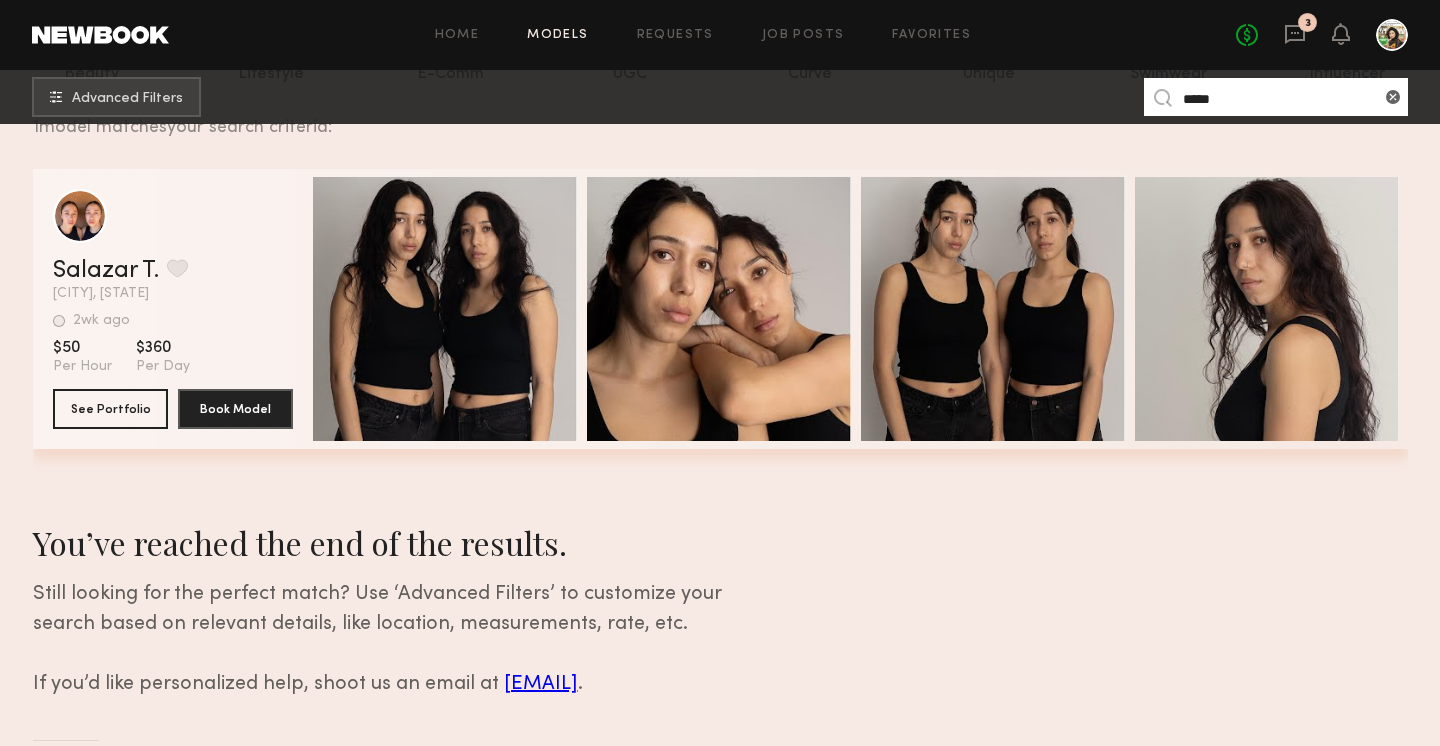 click on "Salazar T. Favorite Los Angeles, CA 2wk ago Last Online View Portfolio" 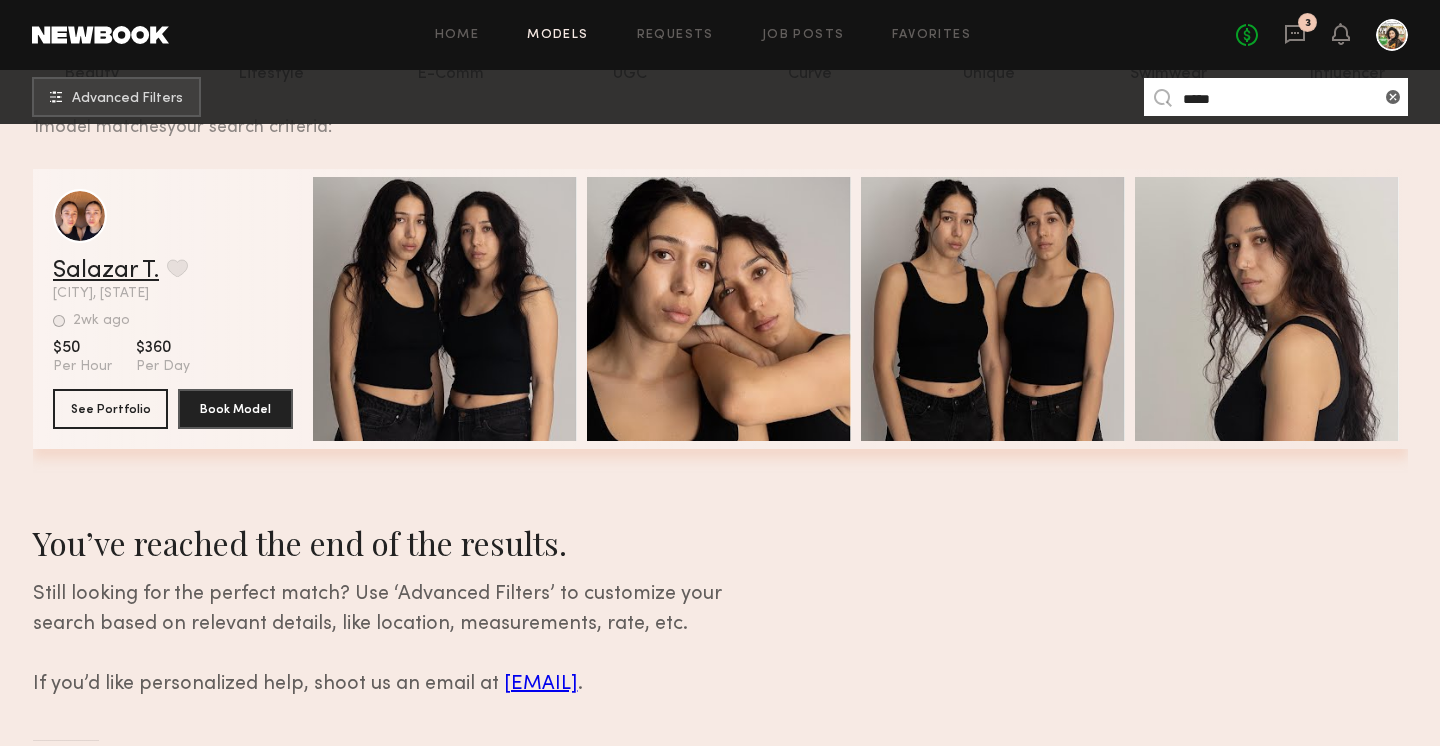 click on "Salazar T." 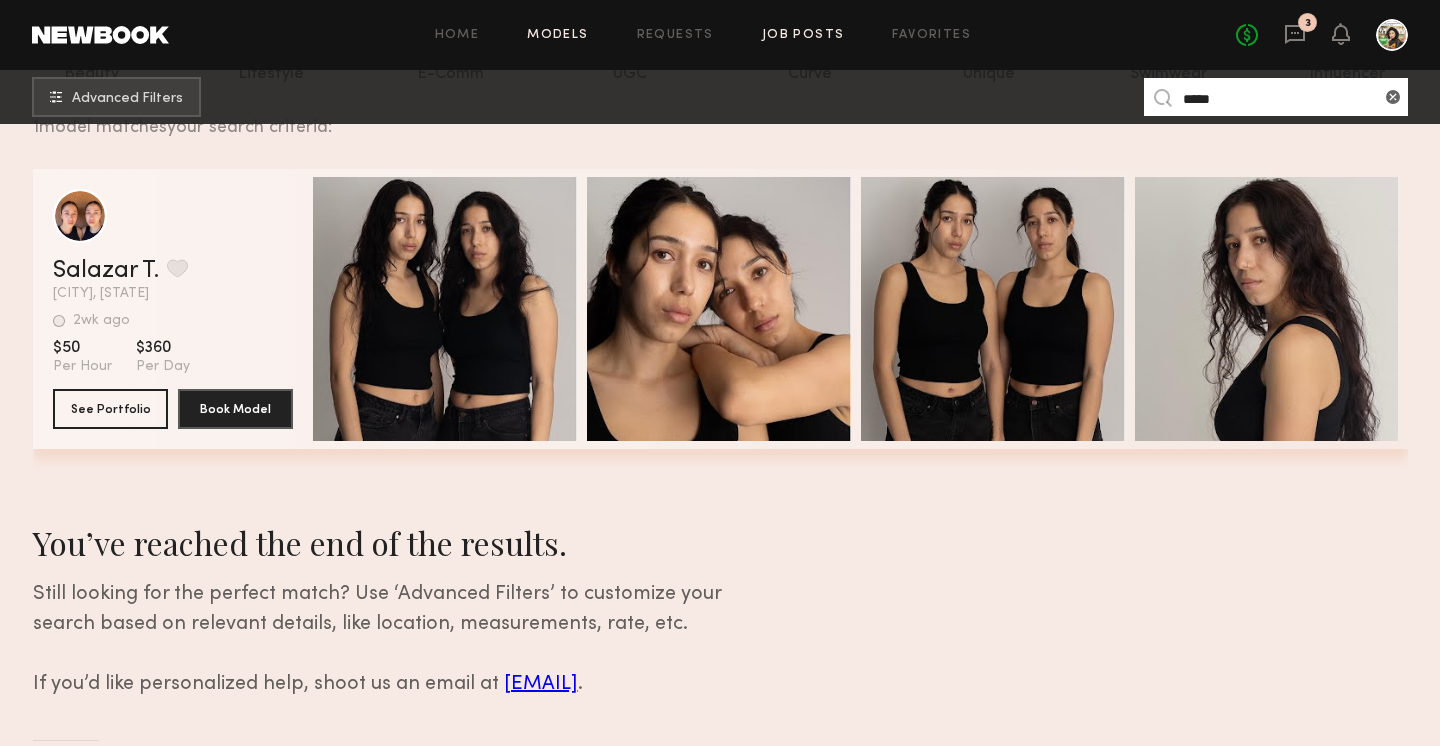 click on "Job Posts" 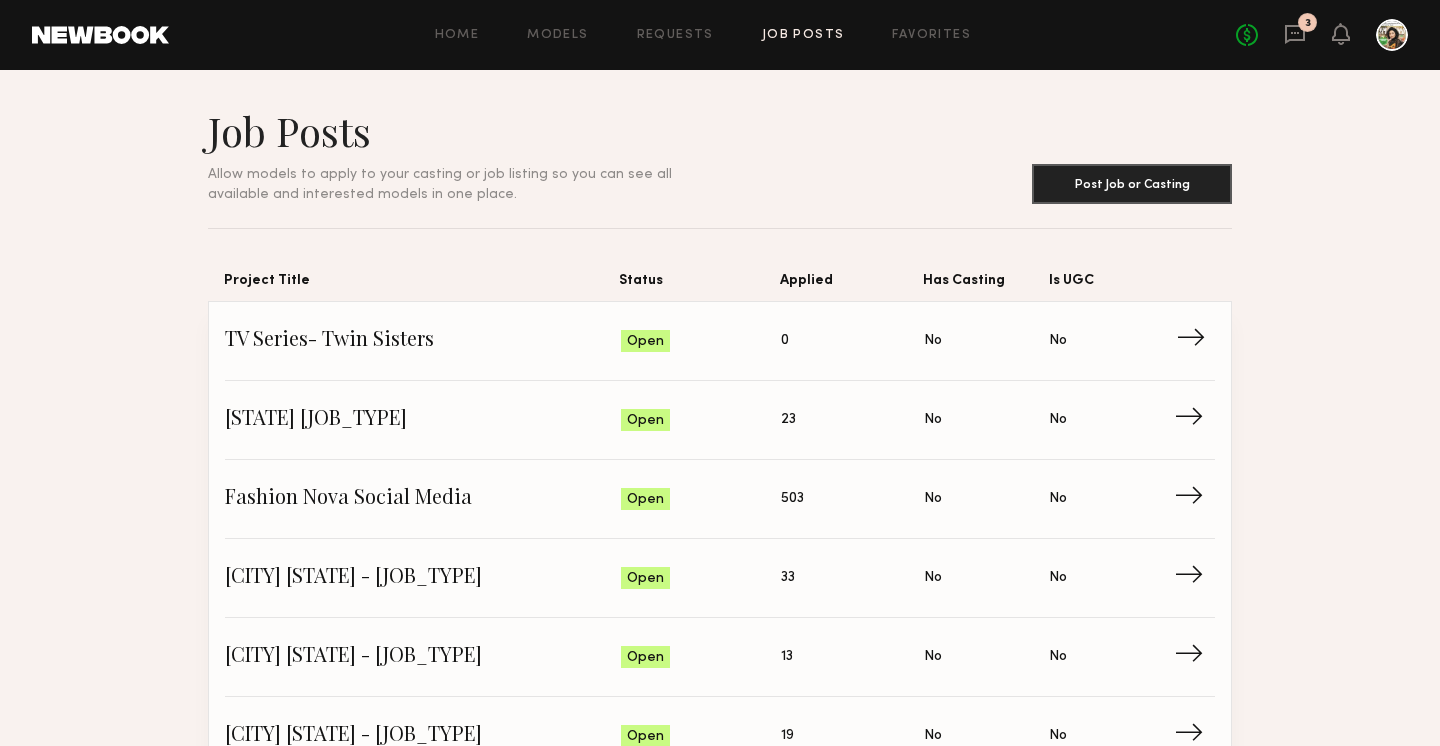 click on "TV Series- Twin Sisters" 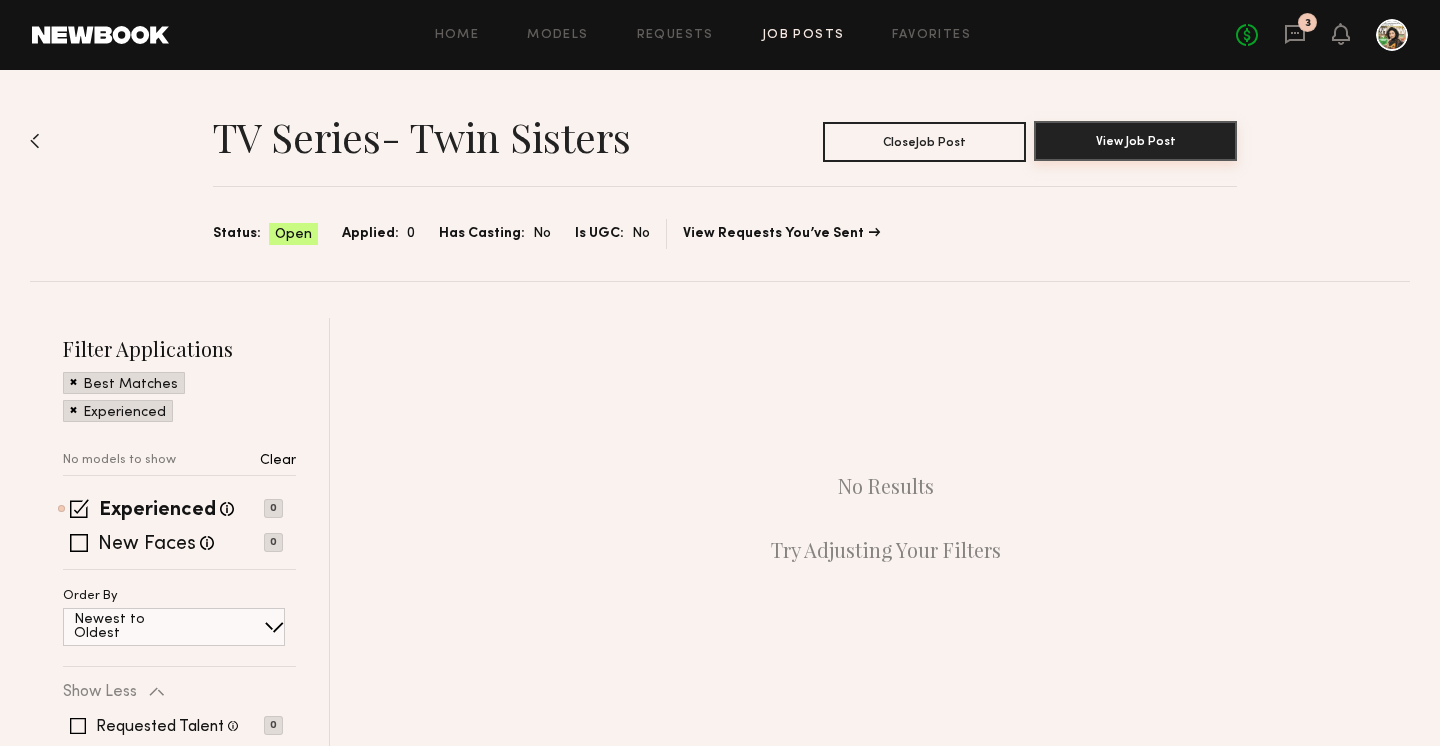 click on "View Job Post" 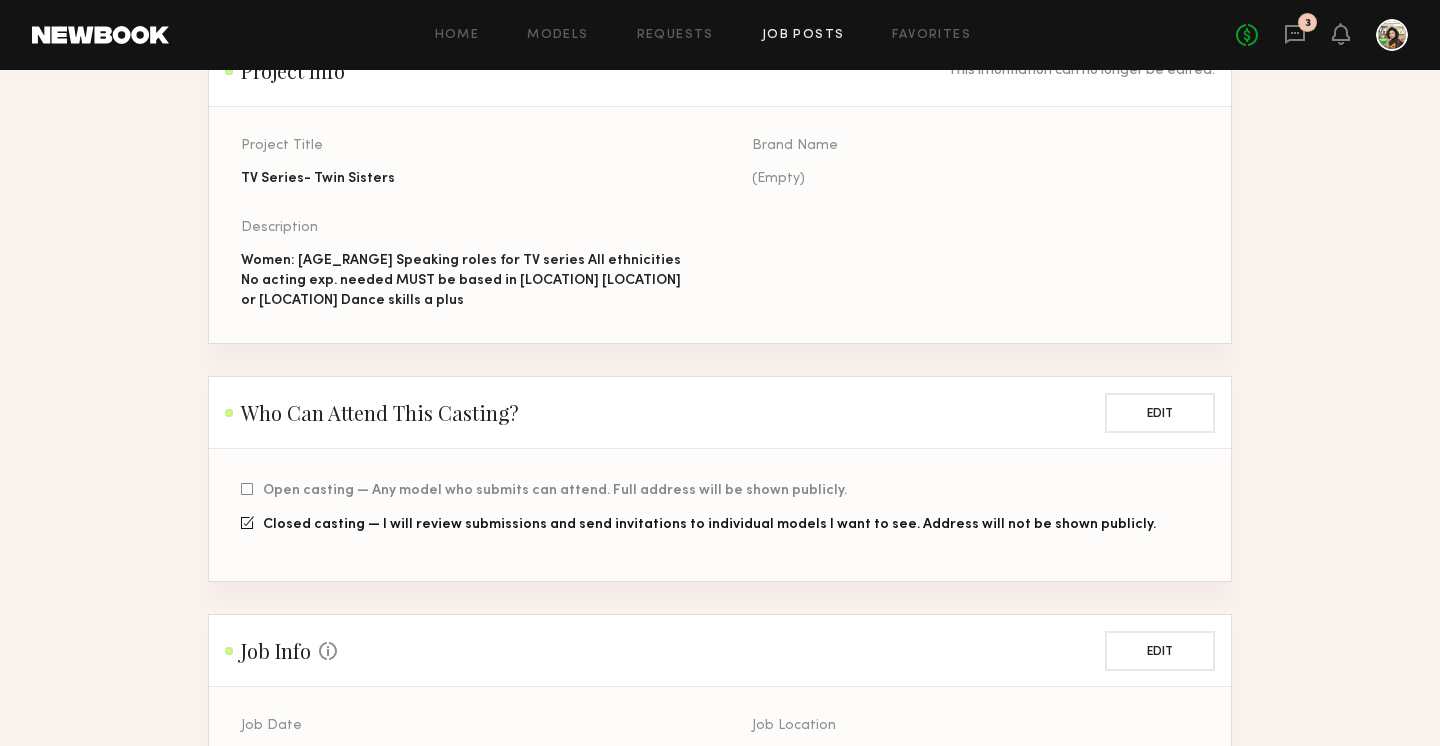 scroll, scrollTop: 0, scrollLeft: 0, axis: both 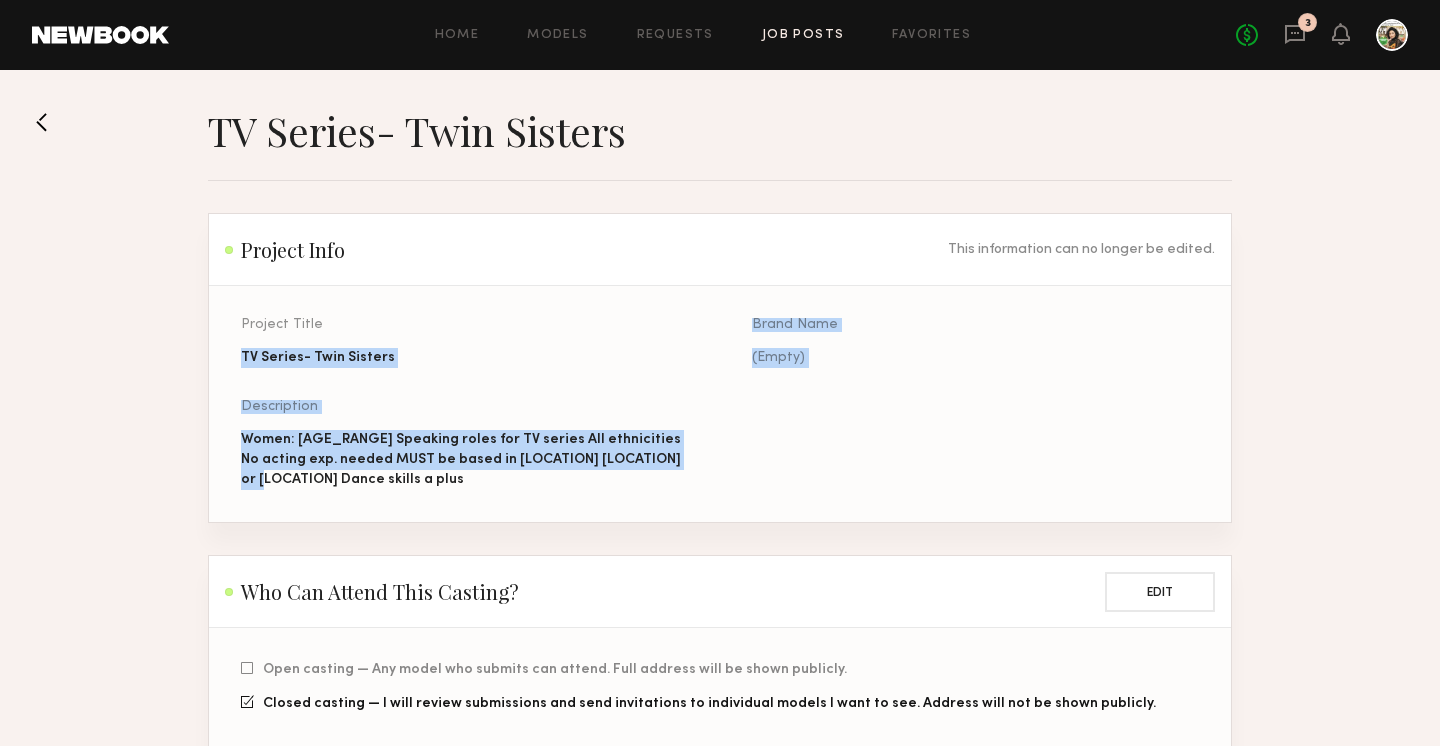 drag, startPoint x: 666, startPoint y: 474, endPoint x: 219, endPoint y: 347, distance: 464.69128 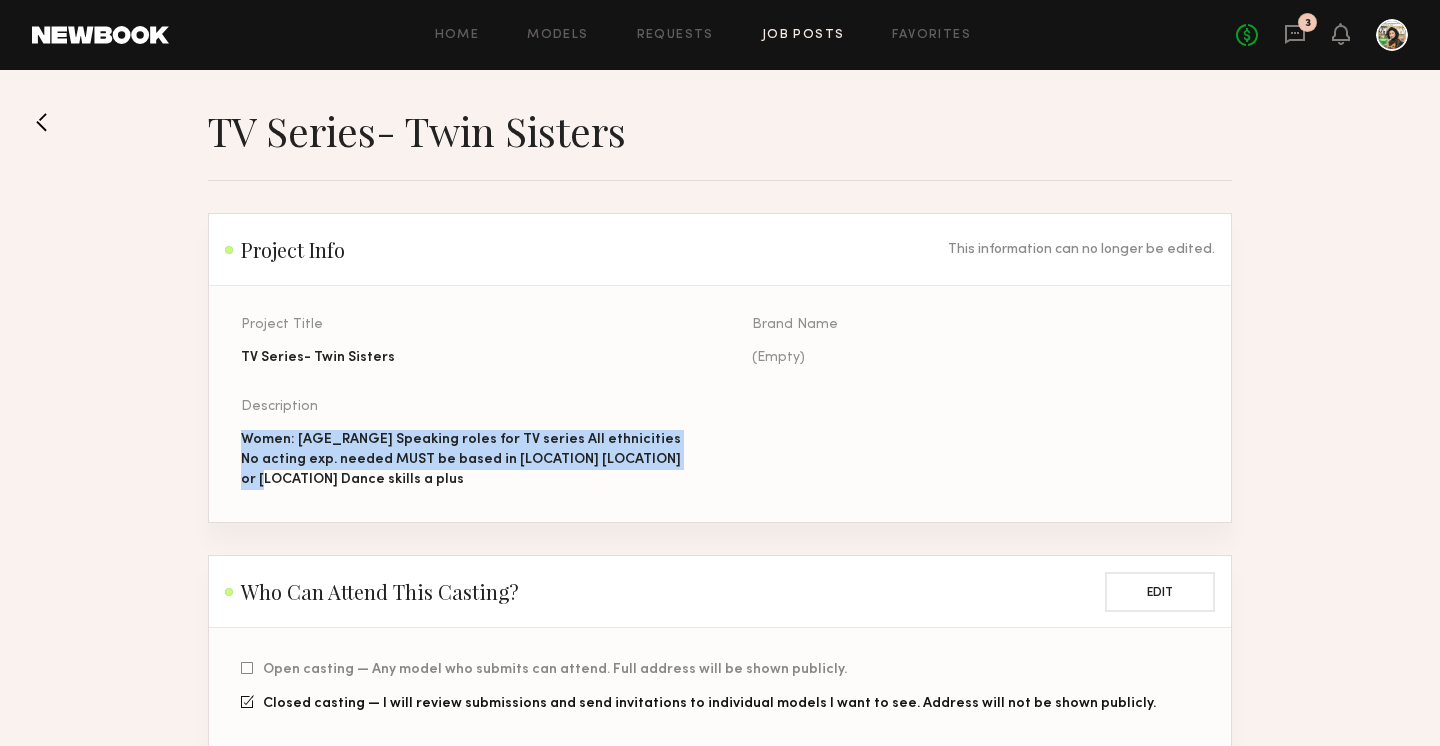 drag, startPoint x: 663, startPoint y: 469, endPoint x: 243, endPoint y: 439, distance: 421.07007 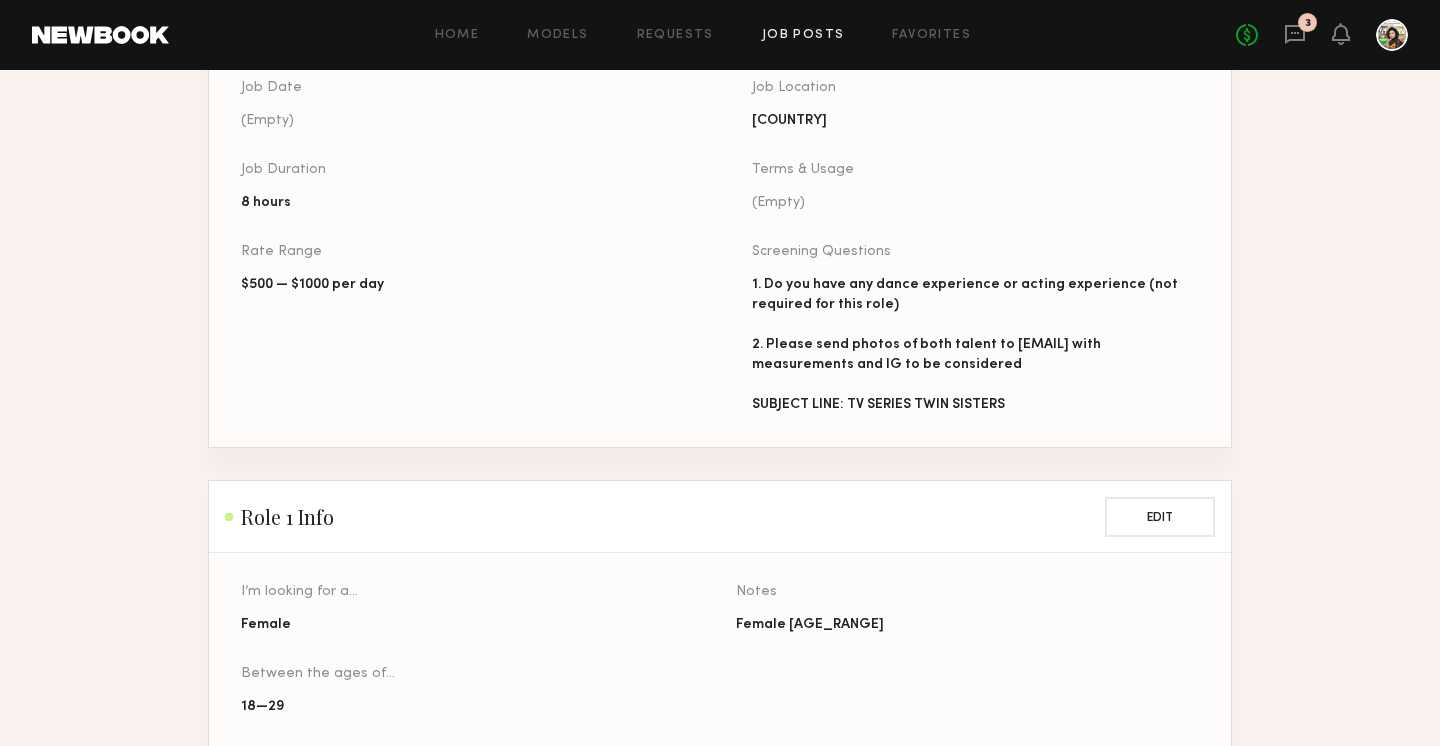 scroll, scrollTop: 0, scrollLeft: 0, axis: both 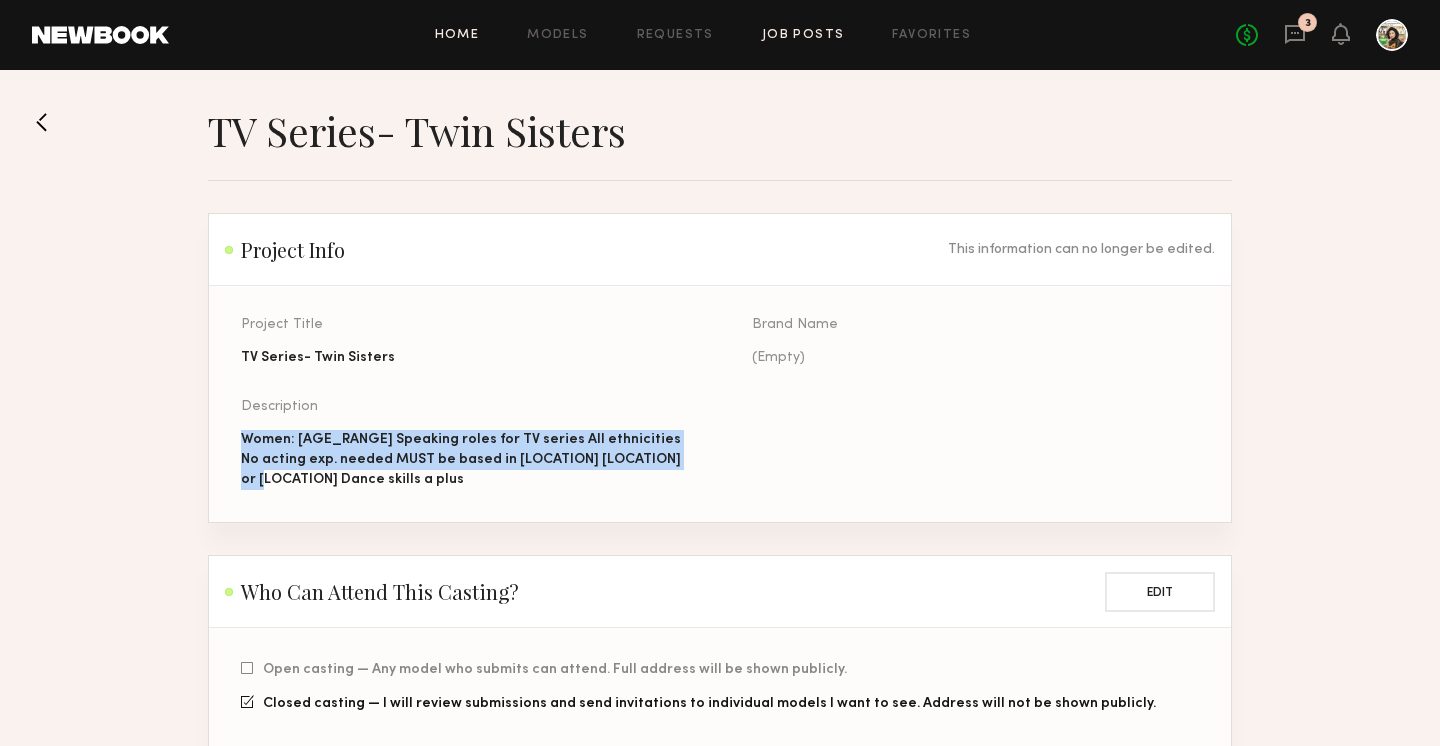 click on "Home" 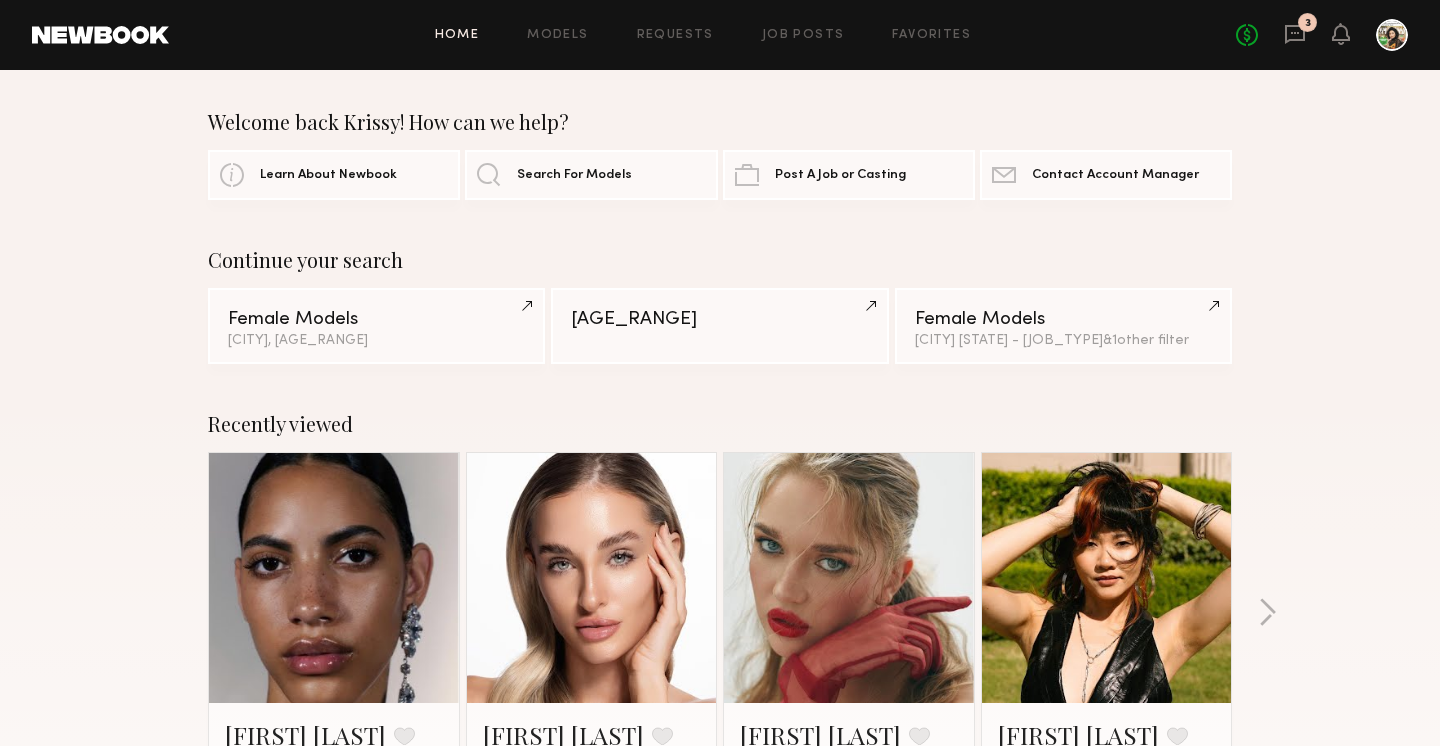 click on "Home" 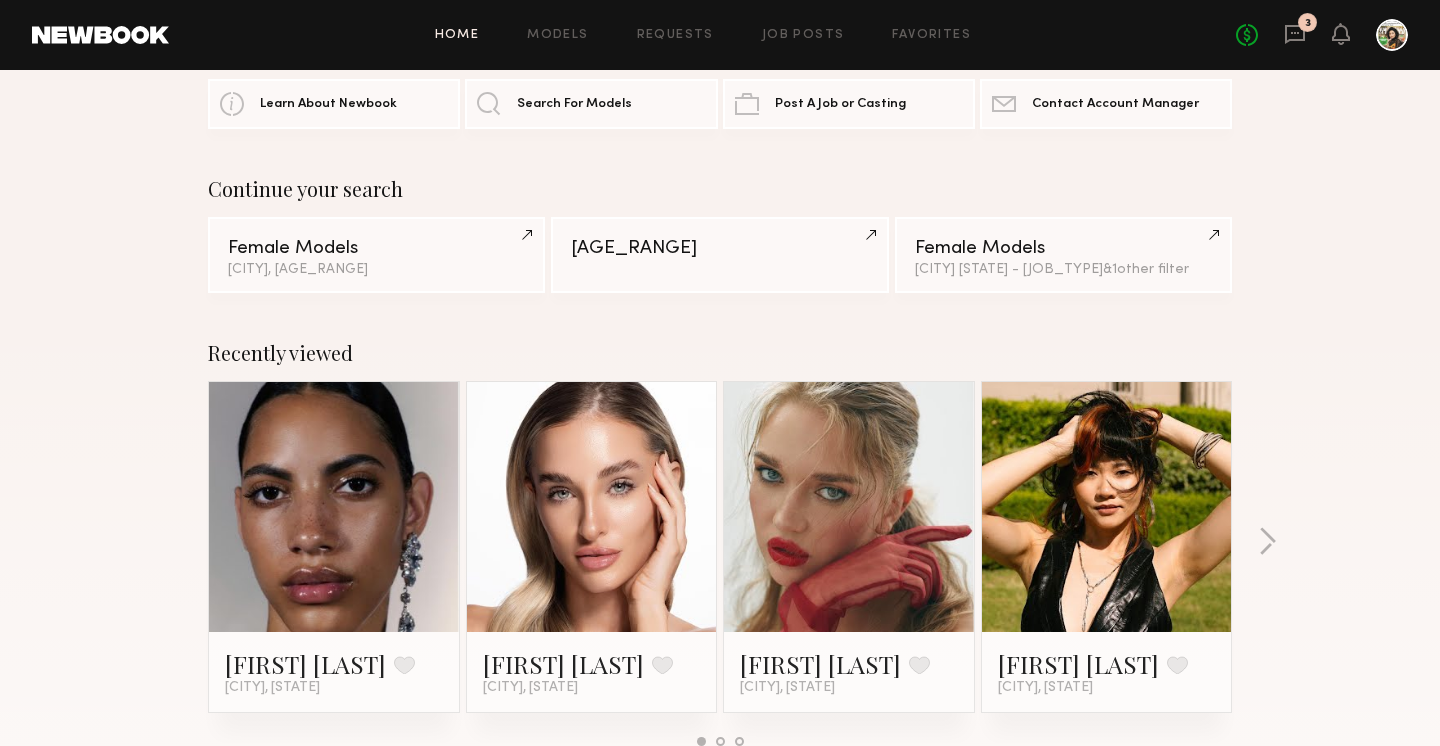 scroll, scrollTop: 82, scrollLeft: 0, axis: vertical 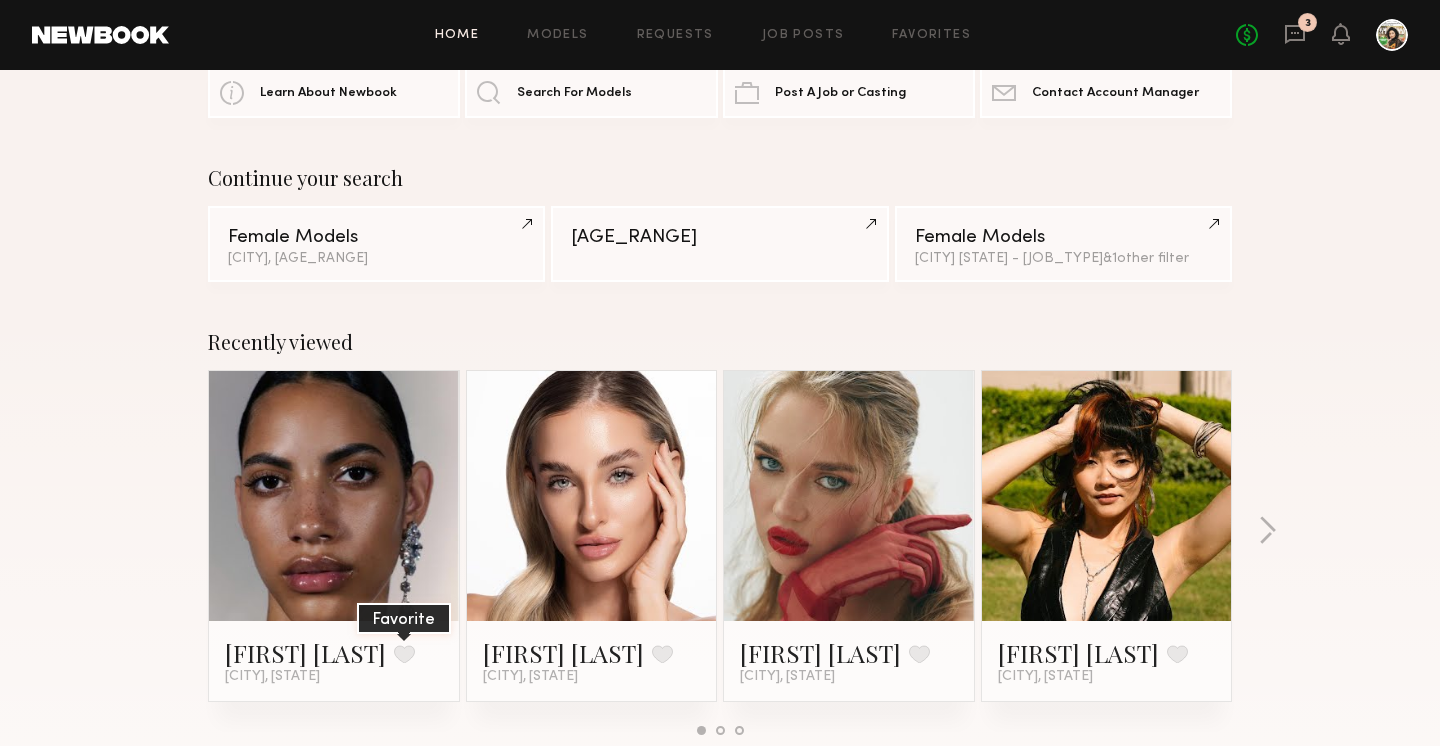 click 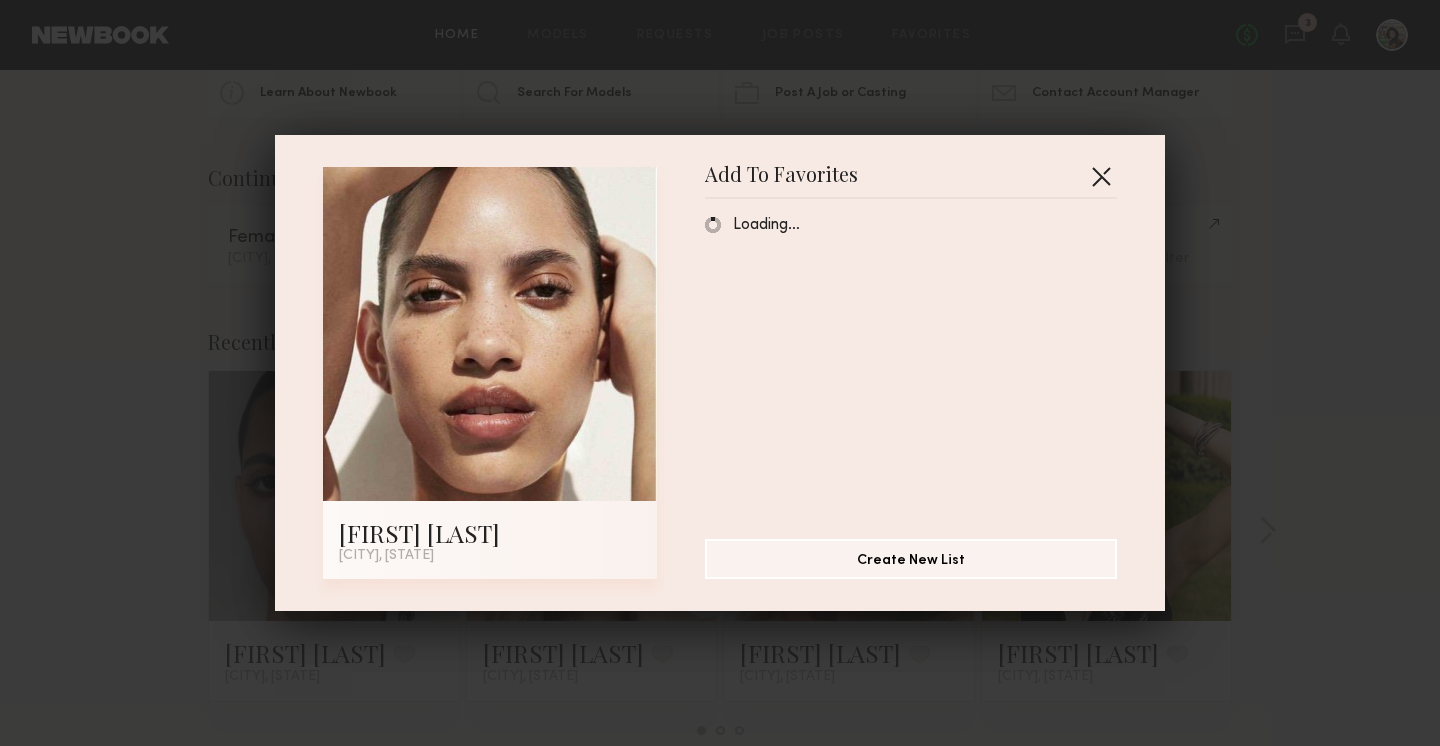 click at bounding box center (1101, 176) 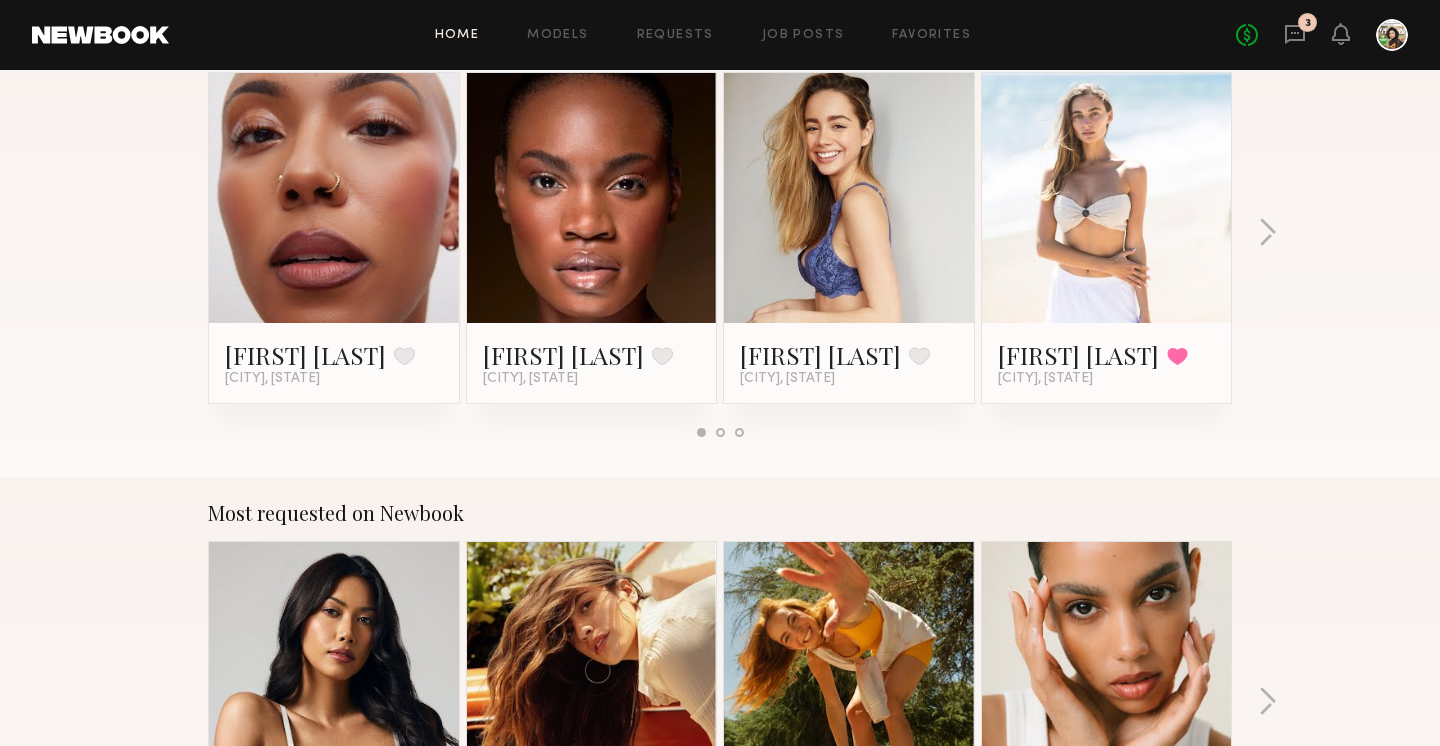 scroll, scrollTop: 1449, scrollLeft: 0, axis: vertical 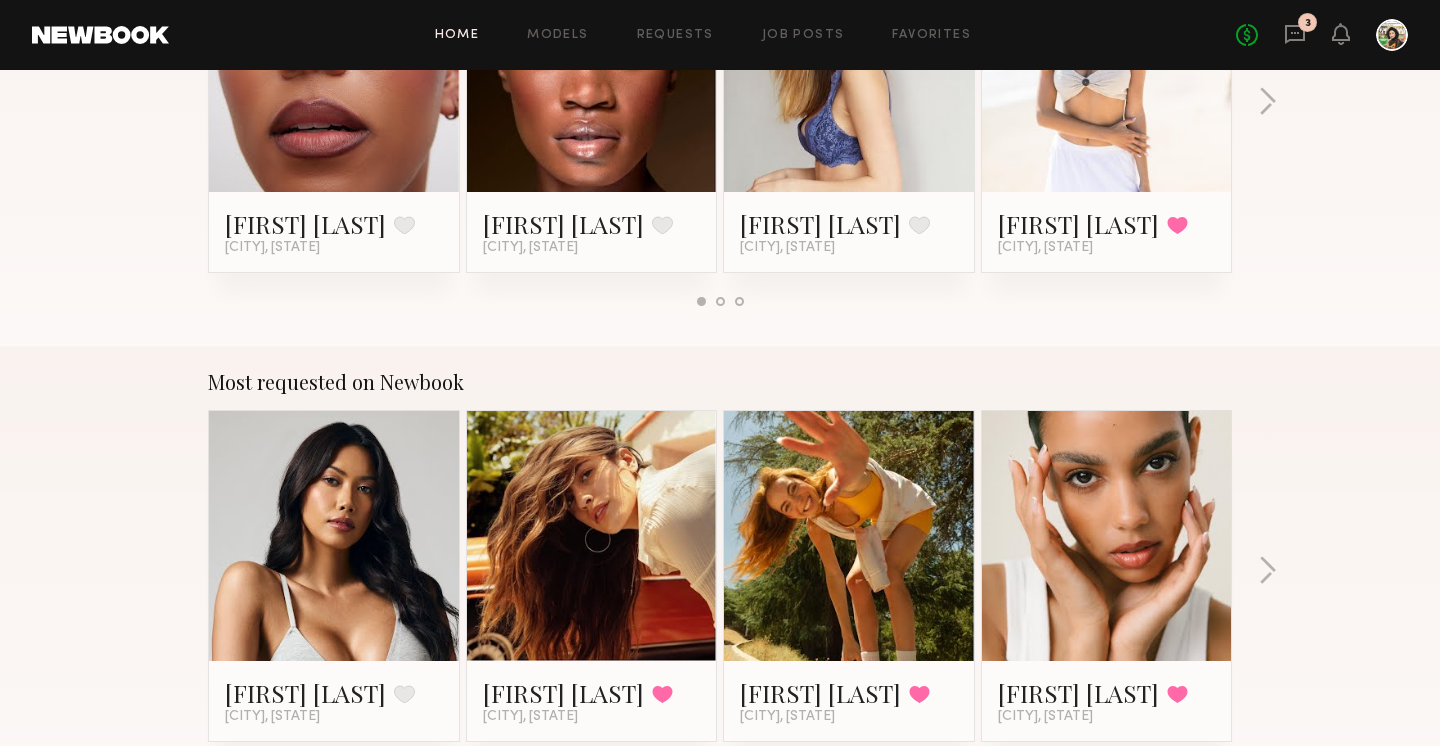 click 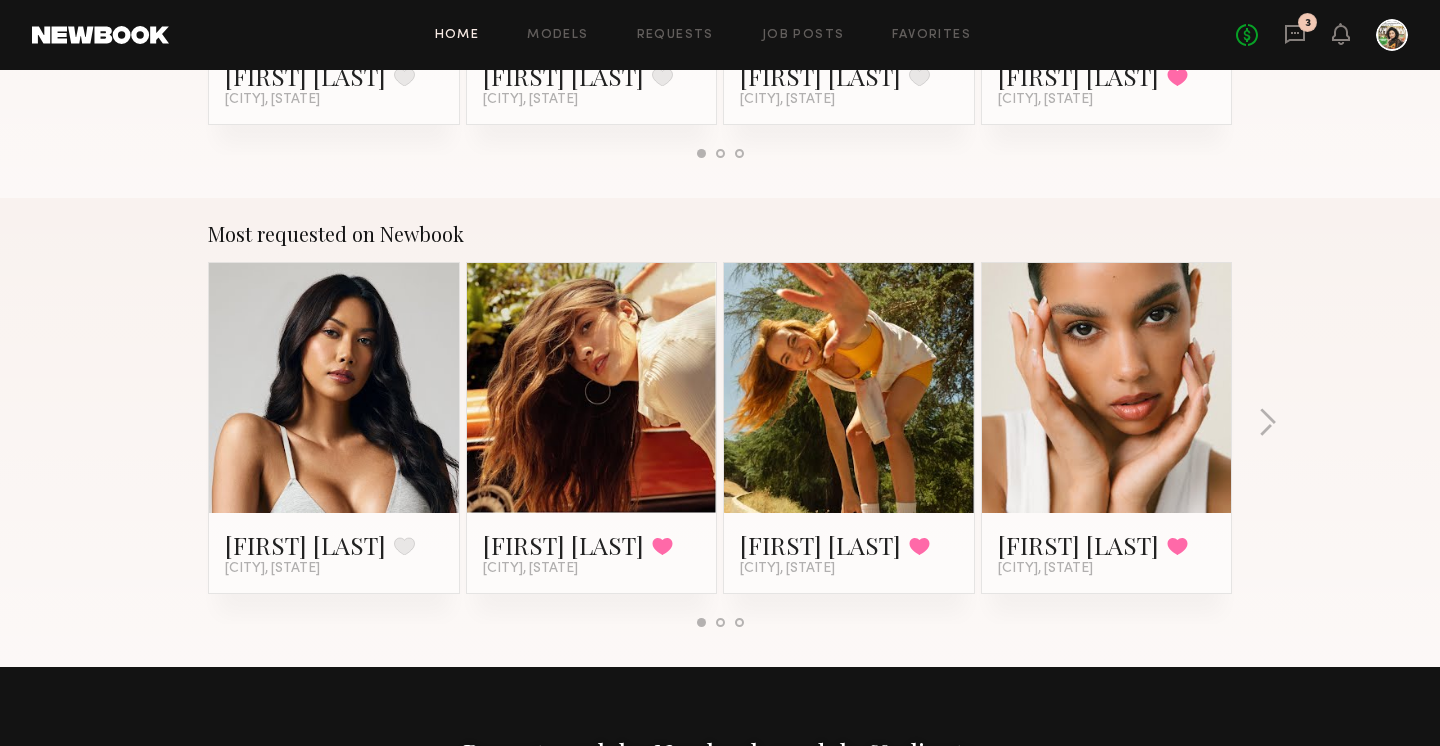 scroll, scrollTop: 1596, scrollLeft: 0, axis: vertical 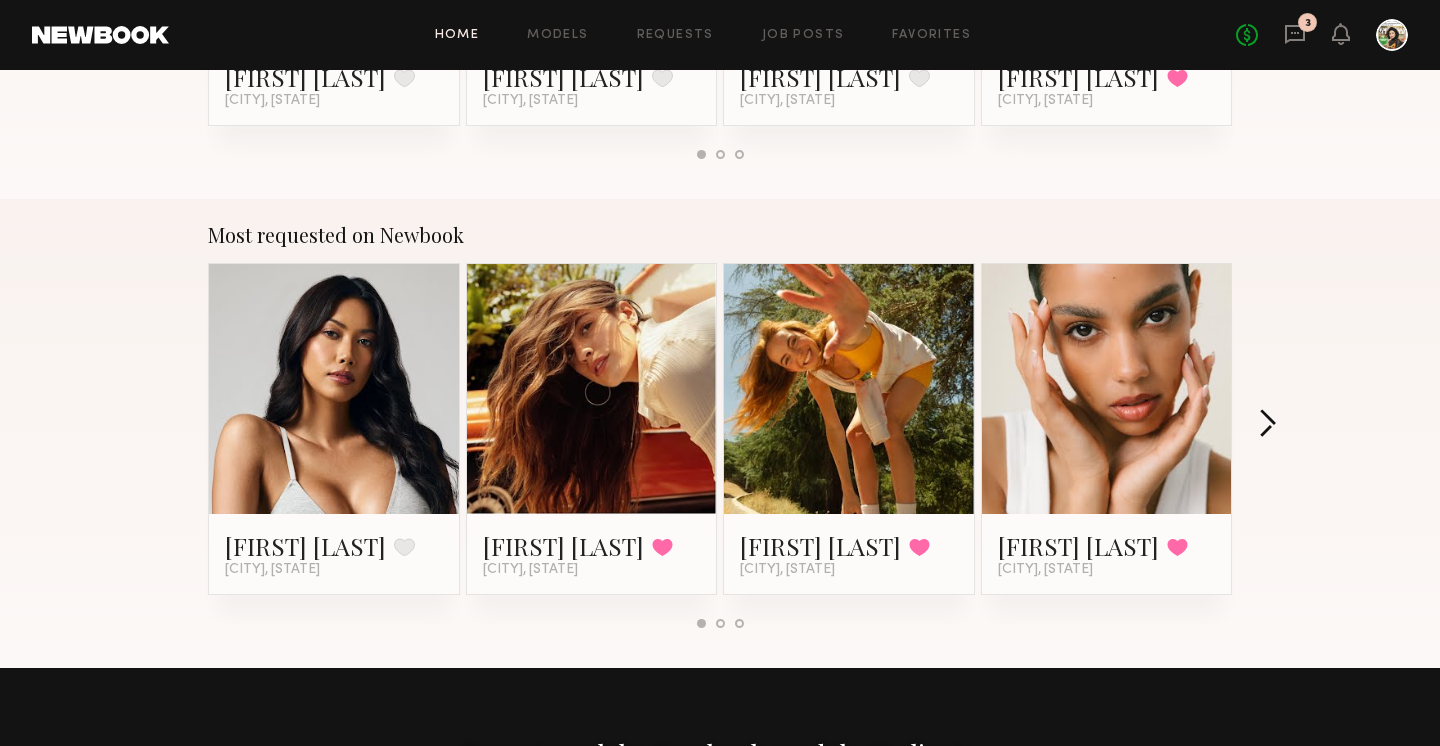 click 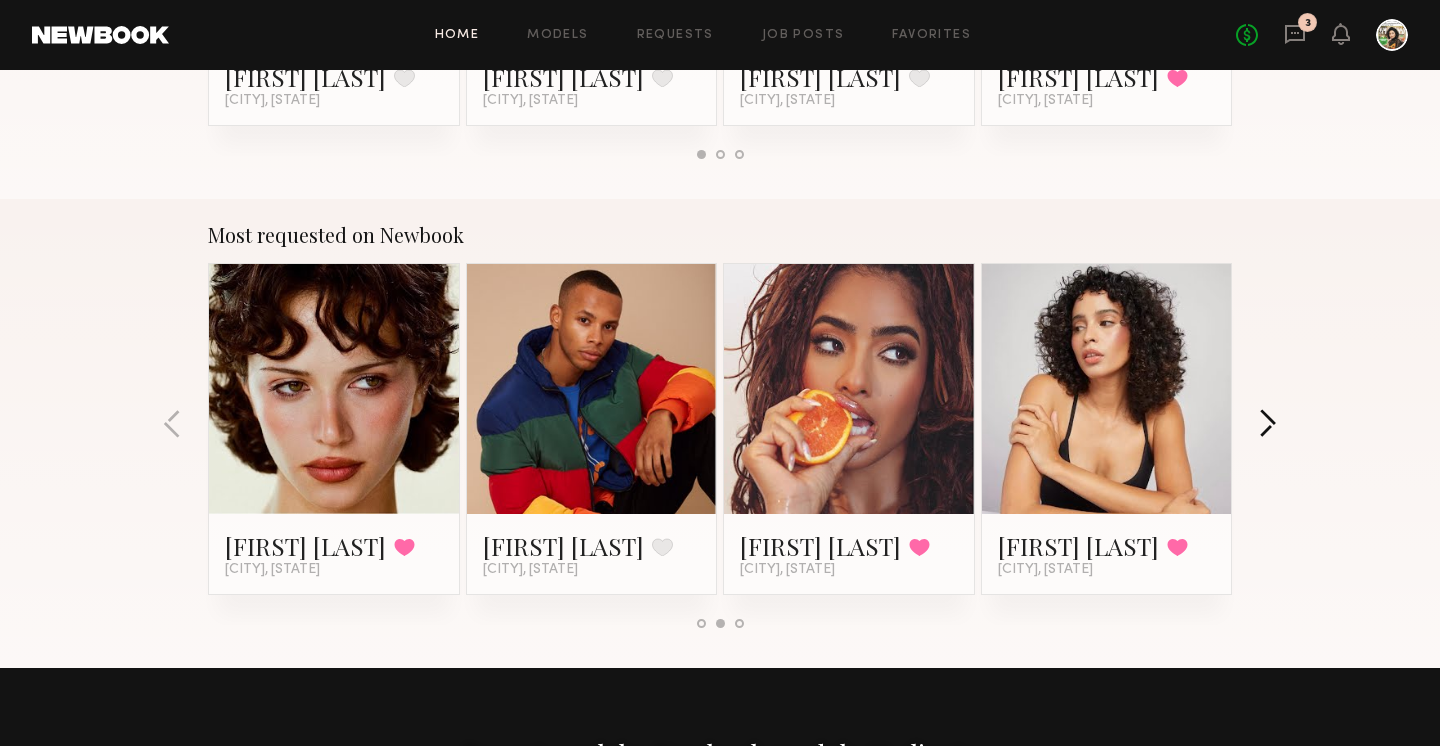 click 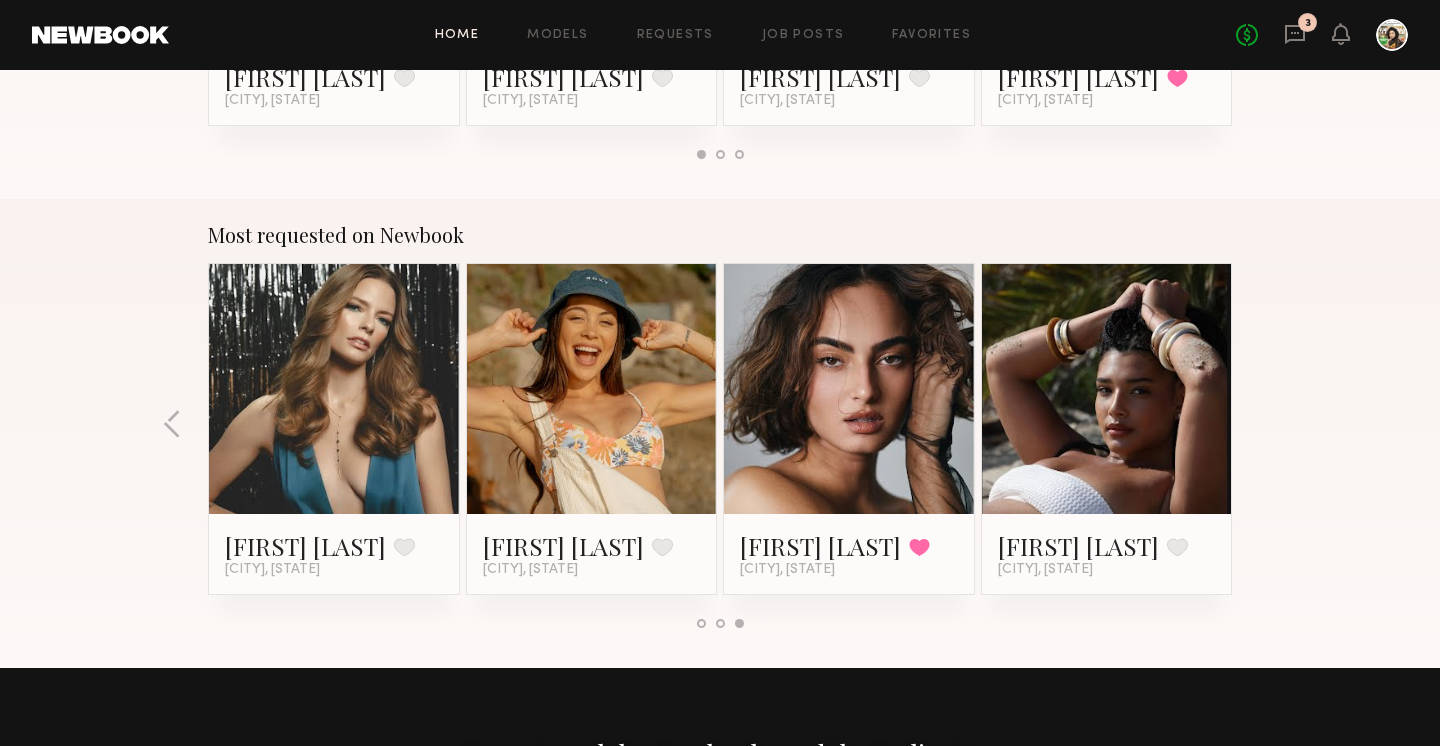 click on "Most requested on Newbook Ericka B. Favorite Los Angeles, CA Kristen J. Favorited Los Angeles, CA Haley G. Favorited Los Angeles, CA Brinnen T. Favorited Los Angeles, CA Jessie M. Favorited Los Angeles, CA Dorion W. Favorite Los Angeles, CA Melissa B. Favorited Los Angeles, CA Jesi L. Favorited Los Angeles, CA Jess M. Favorite Los Angeles, CA Brynne E. Favorite Los Angeles, CA Moe S. Favorited Los Angeles, CA Haleigh W. Favorite Los Angeles, CA" 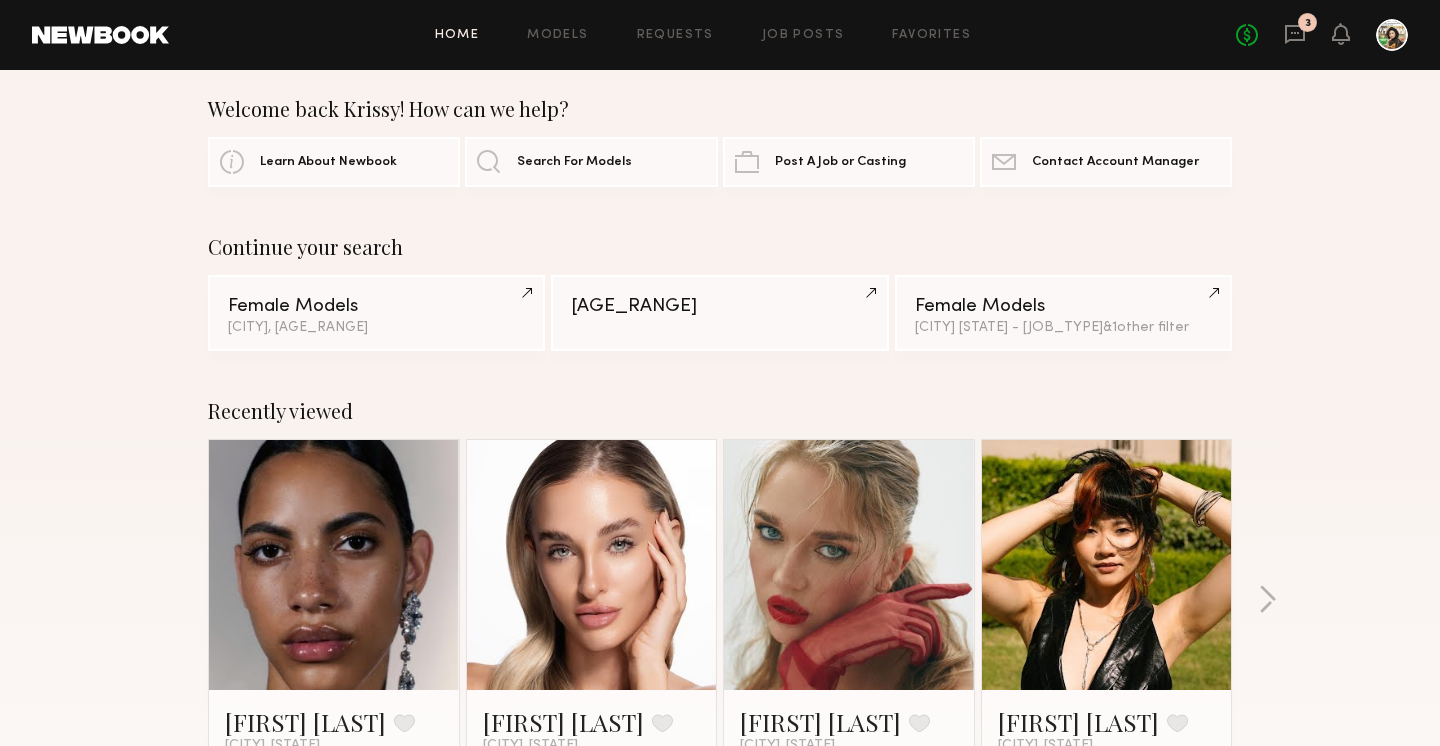 scroll, scrollTop: 0, scrollLeft: 0, axis: both 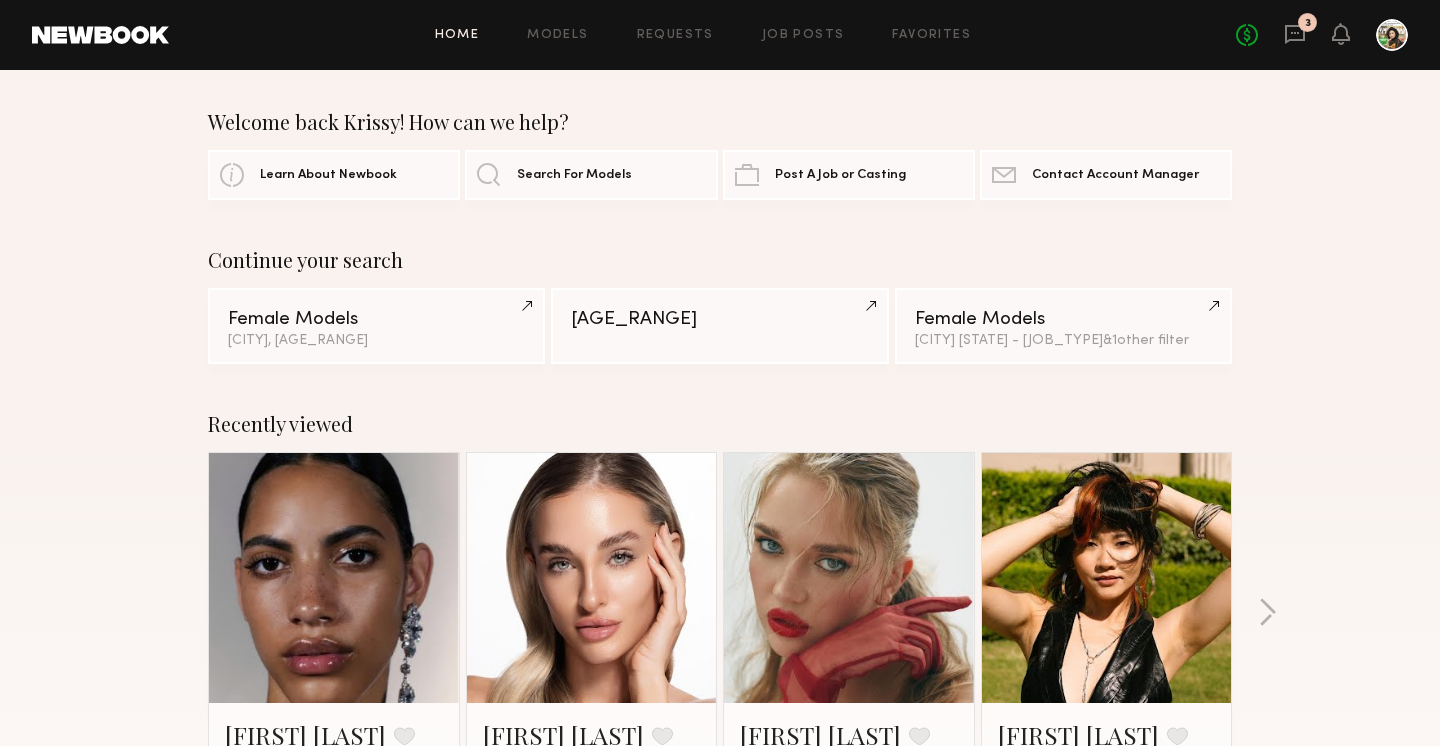 click 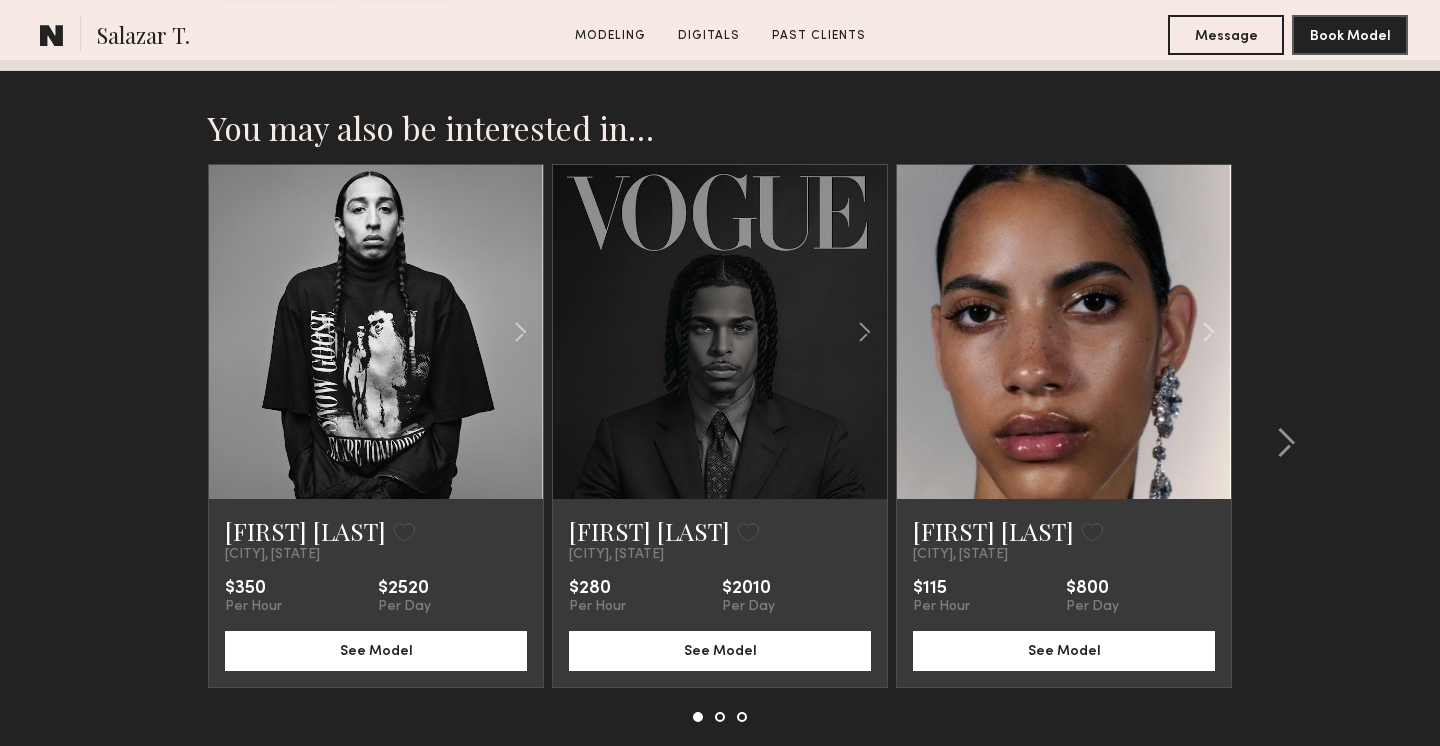 scroll, scrollTop: 2250, scrollLeft: 0, axis: vertical 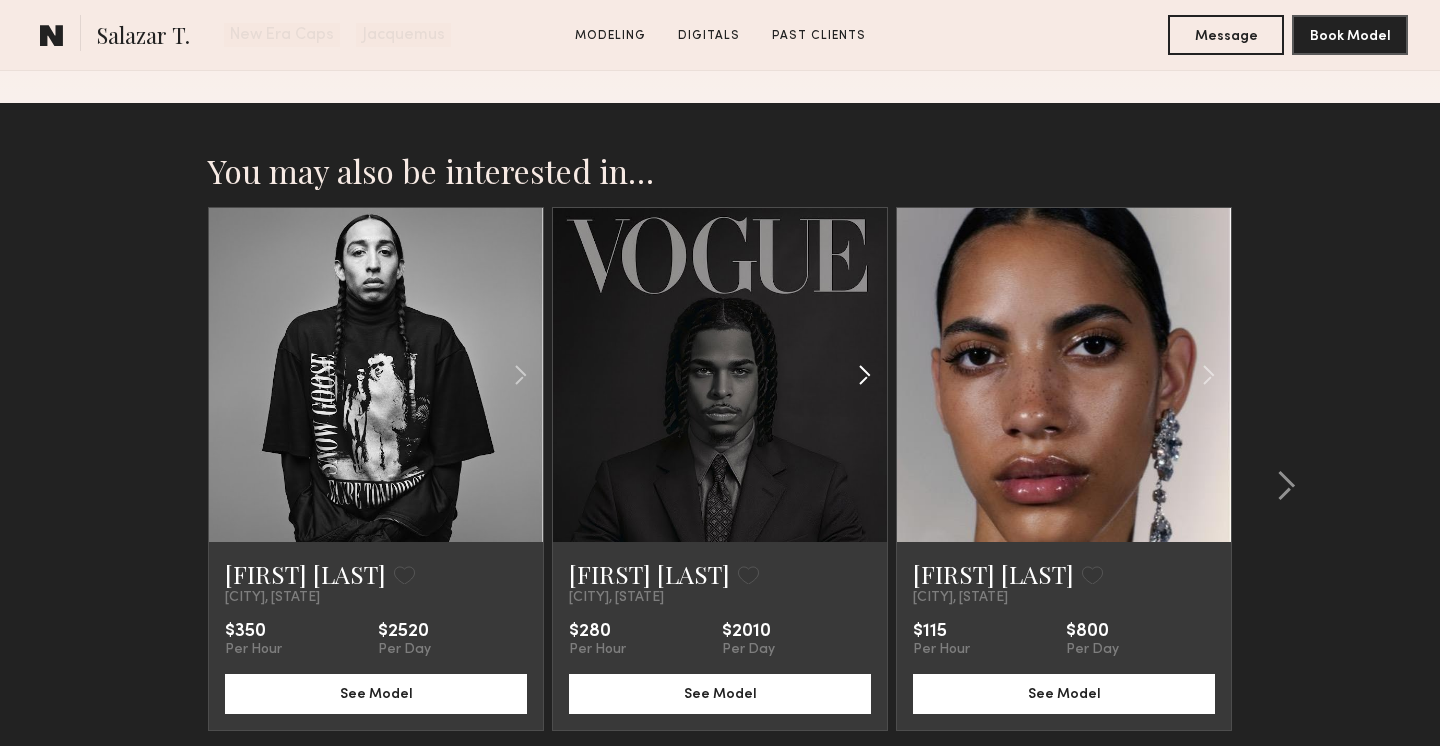 click 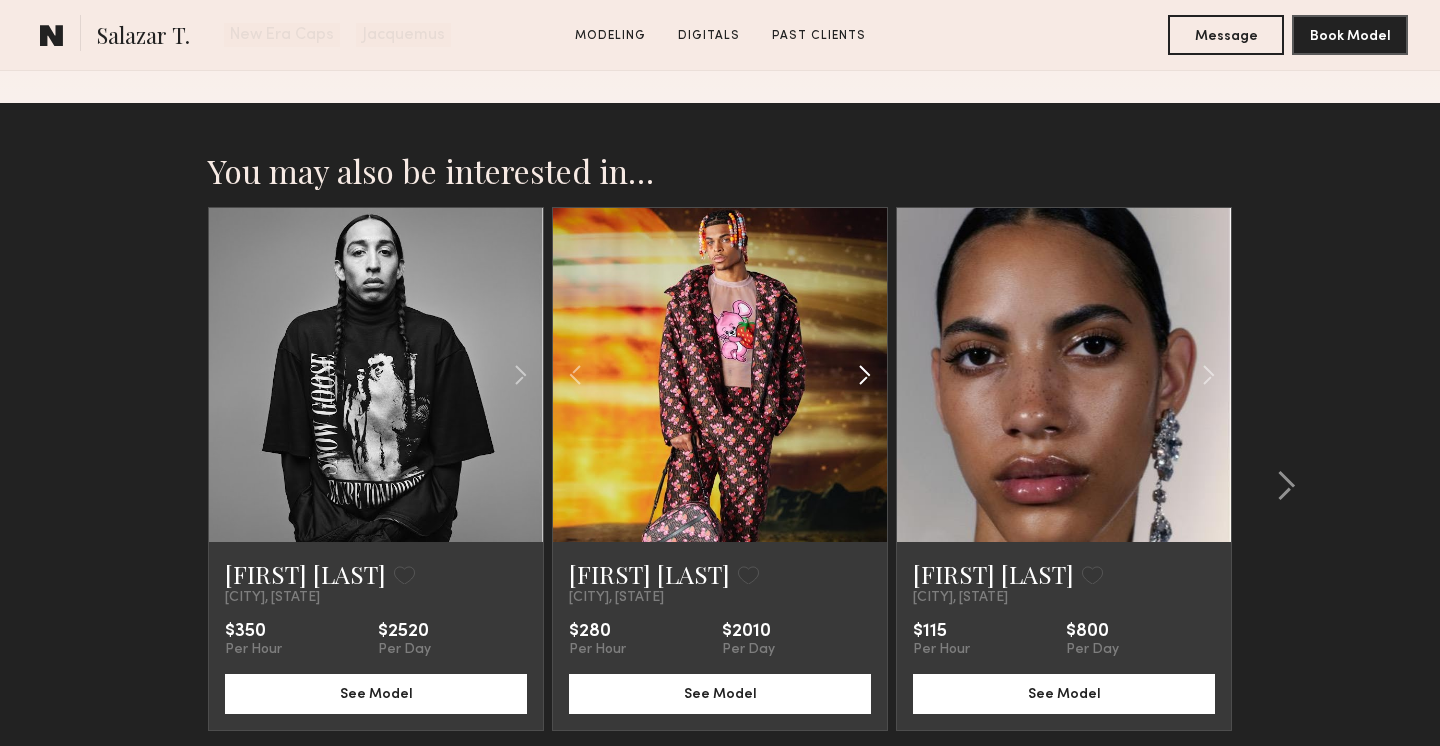 click 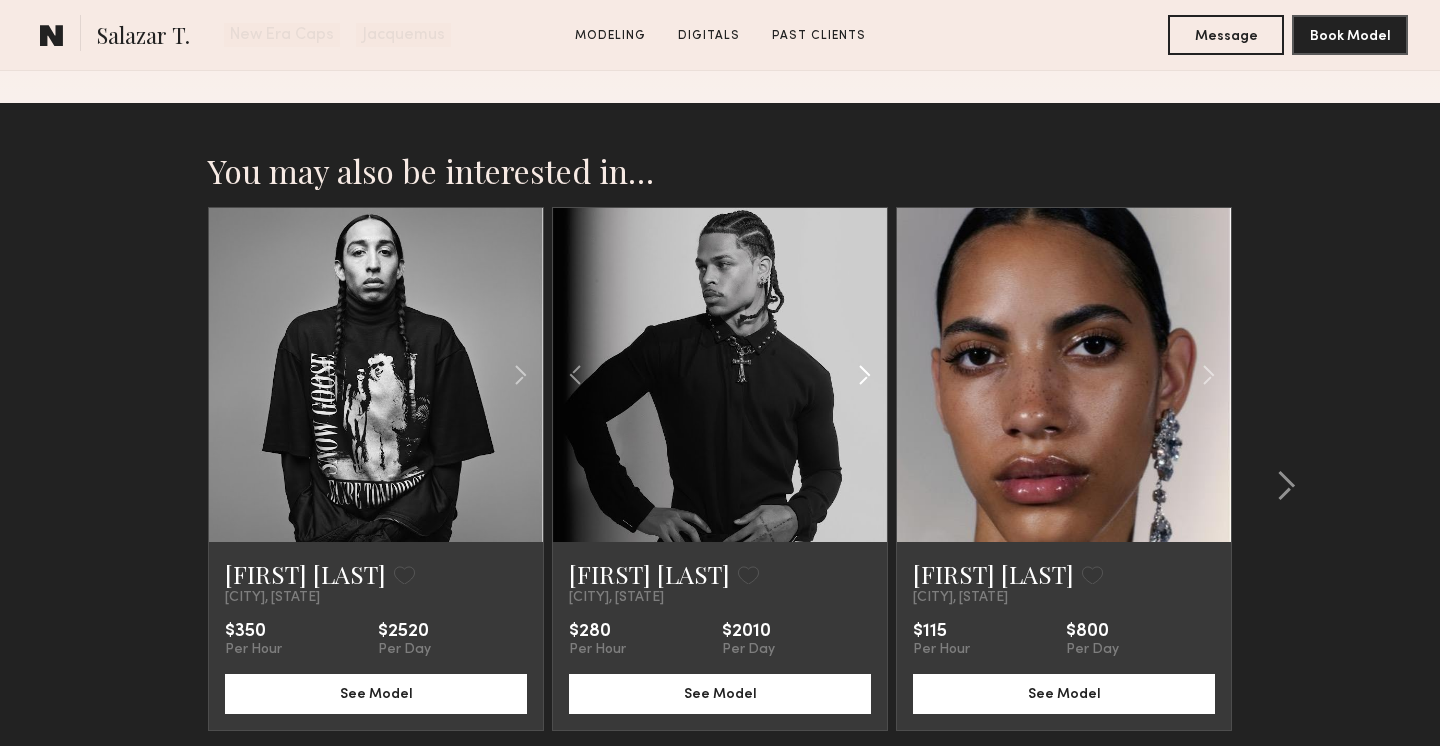 click 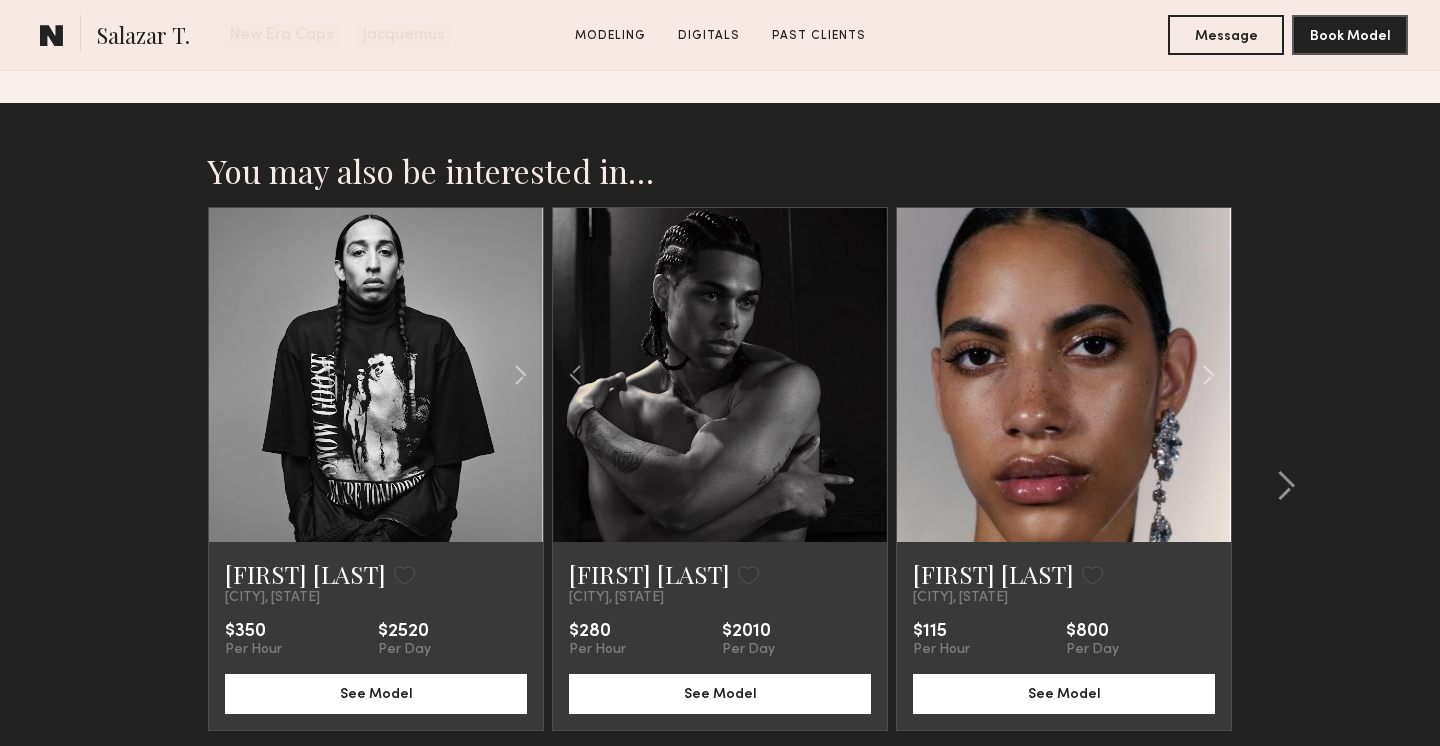 click 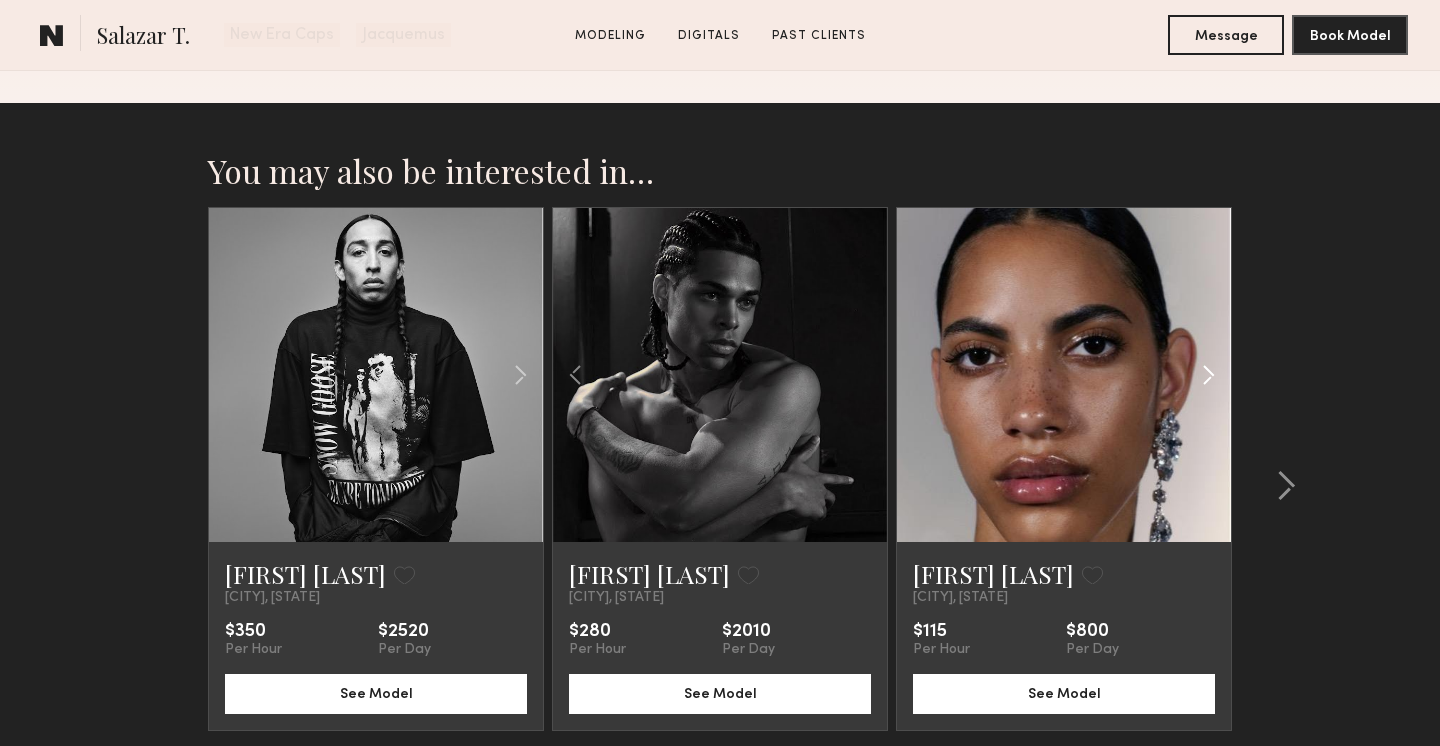 click 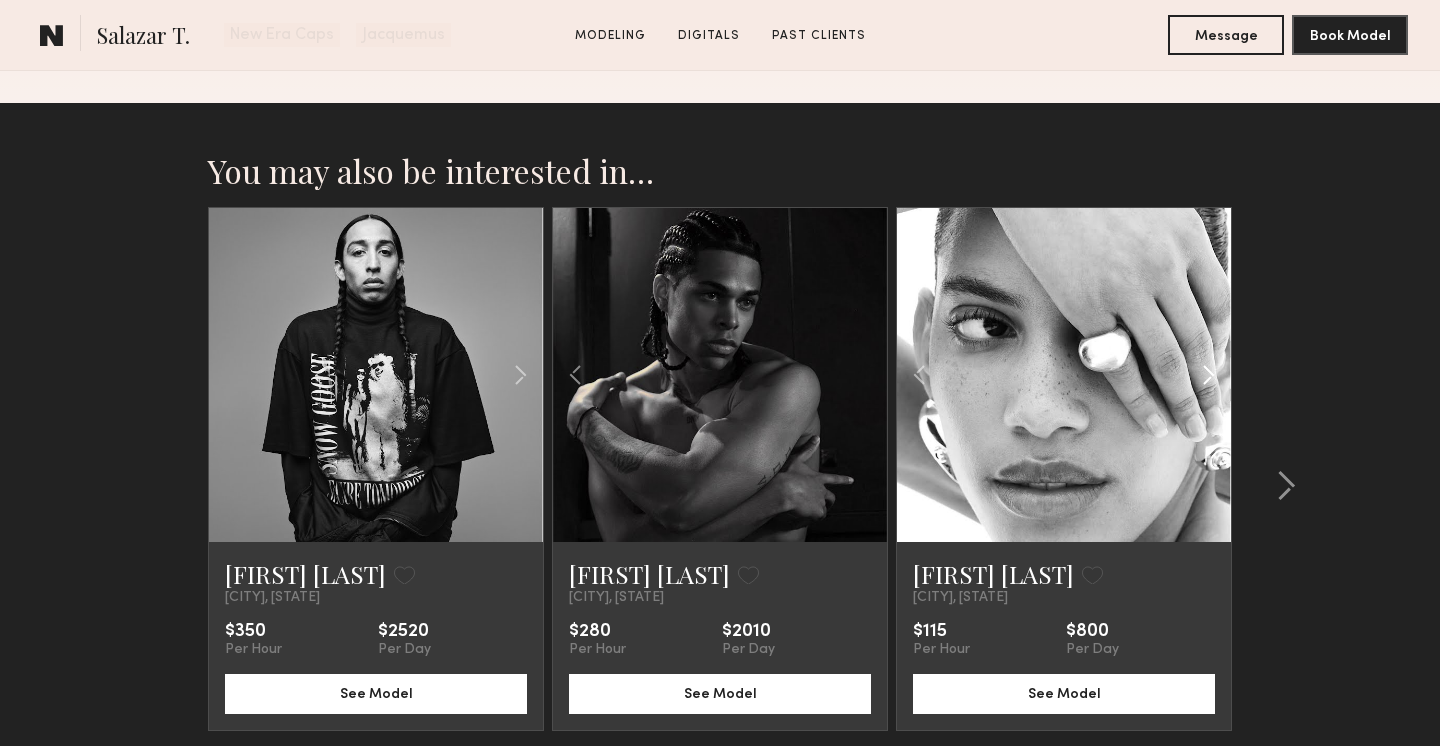 click 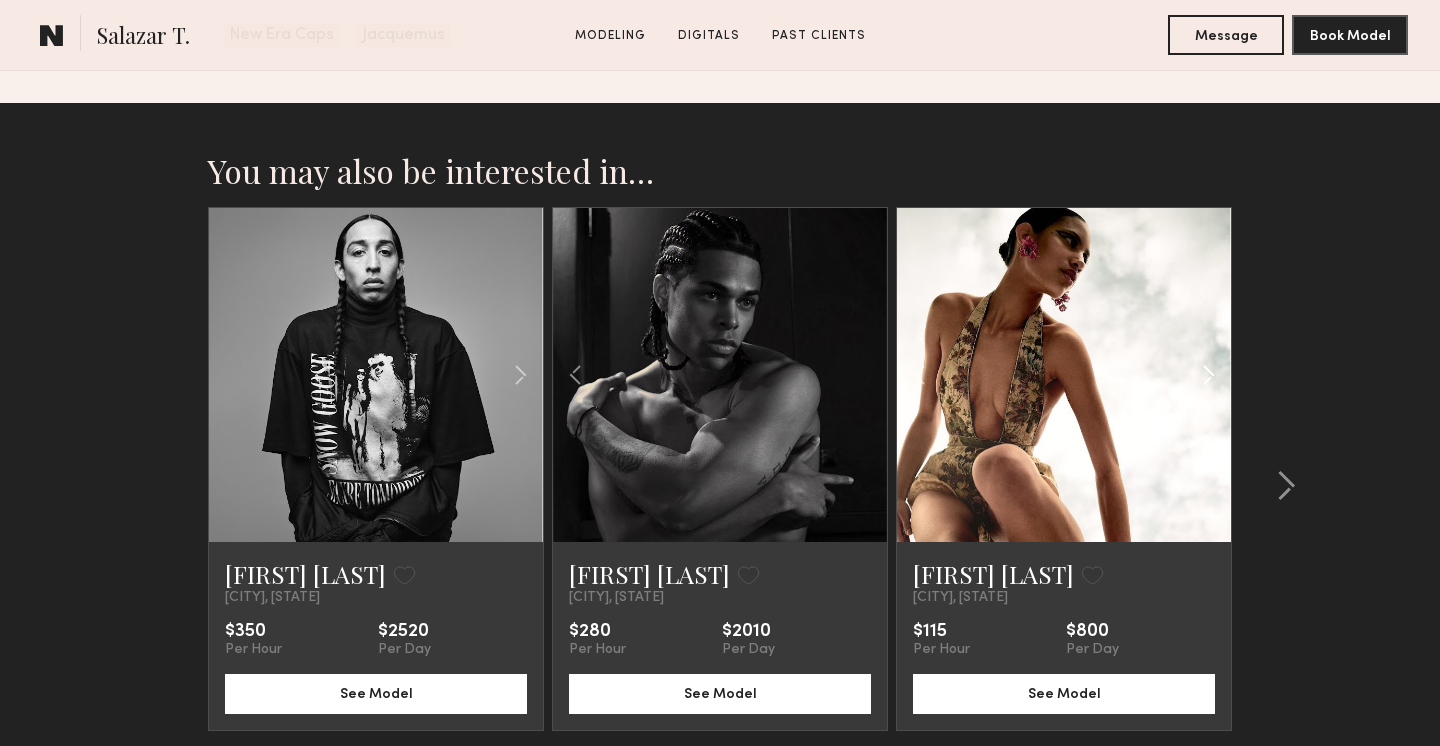 click 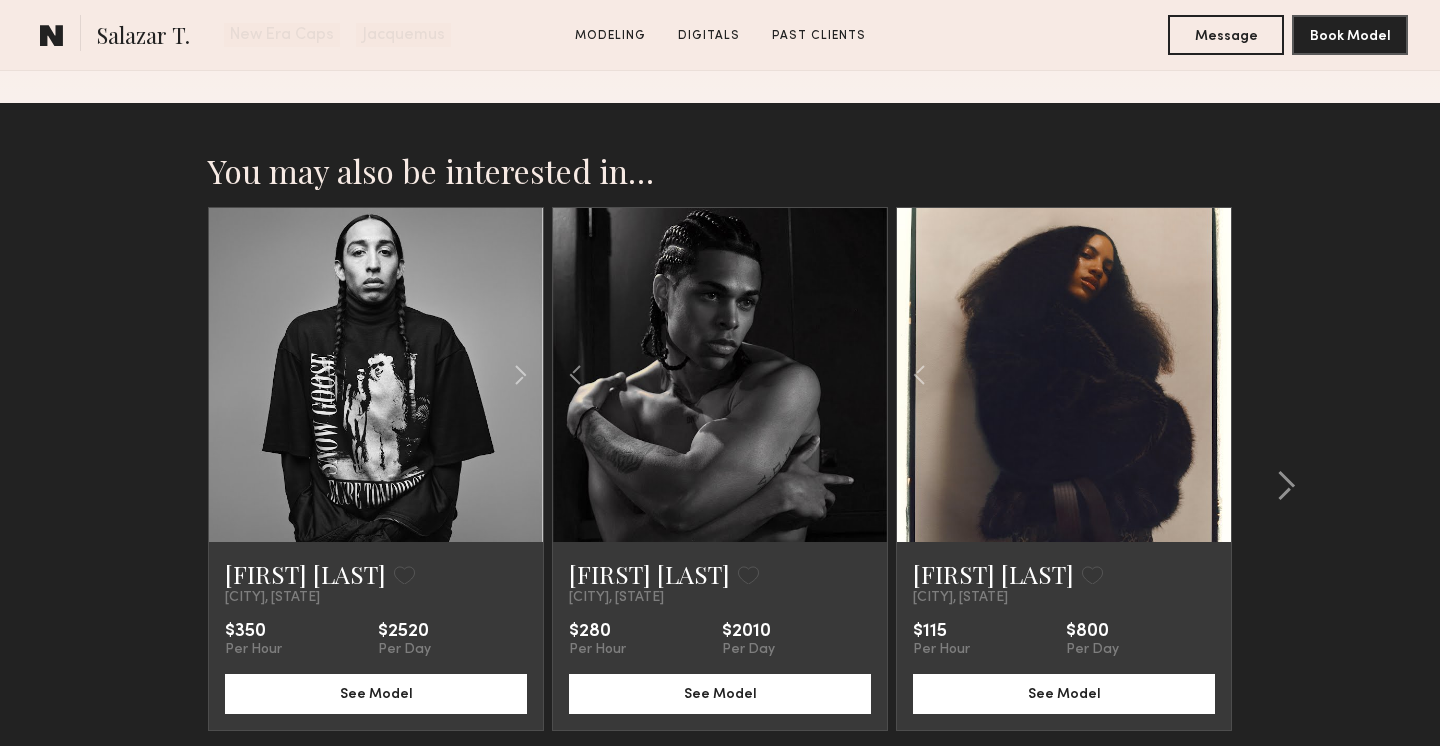 click 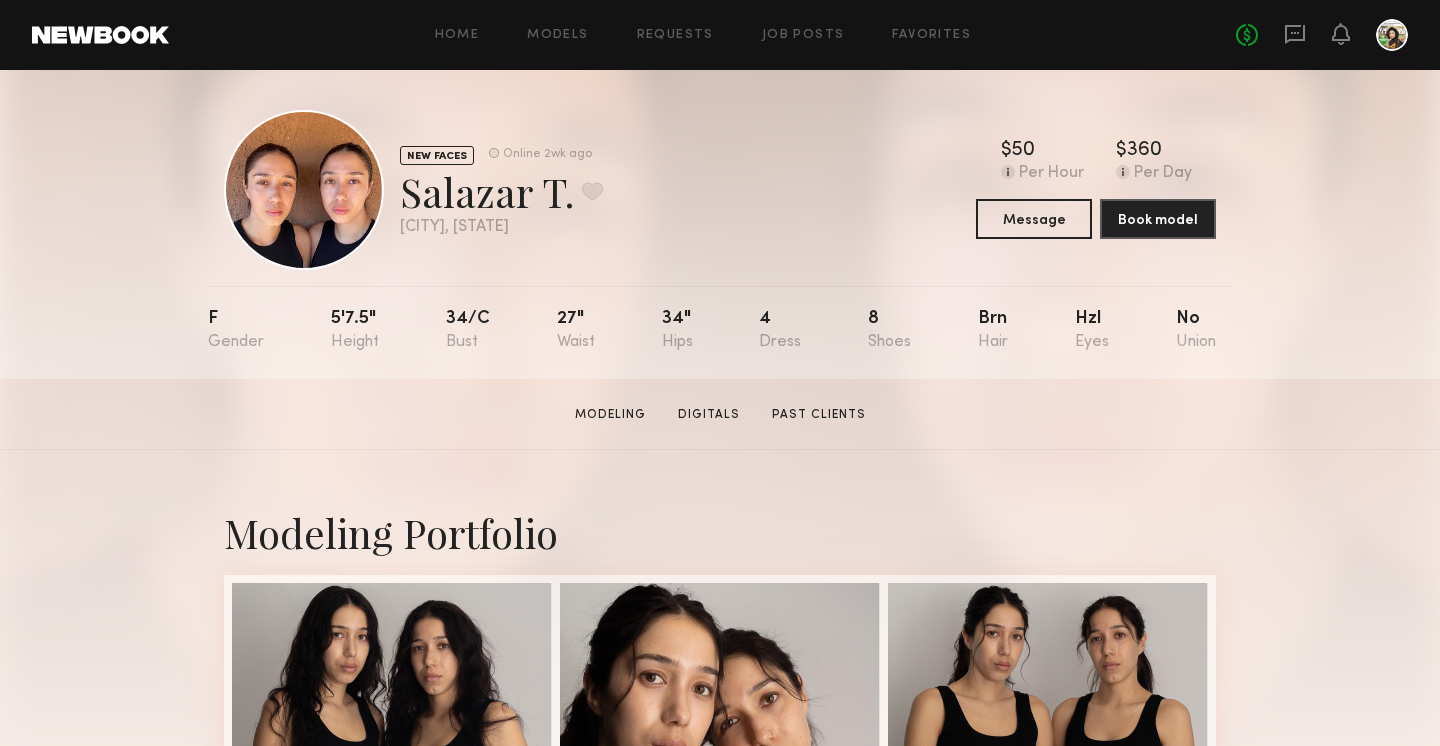 scroll, scrollTop: 0, scrollLeft: 0, axis: both 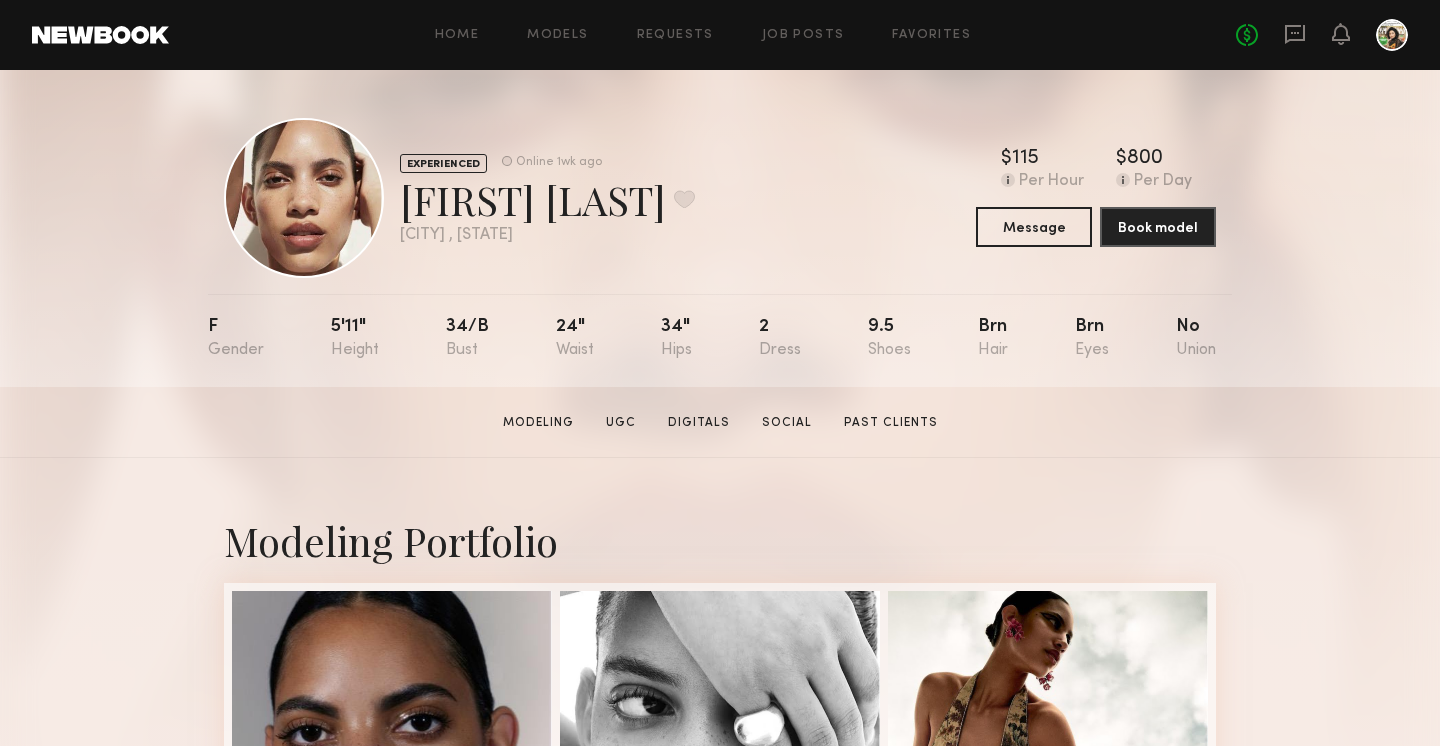 click on "Social" 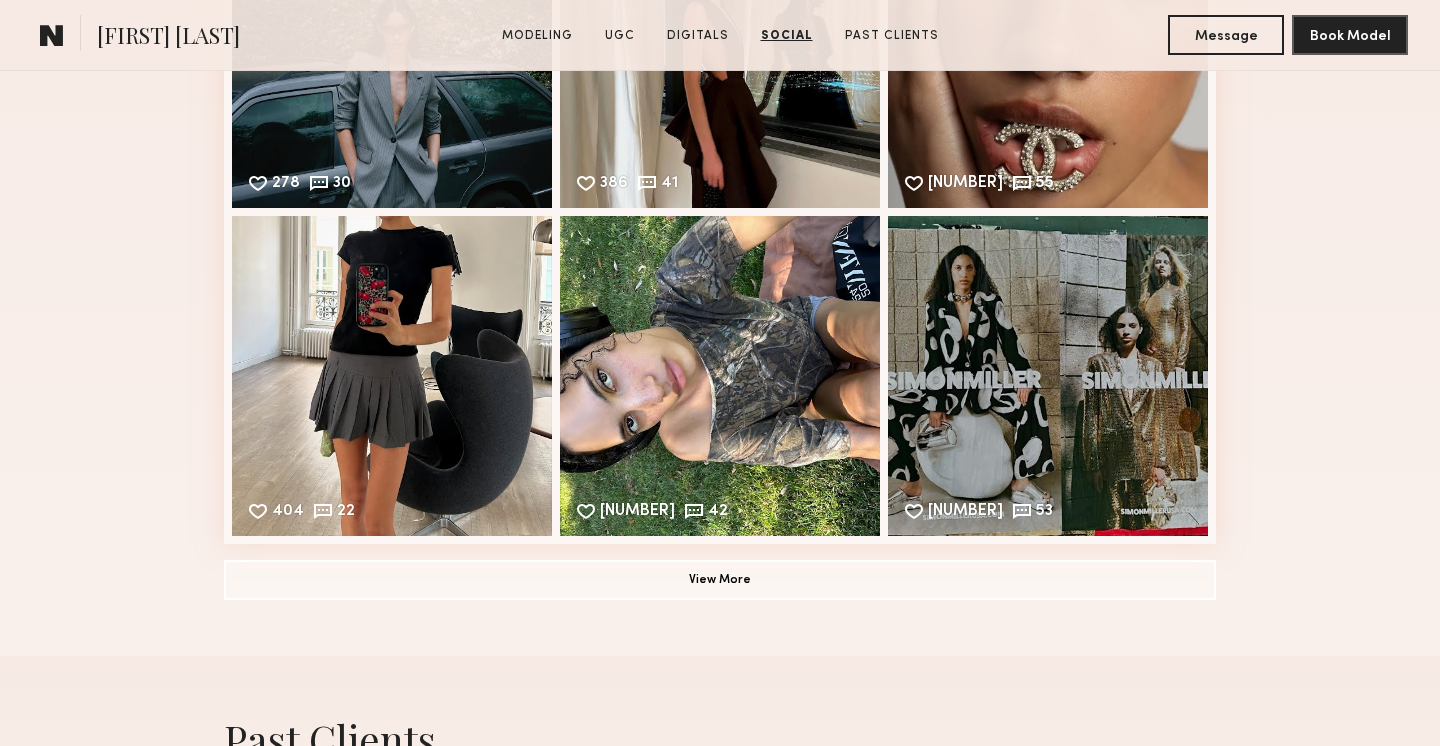 scroll, scrollTop: 3694, scrollLeft: 0, axis: vertical 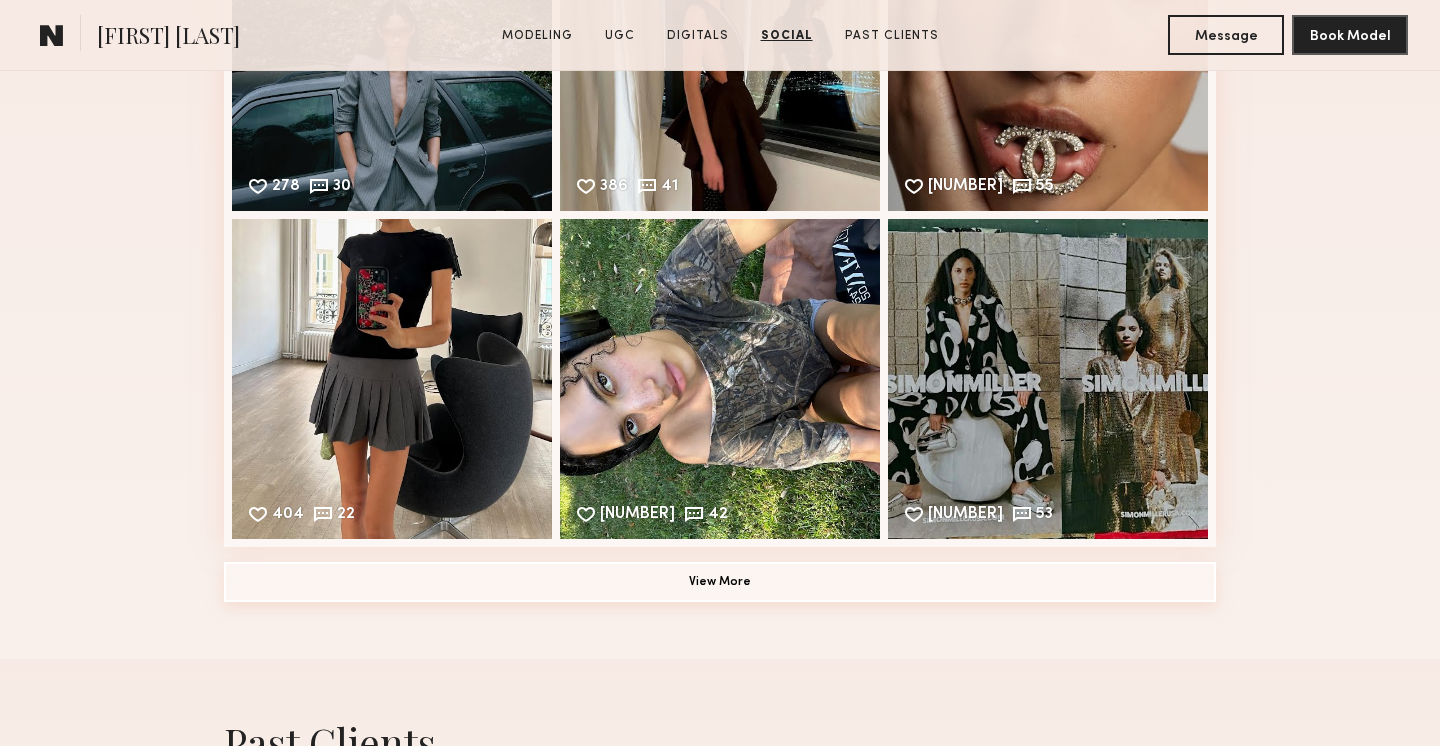 click on "View More" 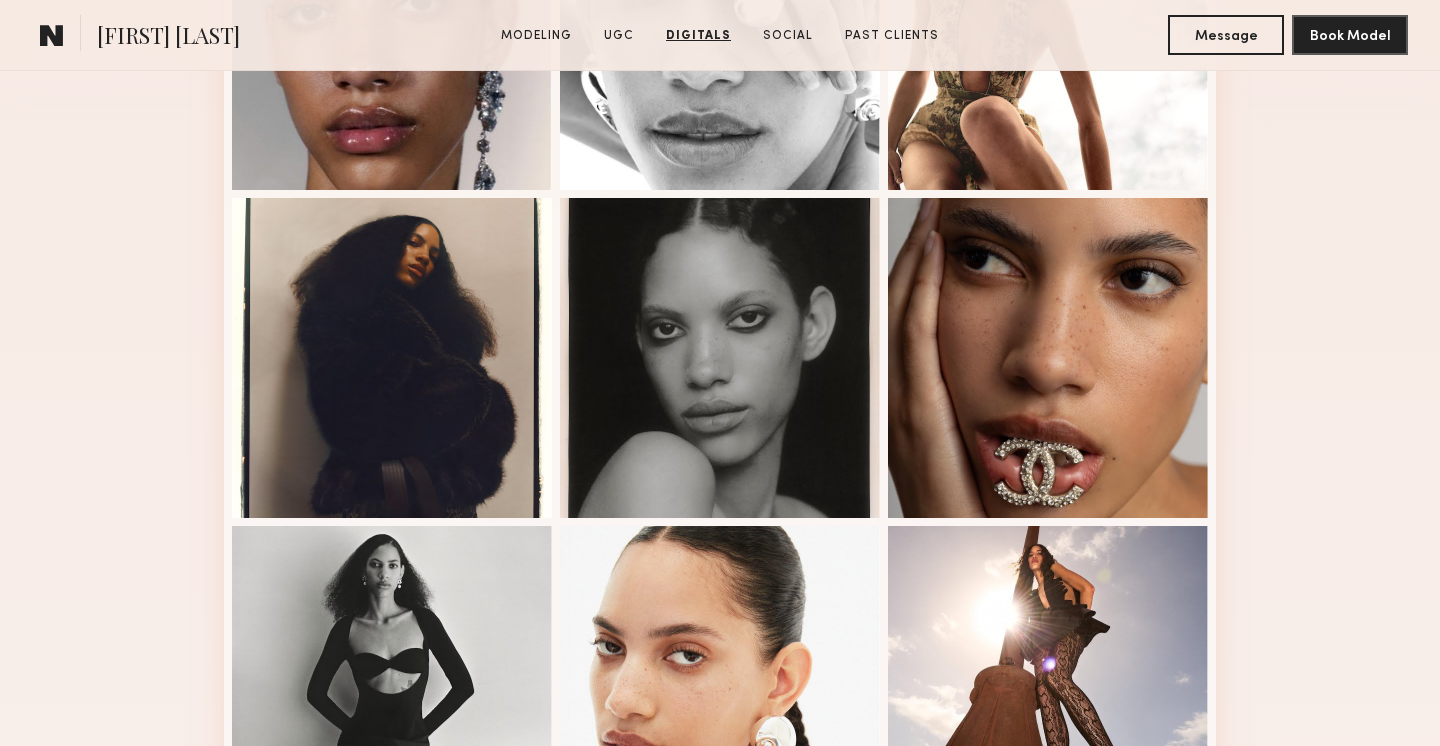 scroll, scrollTop: 0, scrollLeft: 0, axis: both 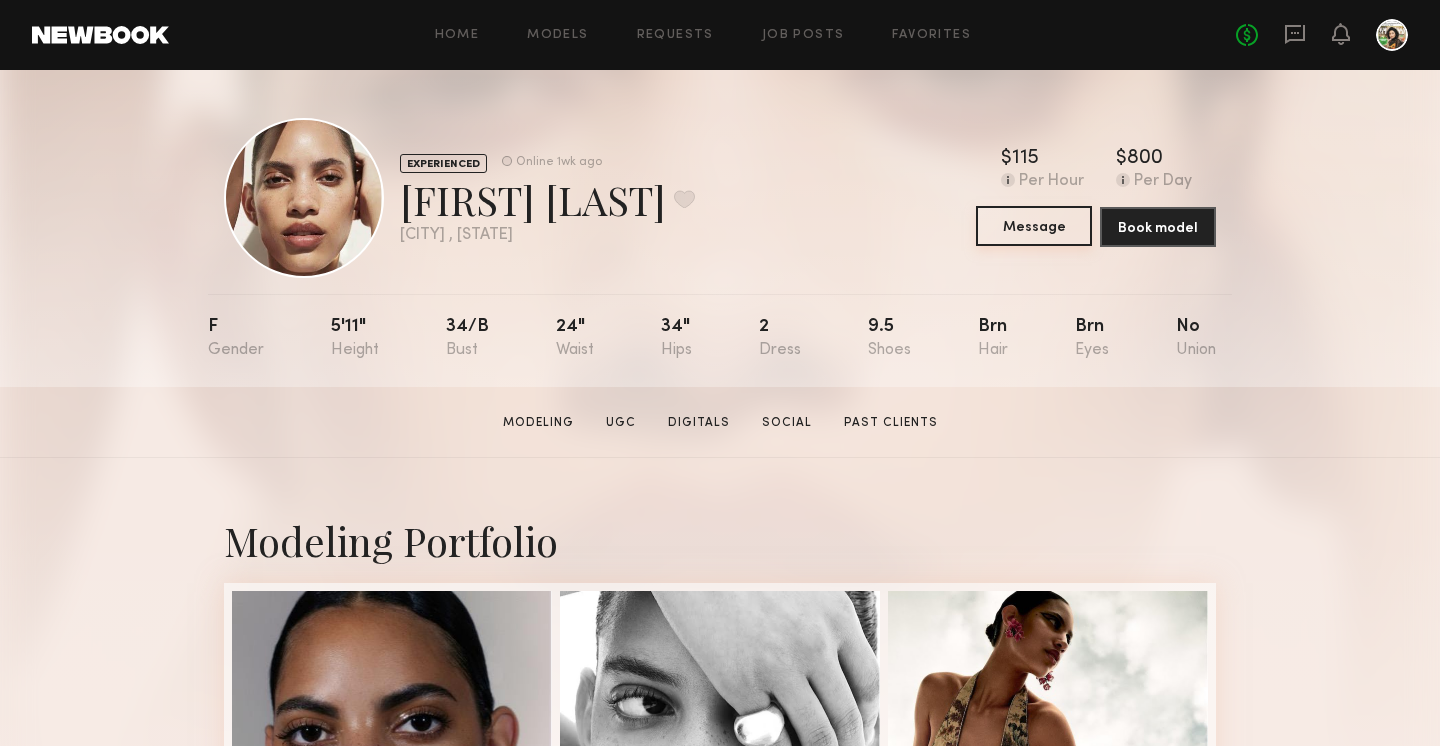 click on "Message" 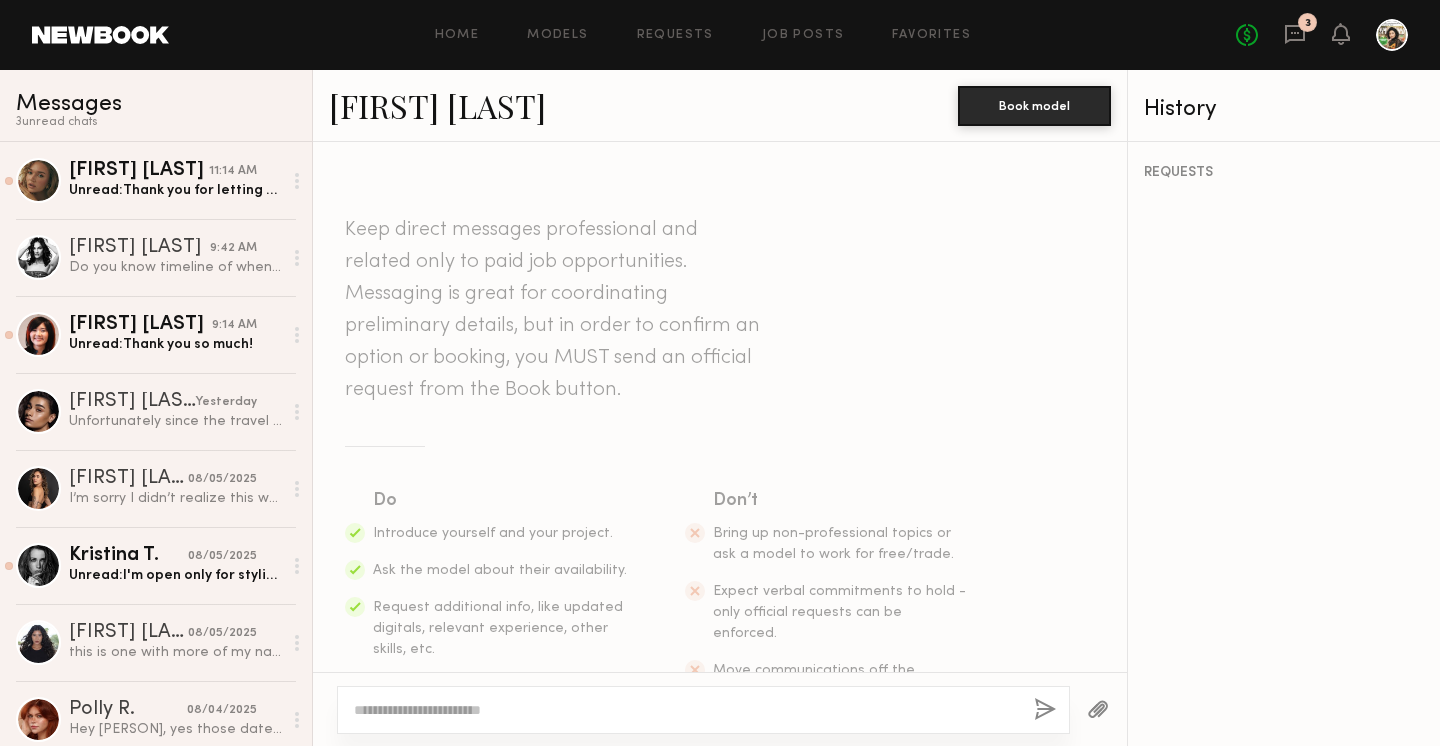 scroll, scrollTop: 60, scrollLeft: 0, axis: vertical 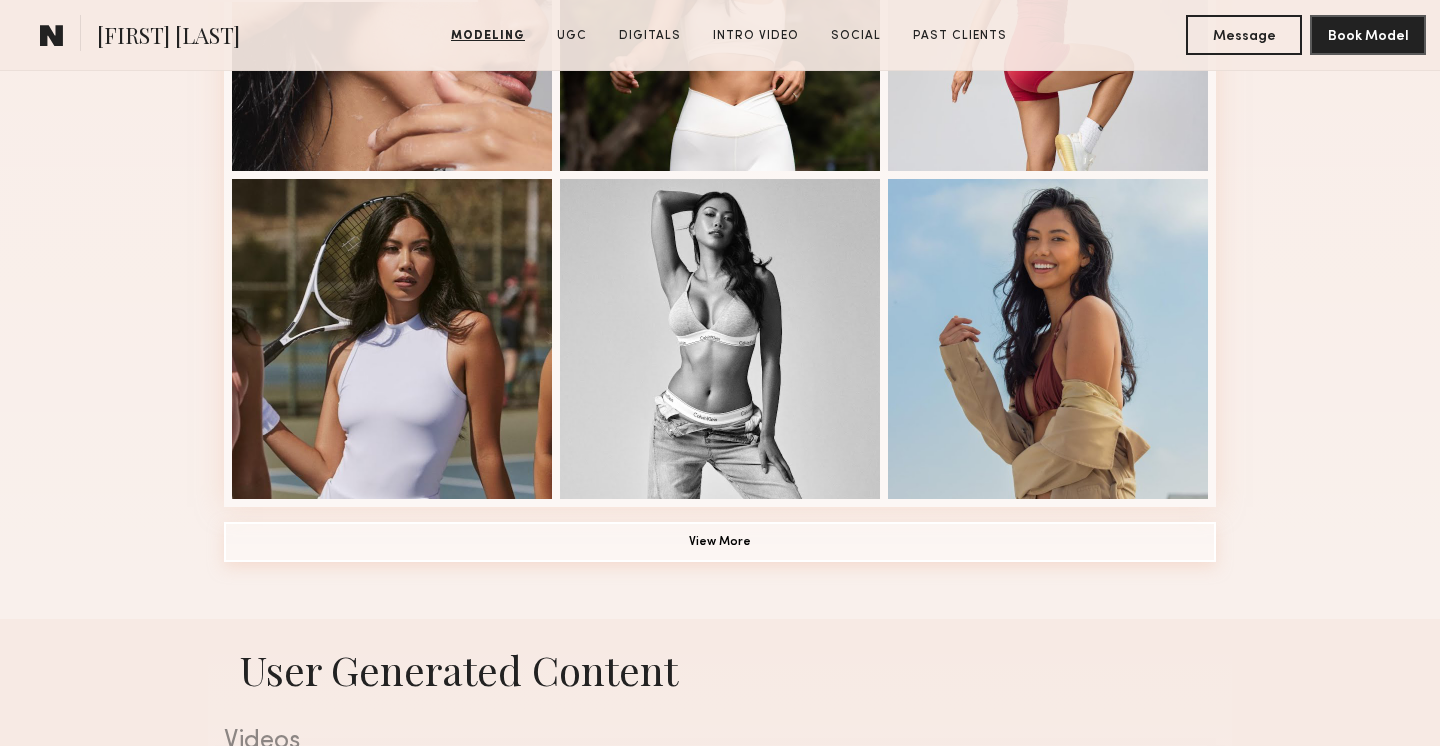click on "View More" 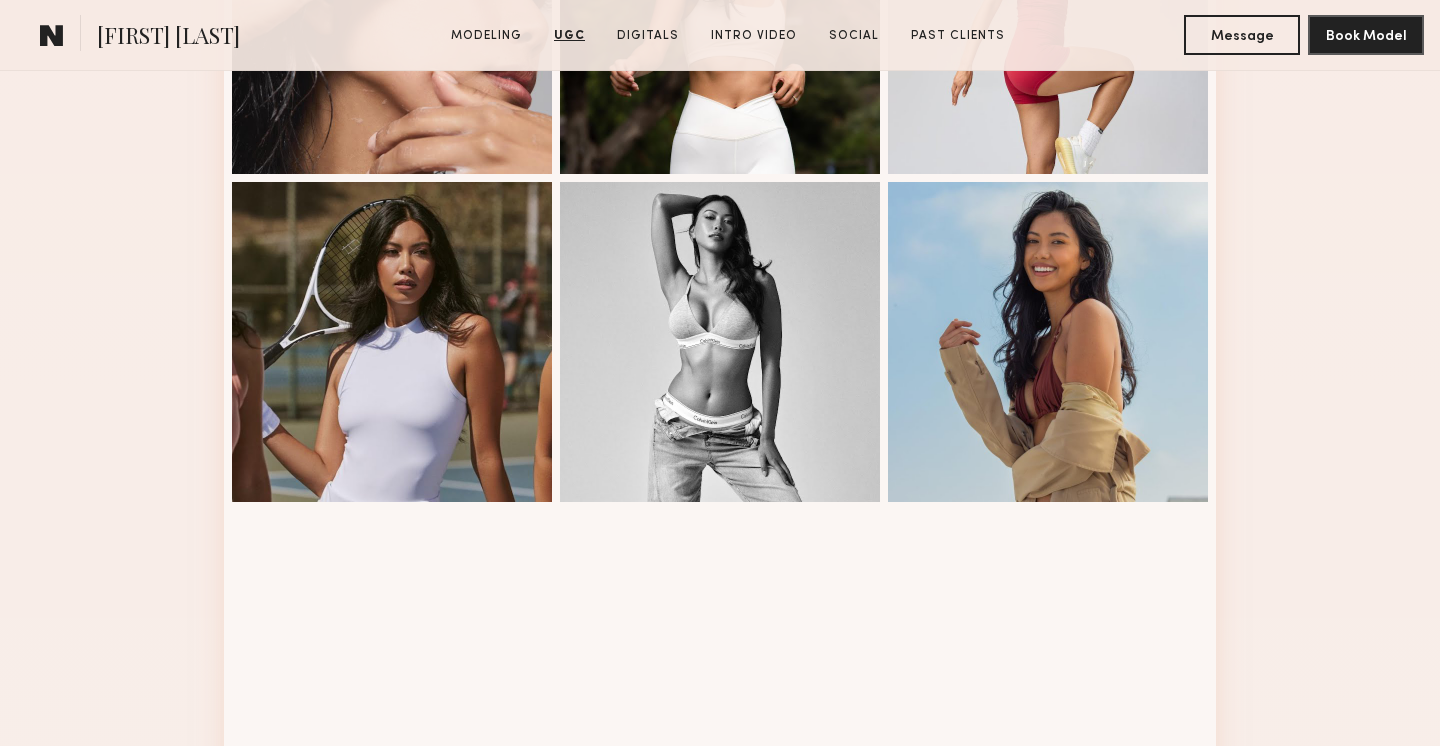scroll, scrollTop: 0, scrollLeft: 0, axis: both 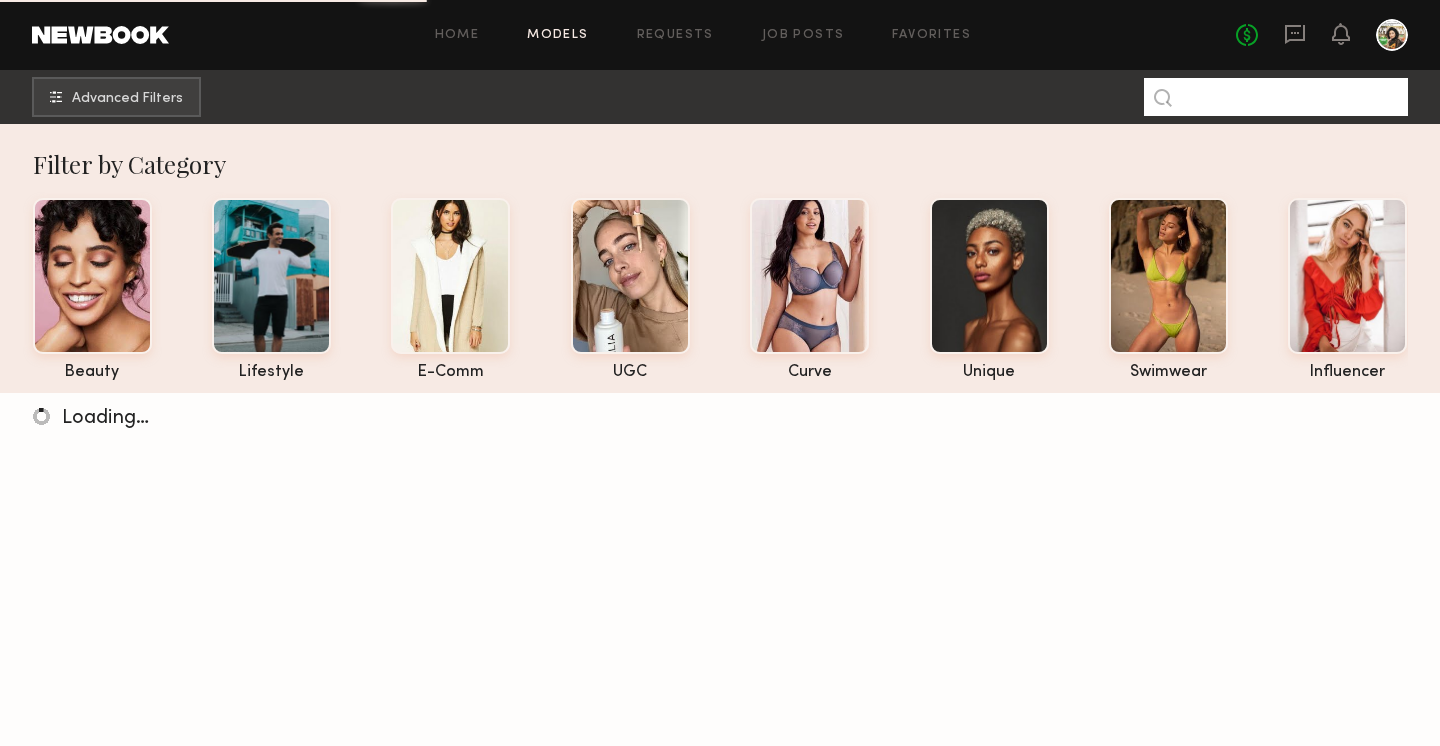click 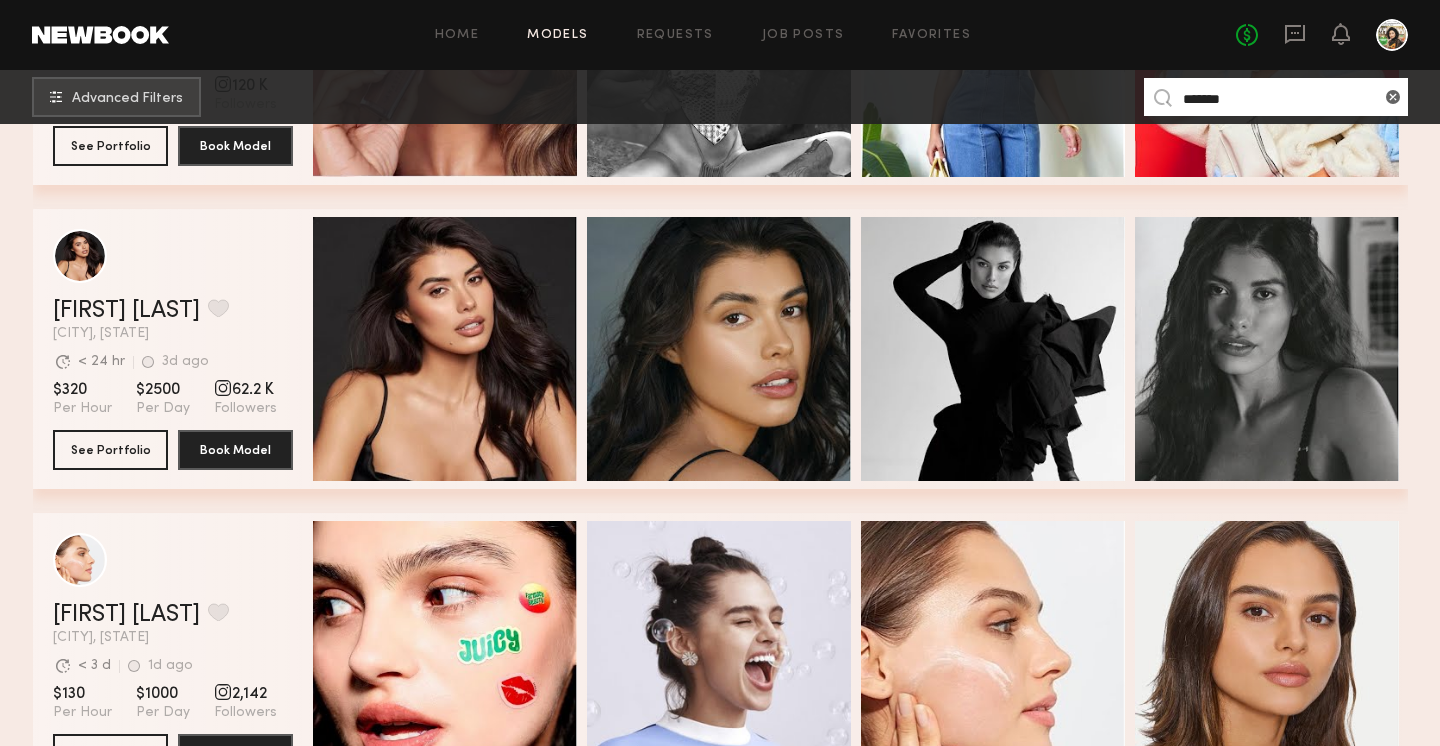 scroll, scrollTop: 865, scrollLeft: 0, axis: vertical 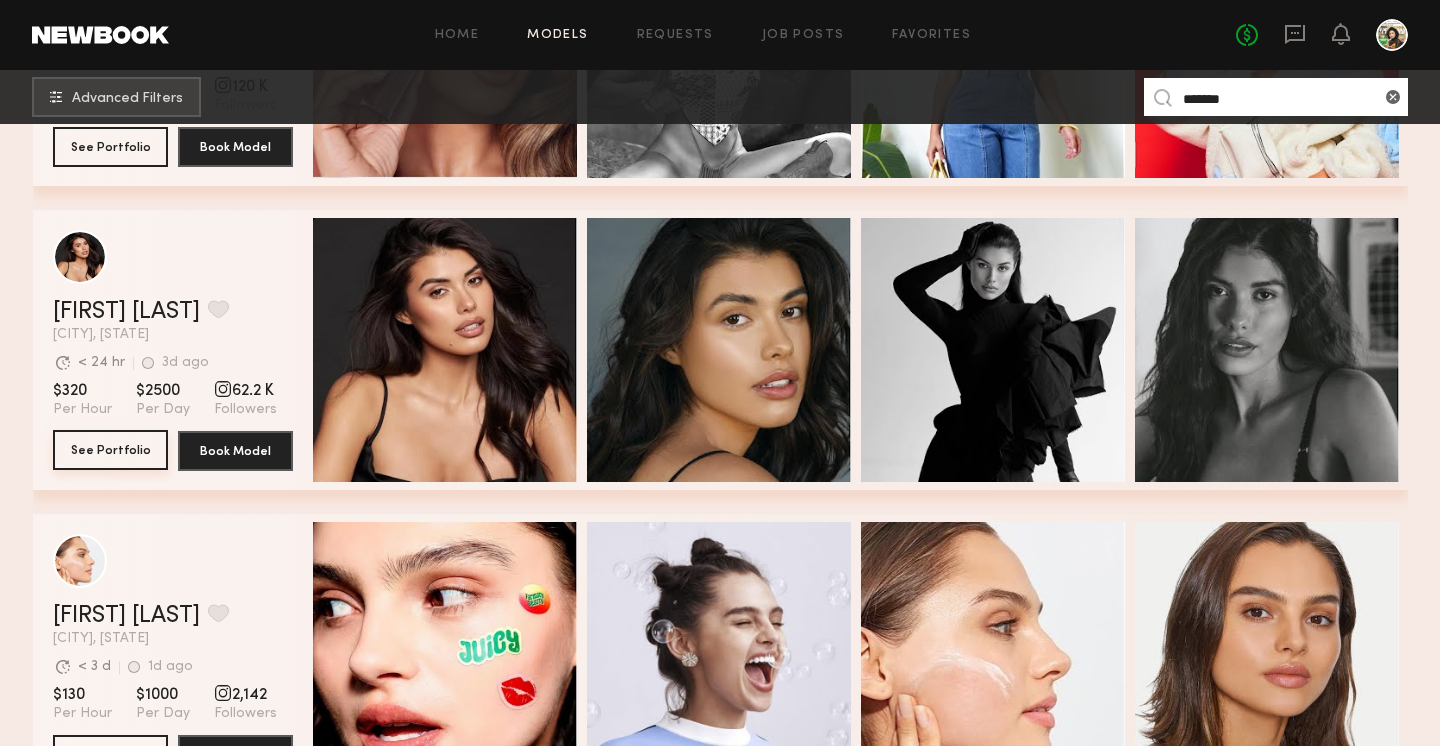click on "See Portfolio" 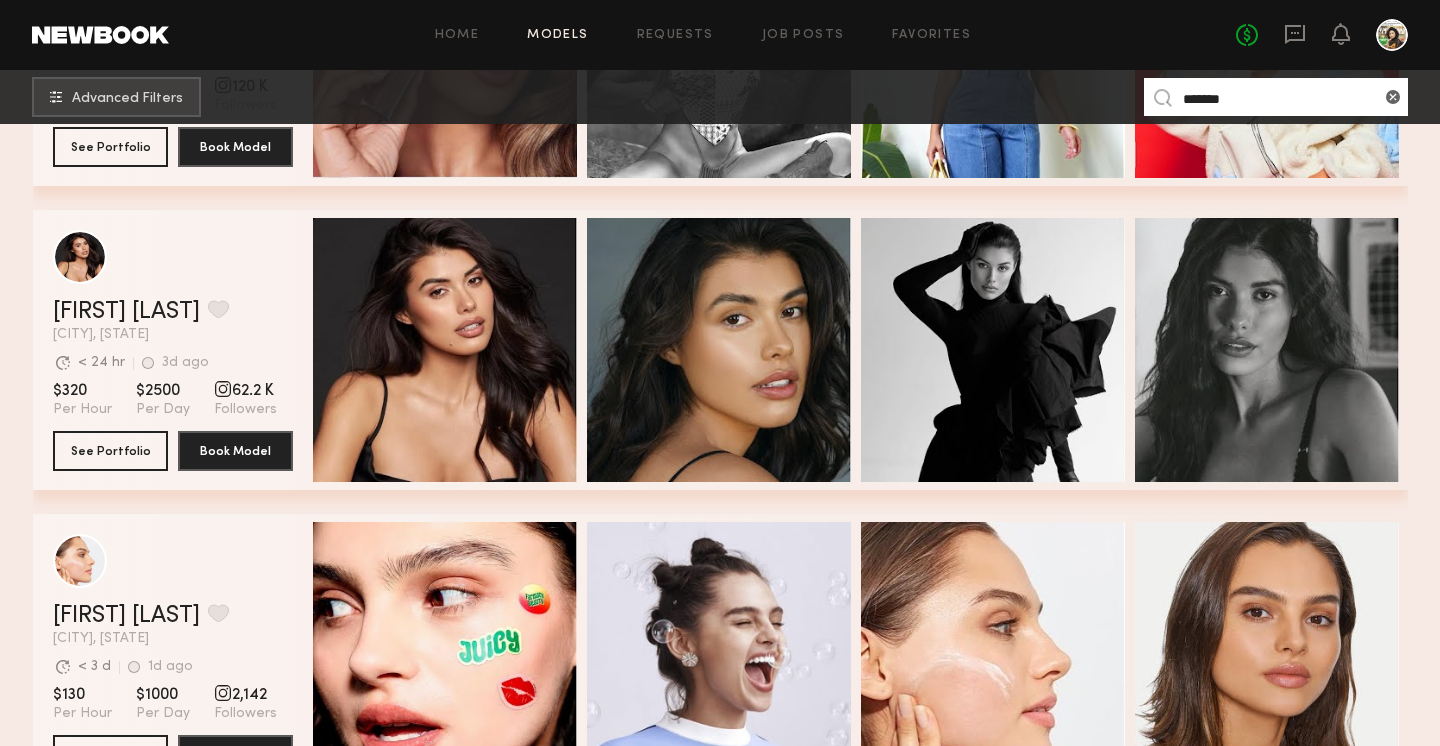 click on "******" 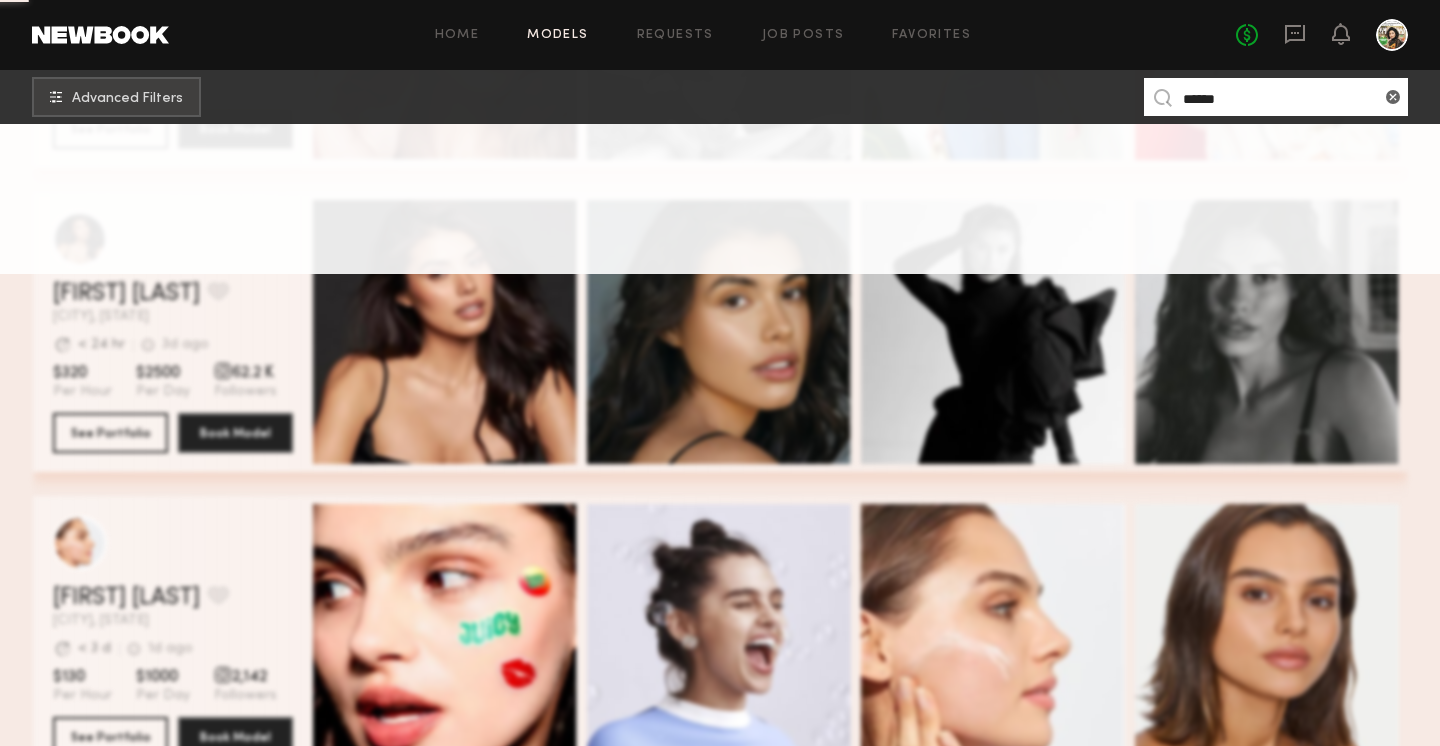 scroll, scrollTop: 0, scrollLeft: 0, axis: both 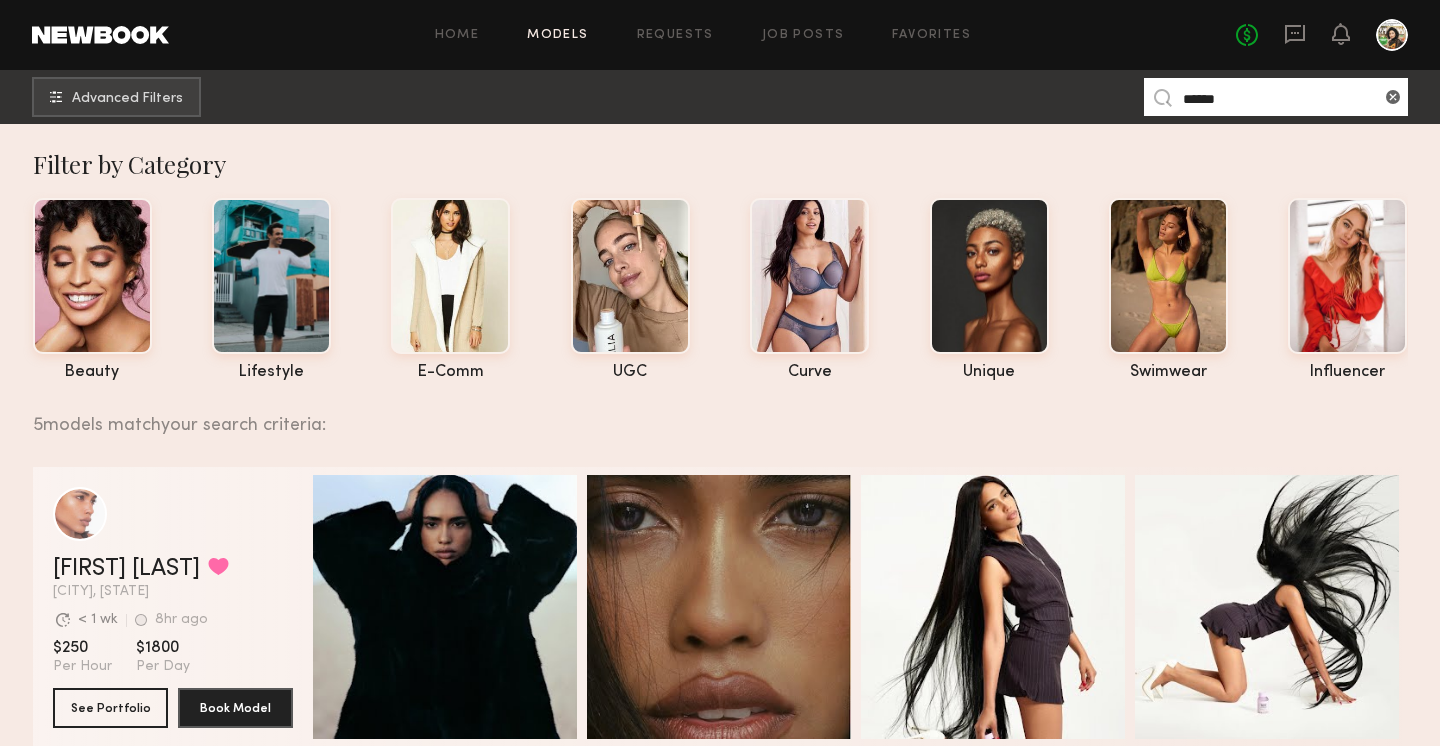 click on "*****" 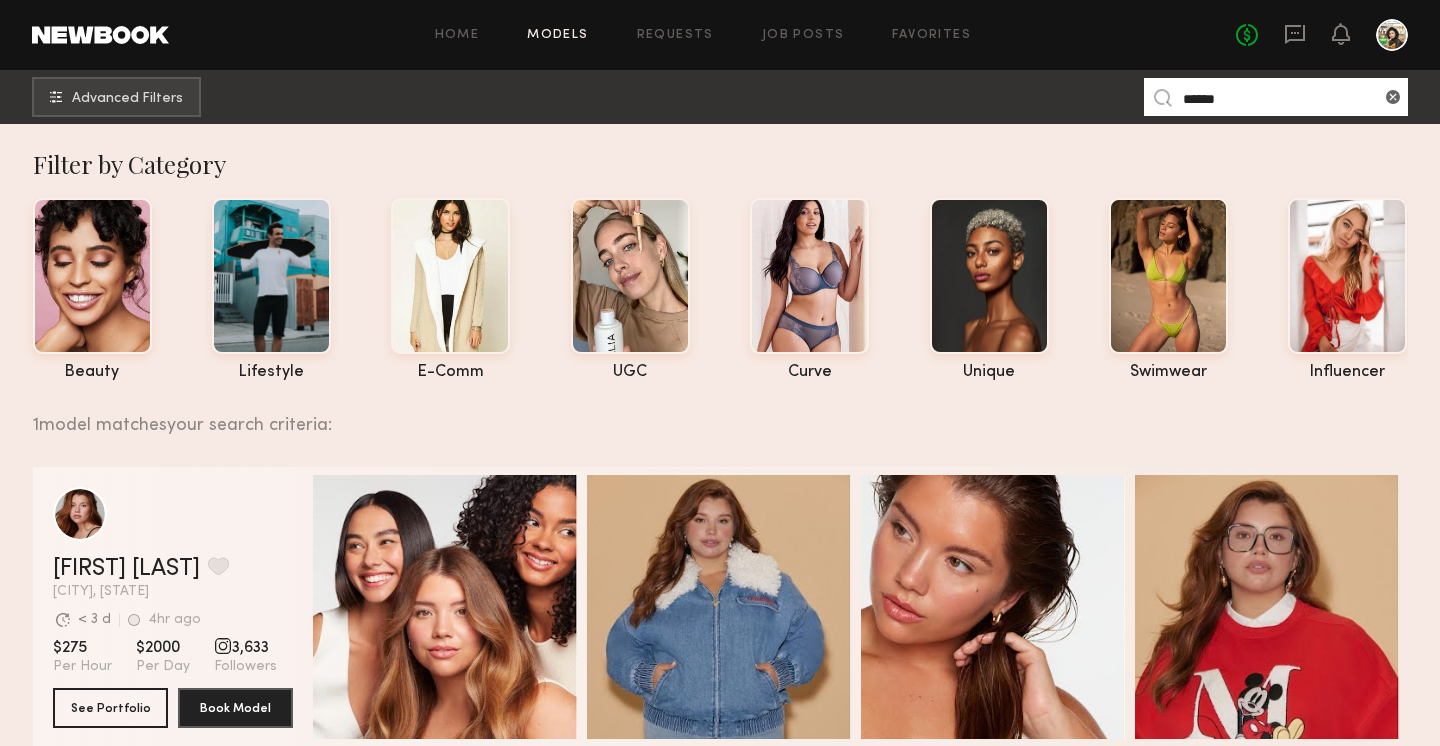 type on "*****" 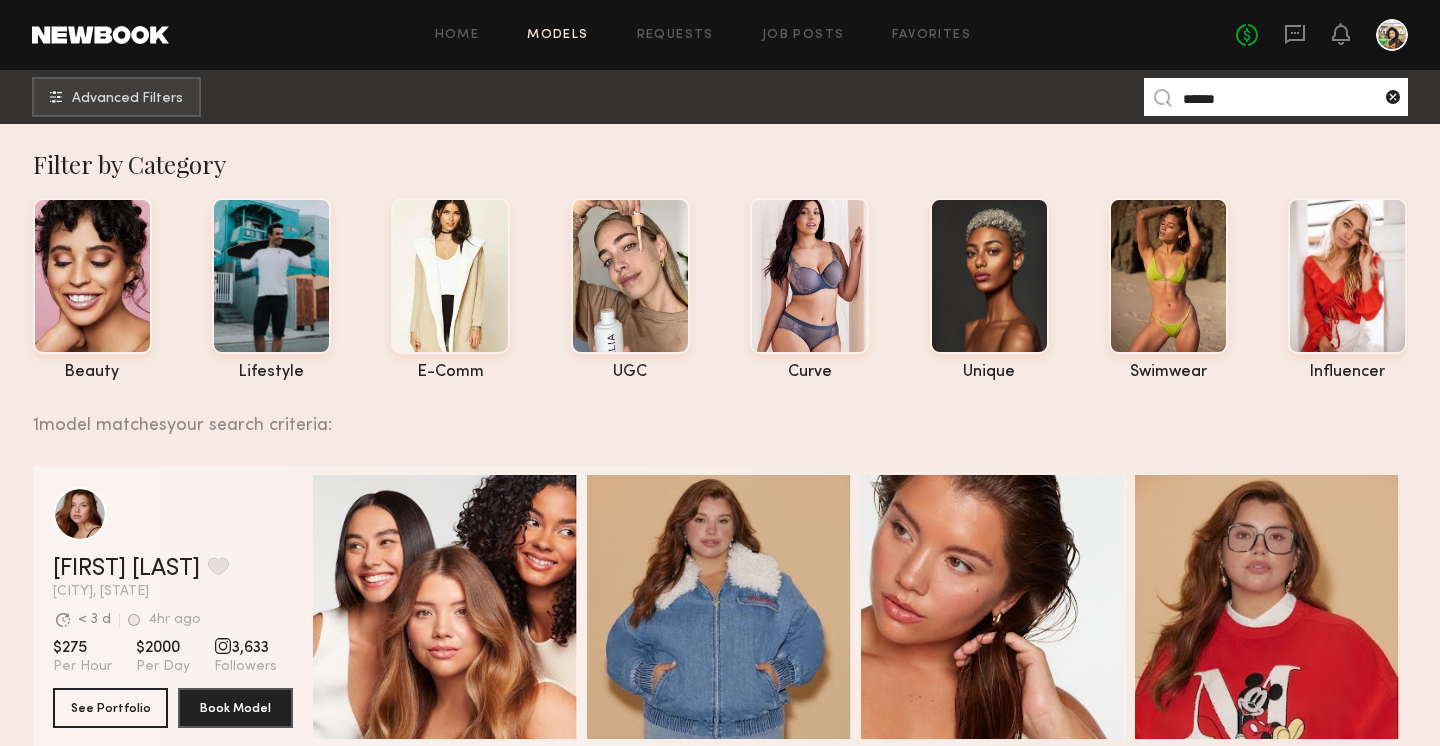 click 